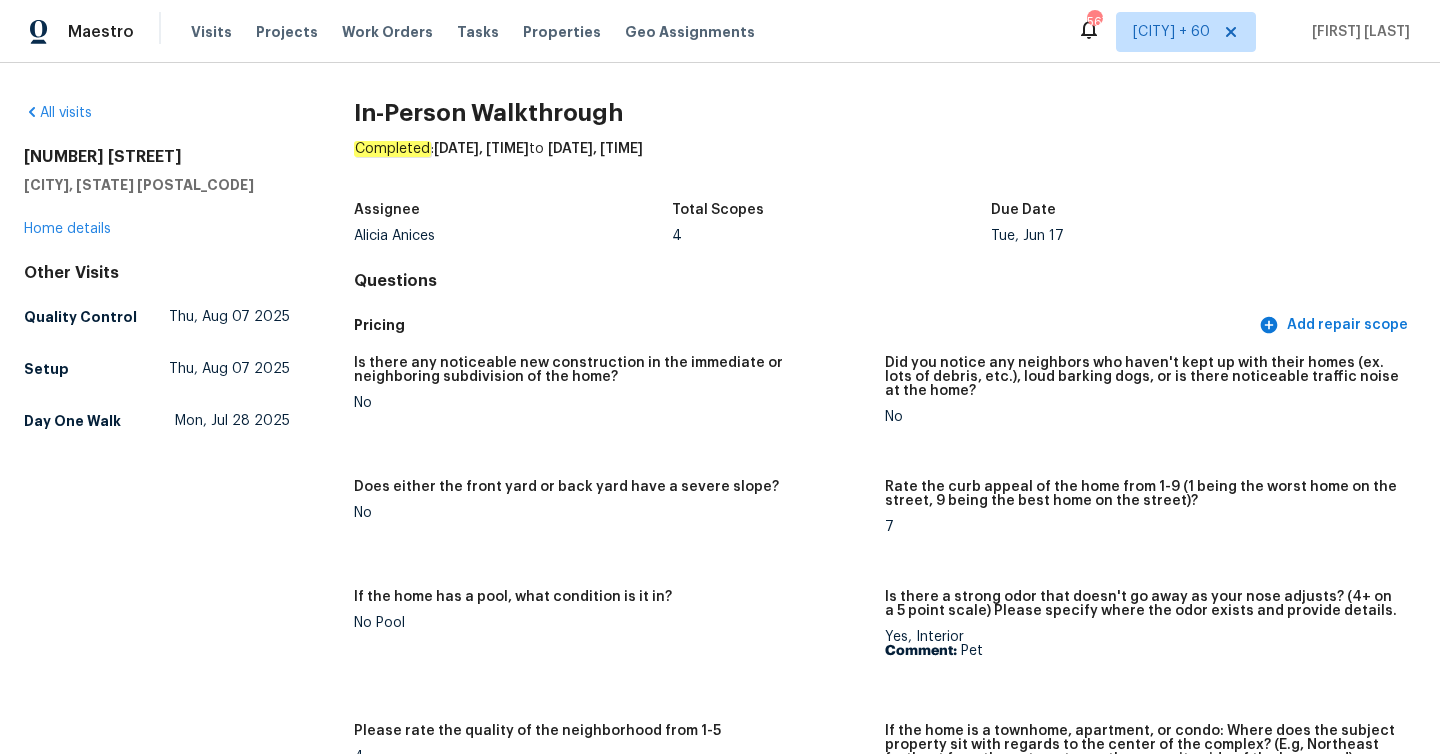scroll, scrollTop: 0, scrollLeft: 0, axis: both 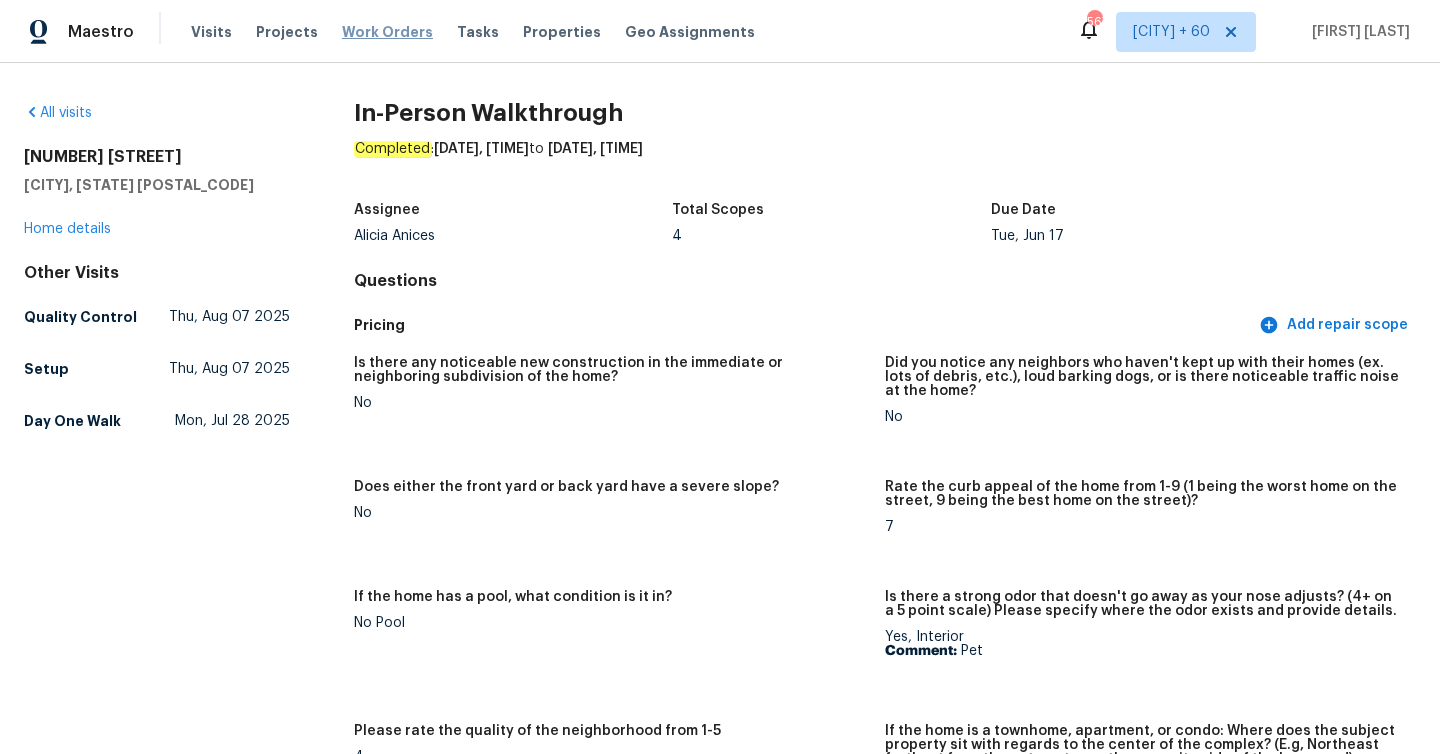 click on "Work Orders" at bounding box center [387, 32] 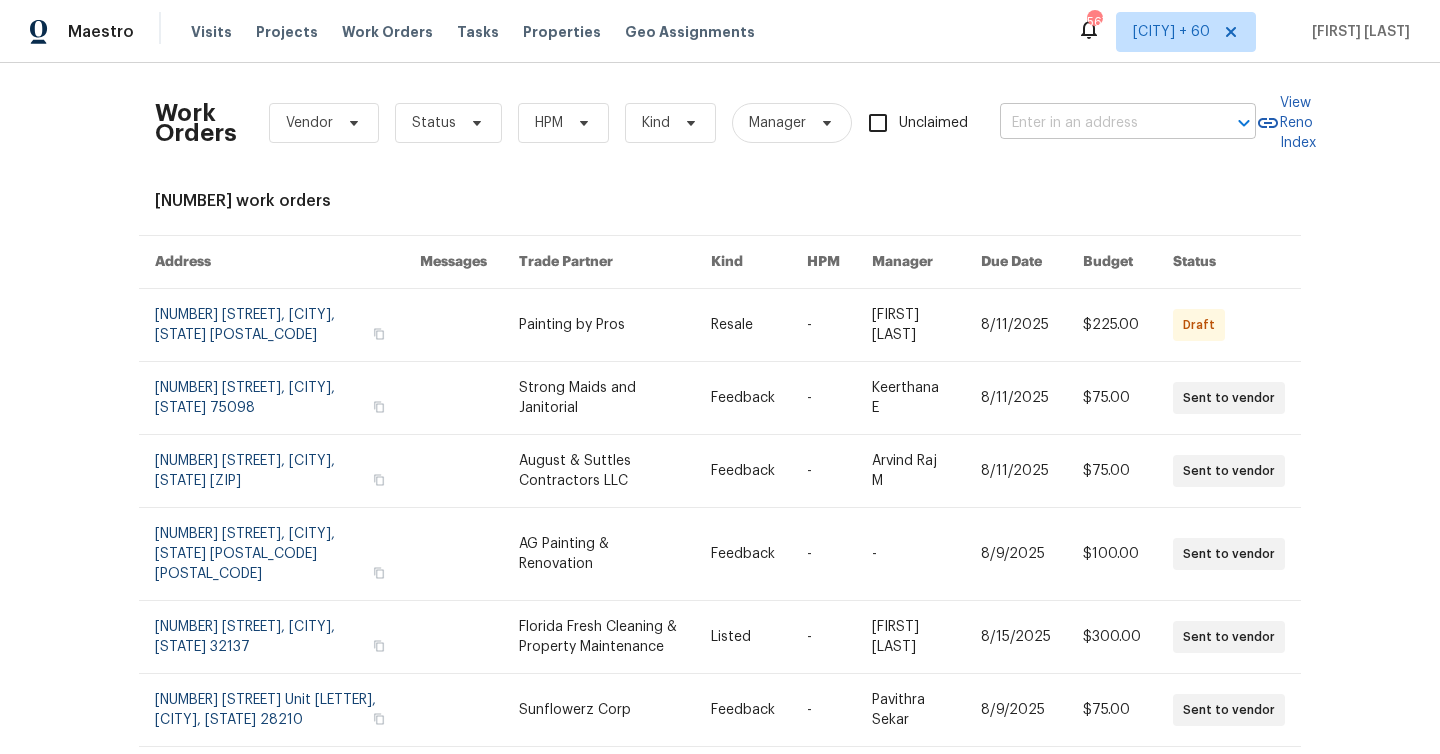 click at bounding box center [1100, 123] 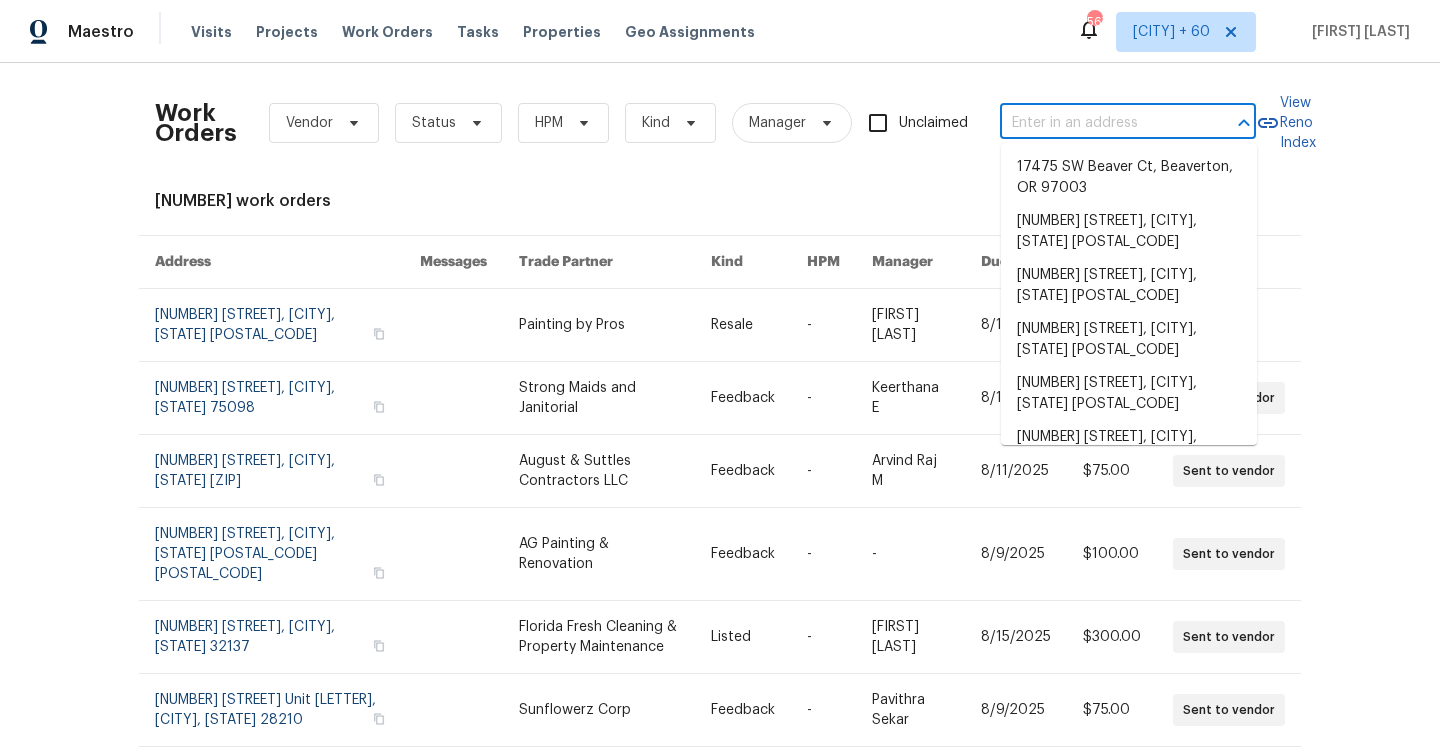 paste on "[NUMBER] [STREET], [CITY], [STATE] [POSTAL_CODE]" 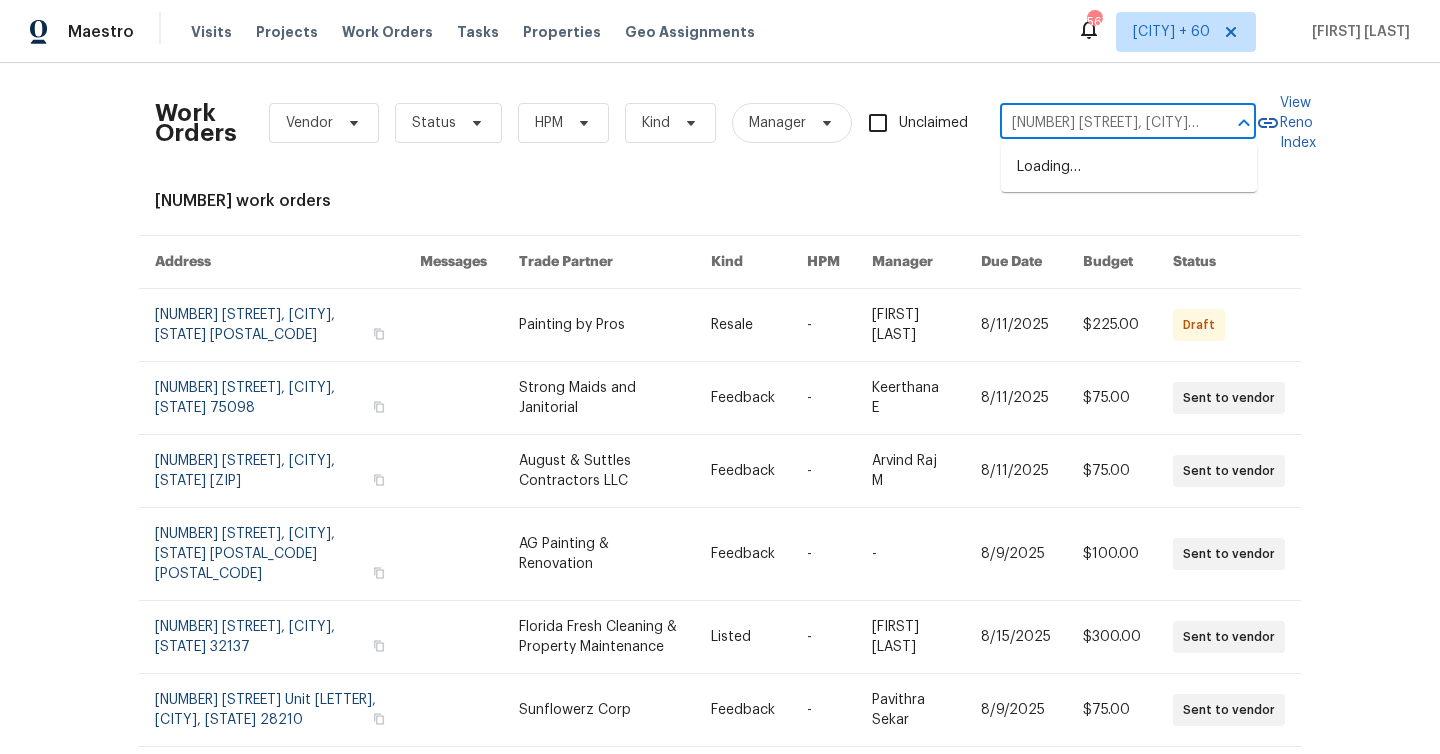 scroll, scrollTop: 0, scrollLeft: 54, axis: horizontal 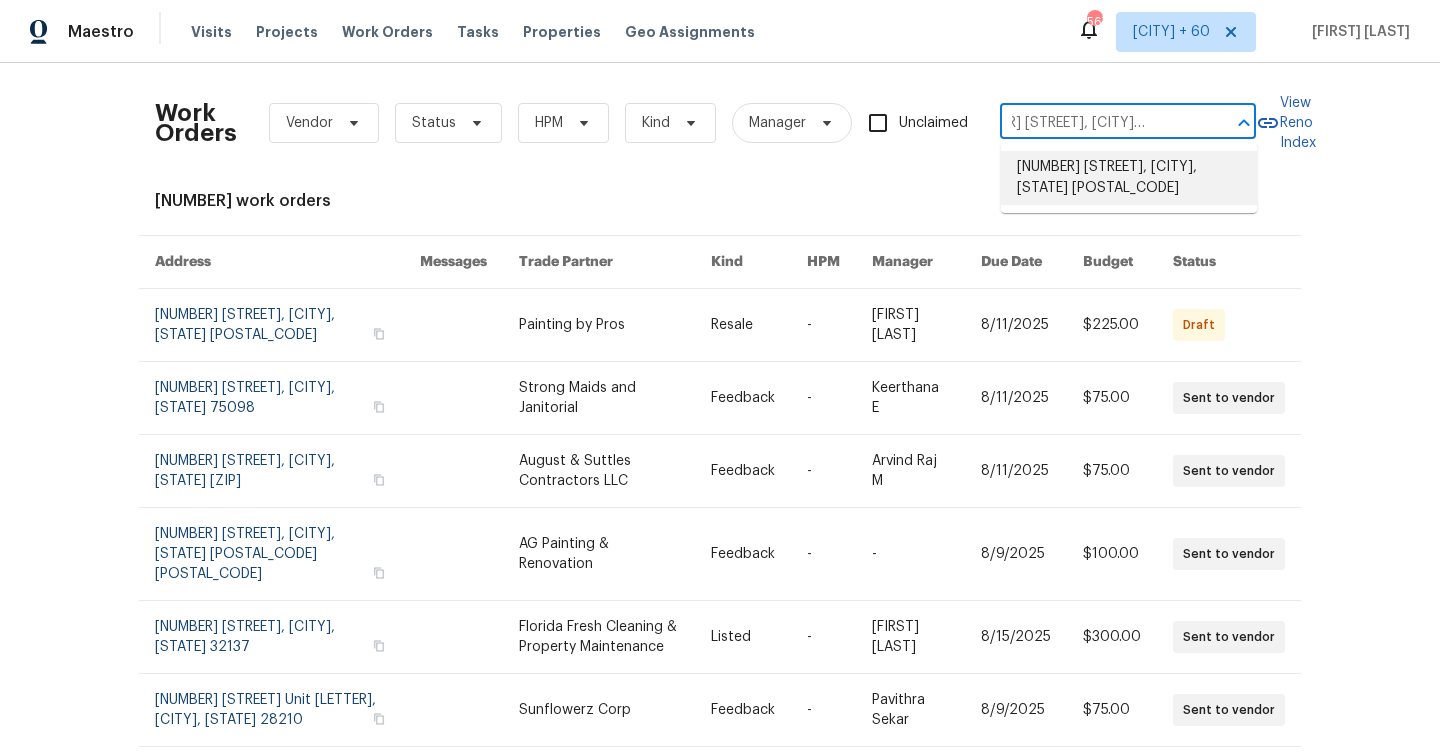 click on "[NUMBER] [STREET], [CITY], [STATE] [POSTAL_CODE]" at bounding box center (1129, 178) 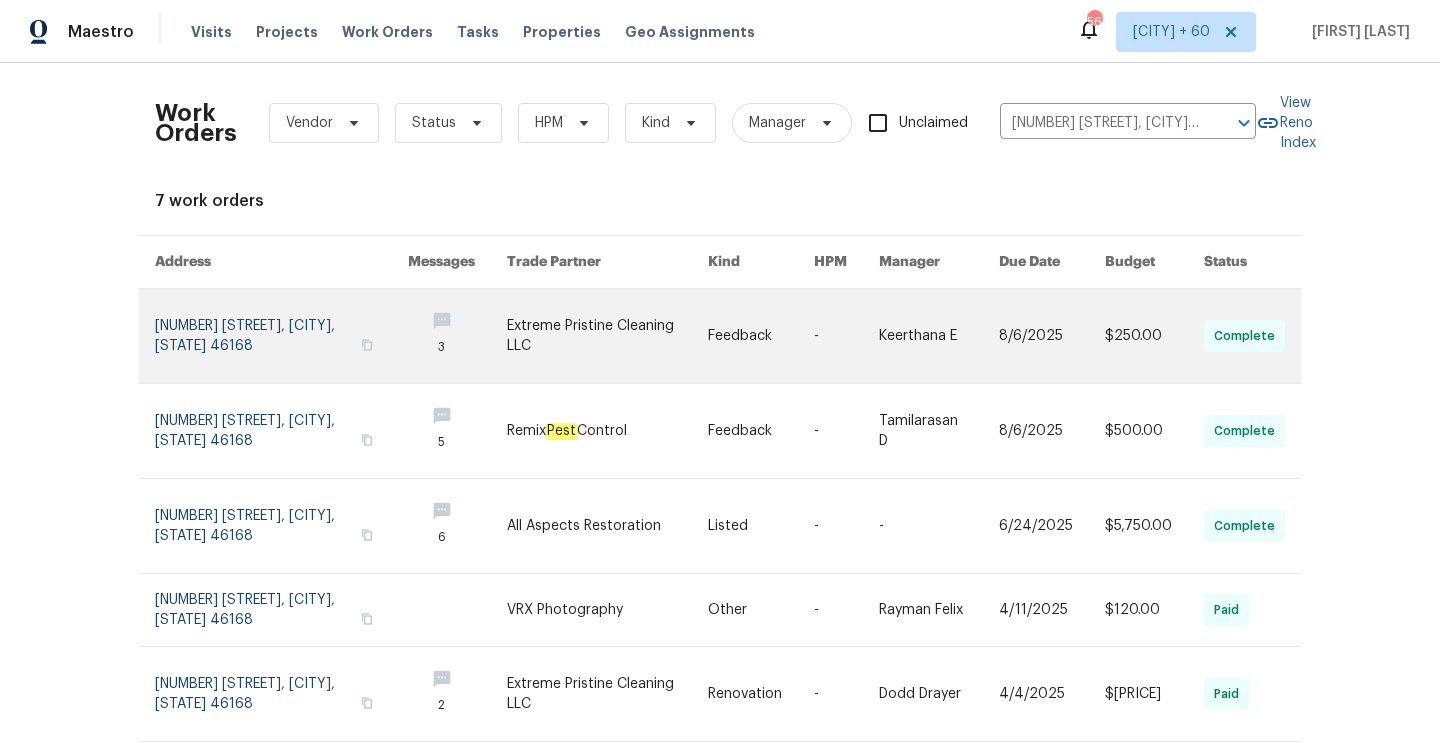 click at bounding box center (281, 336) 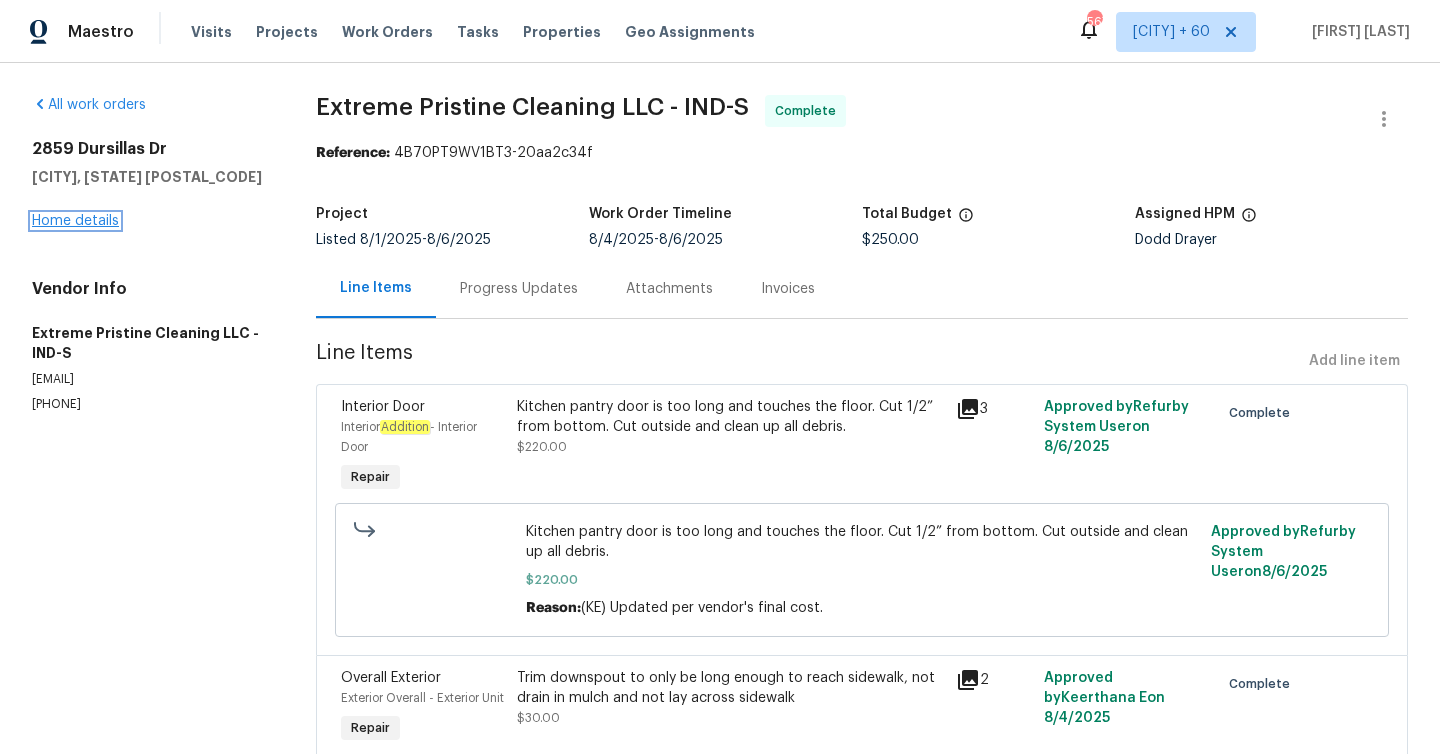 click on "Home details" at bounding box center [75, 221] 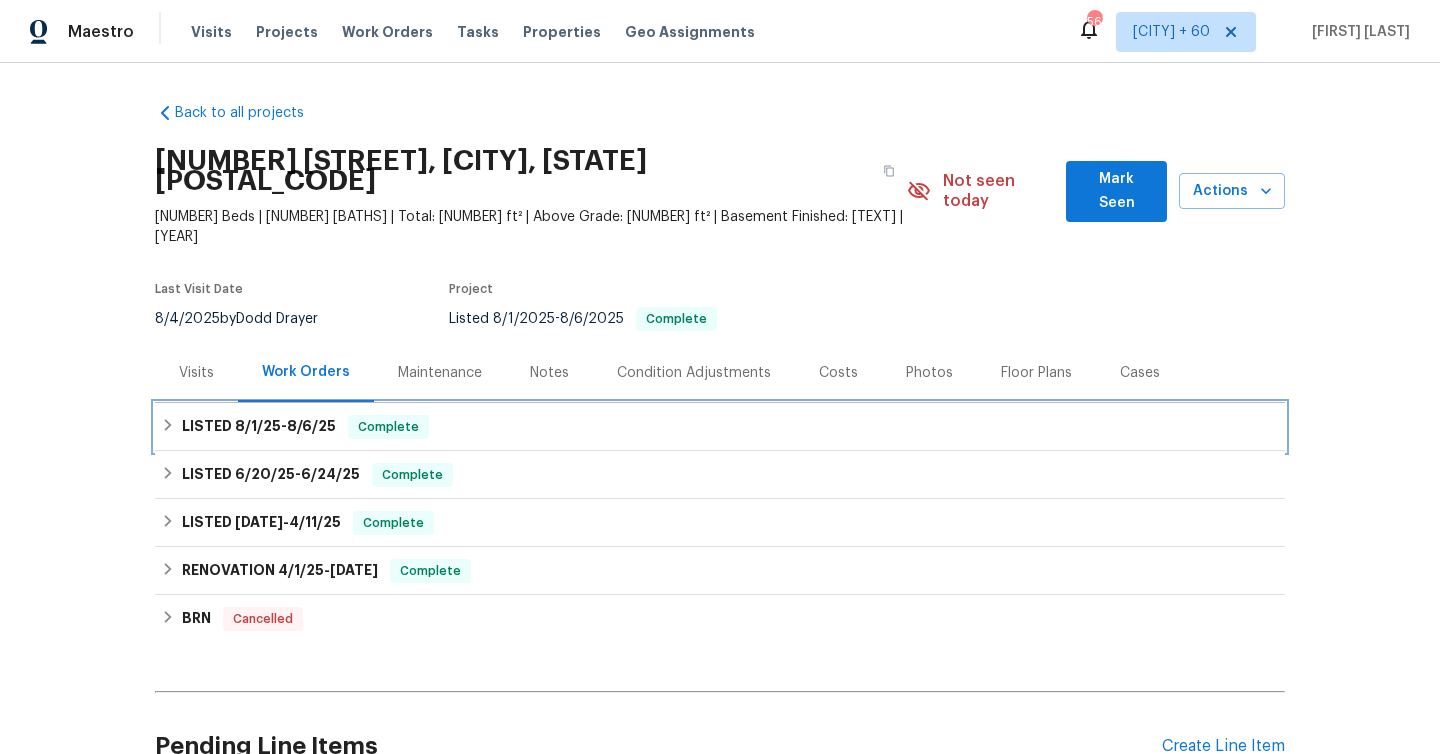 click on "8/1/25" at bounding box center [258, 426] 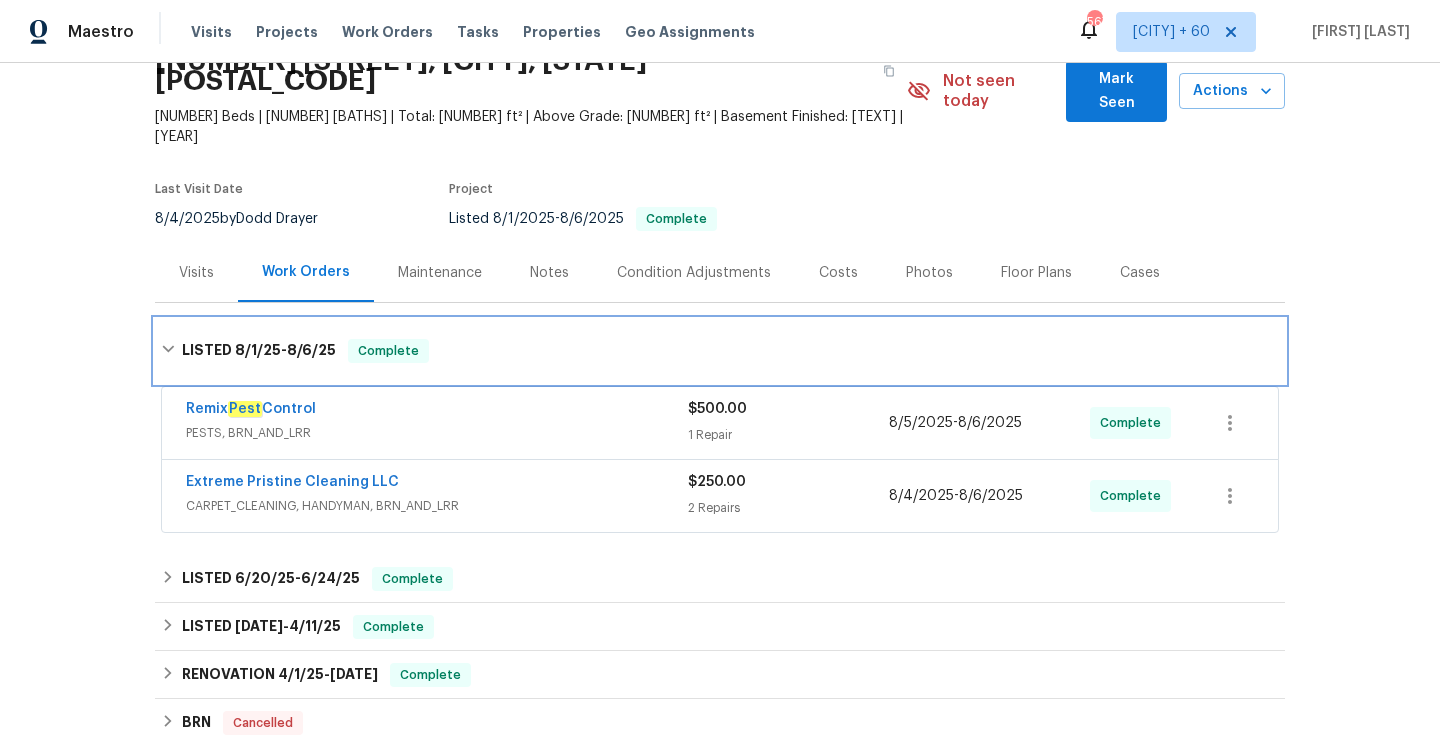 scroll, scrollTop: 52, scrollLeft: 0, axis: vertical 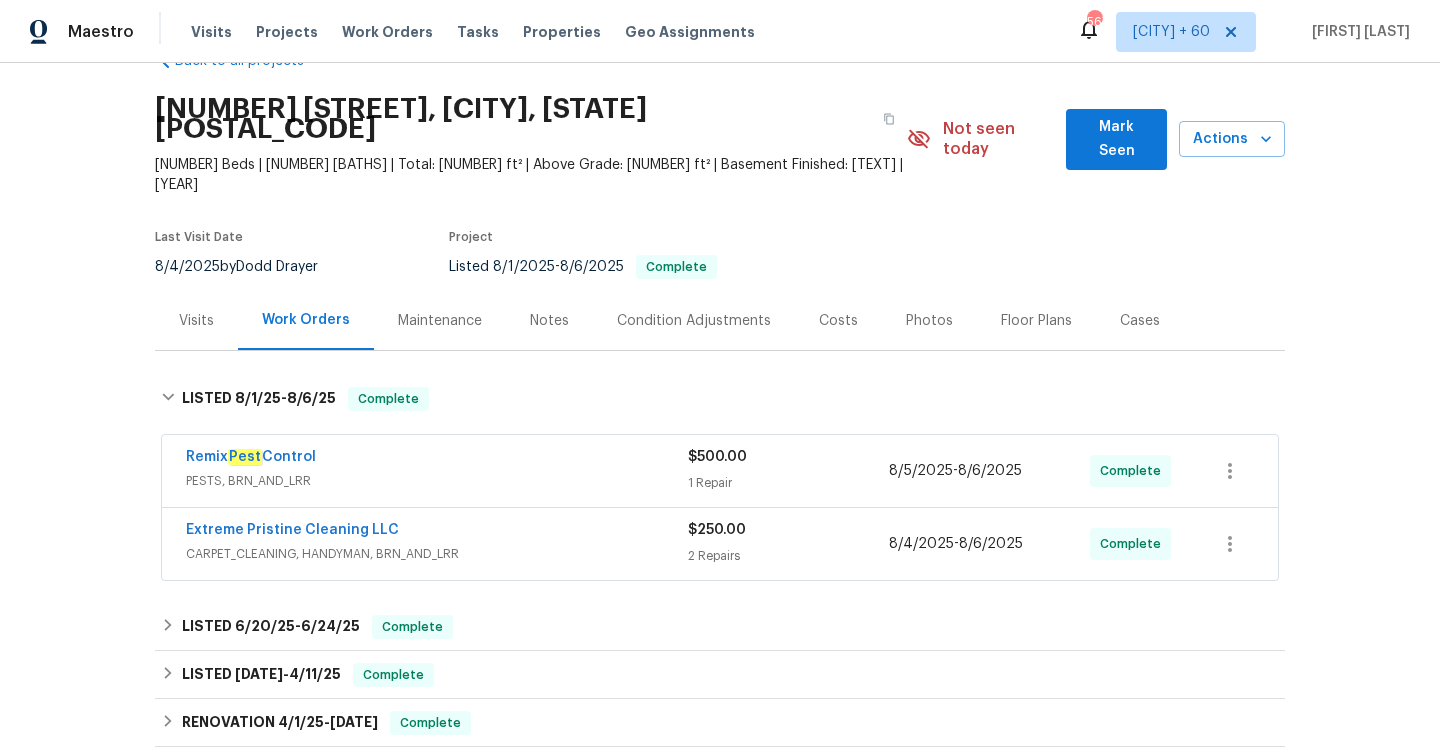click on "1 Repair" at bounding box center [788, 483] 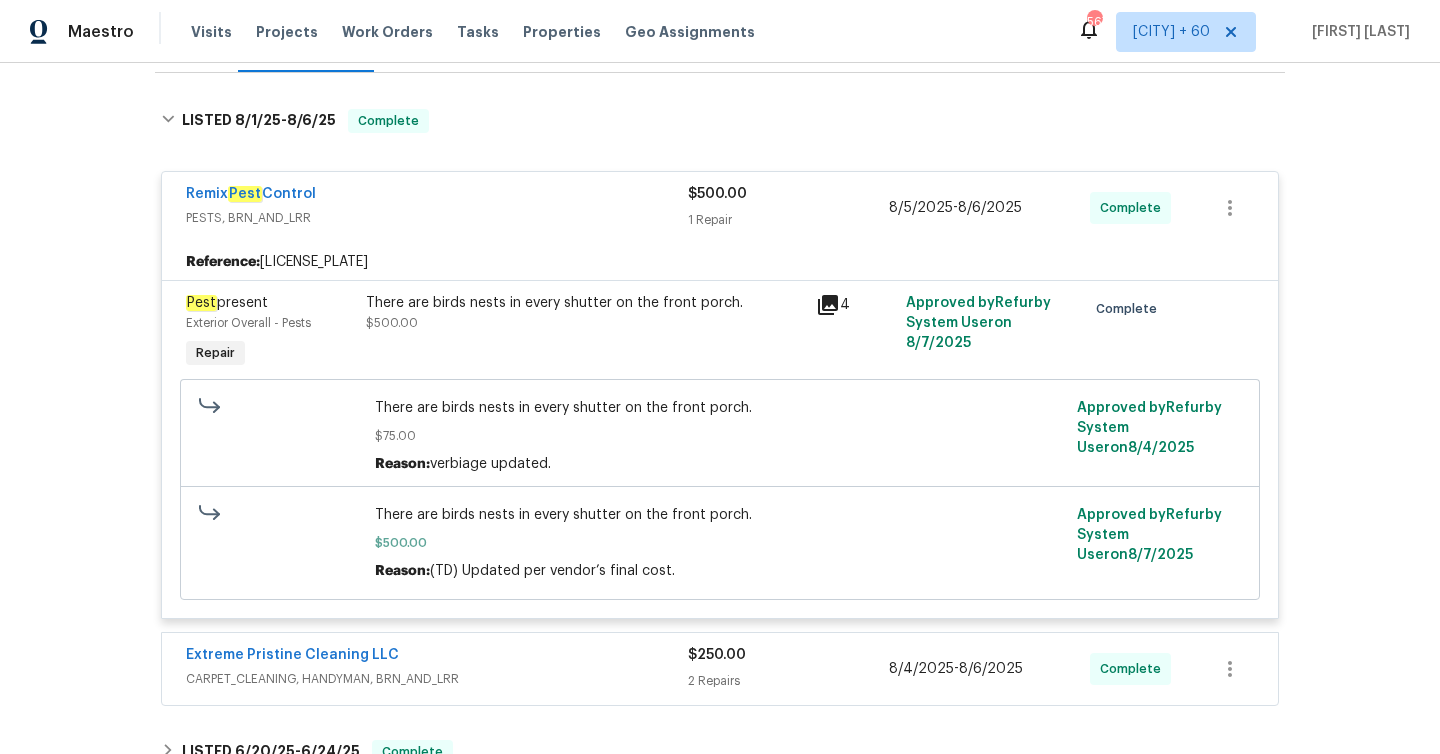 scroll, scrollTop: 336, scrollLeft: 0, axis: vertical 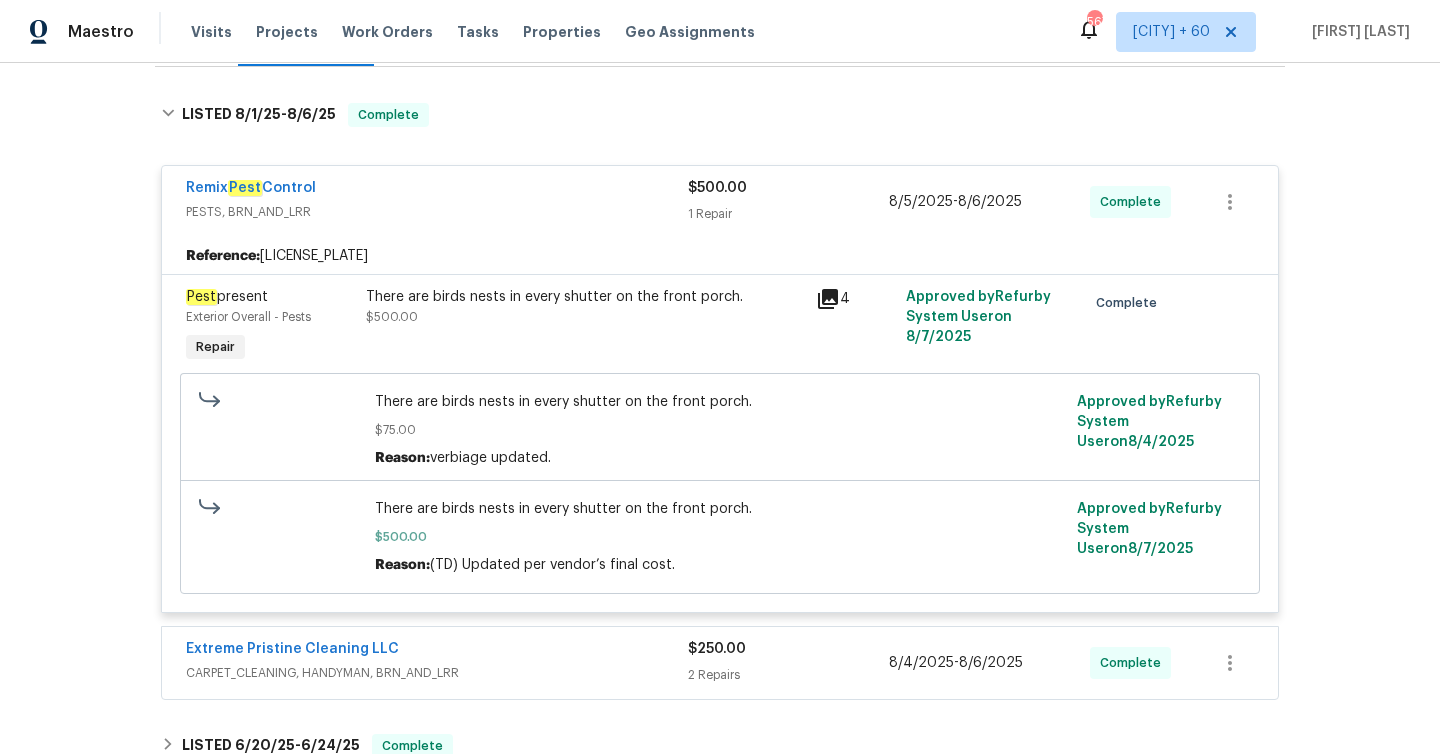 click on "There are birds nests in every shutter on the front porch." at bounding box center (585, 297) 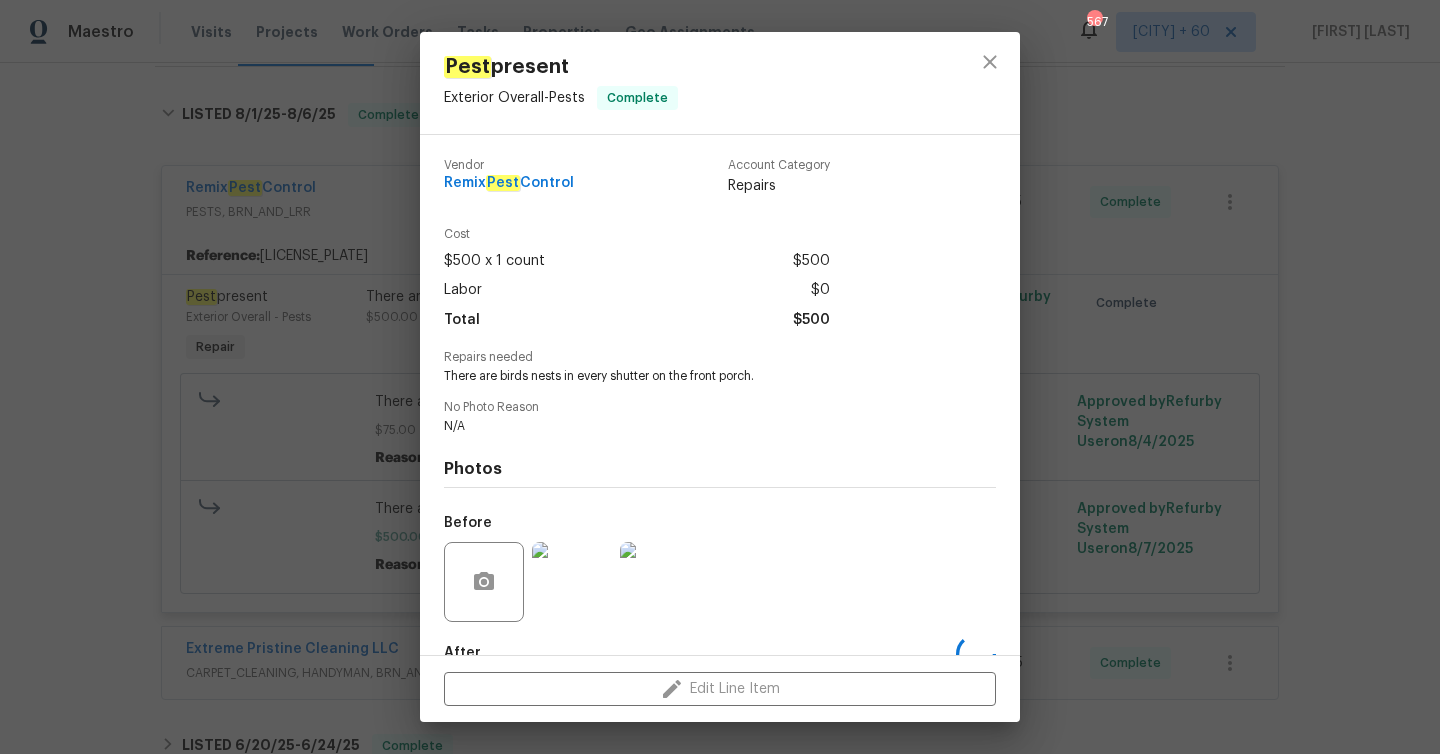 click on "Pest present Exterior Overall - Pests Complete Vendor Remix Pest Control Account Category Repairs Cost $[PRICE] x [NUMBER] count $[PRICE] Labor $[PRICE] Total $[PRICE] Repairs needed There are birds nests in every shutter on the front porch. No Photo Reason N/A Photos Before After Edit Line Item" at bounding box center (720, 377) 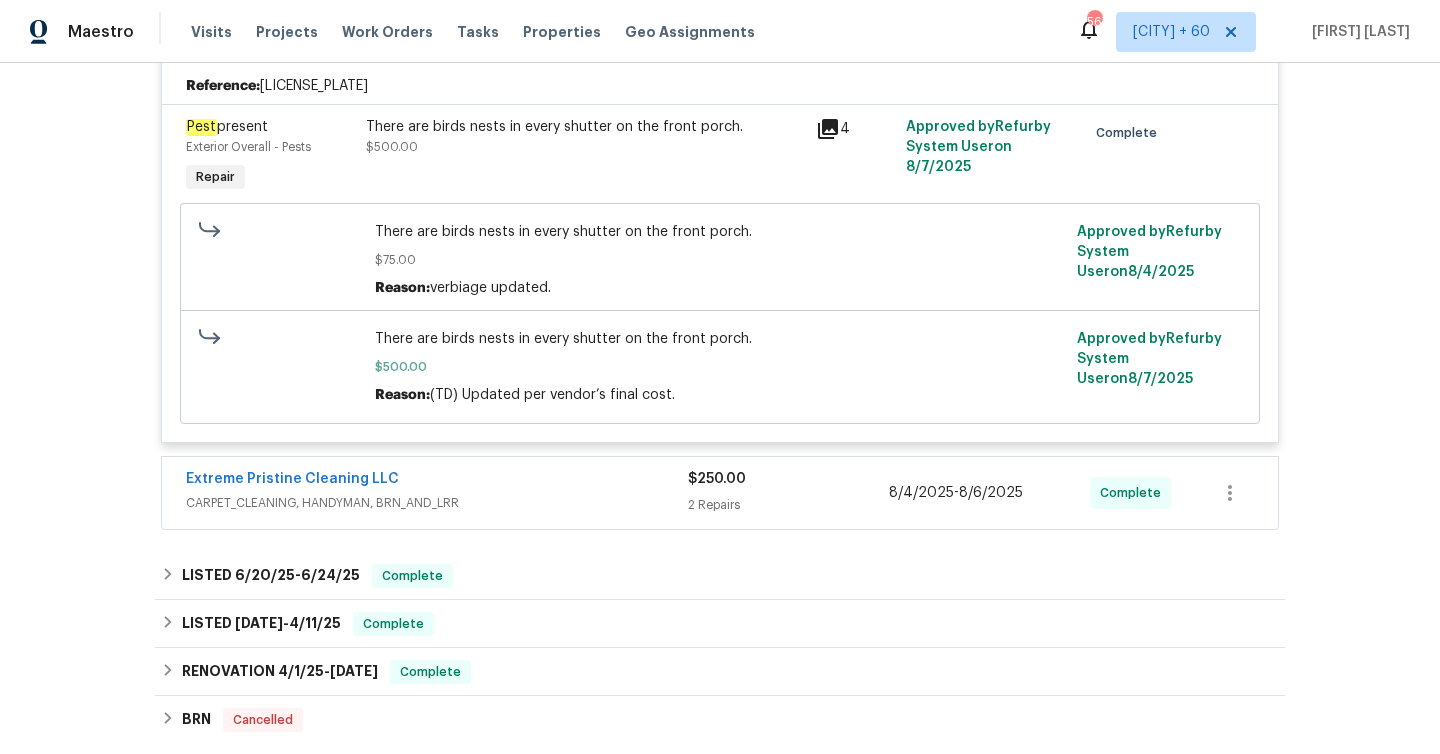 scroll, scrollTop: 584, scrollLeft: 0, axis: vertical 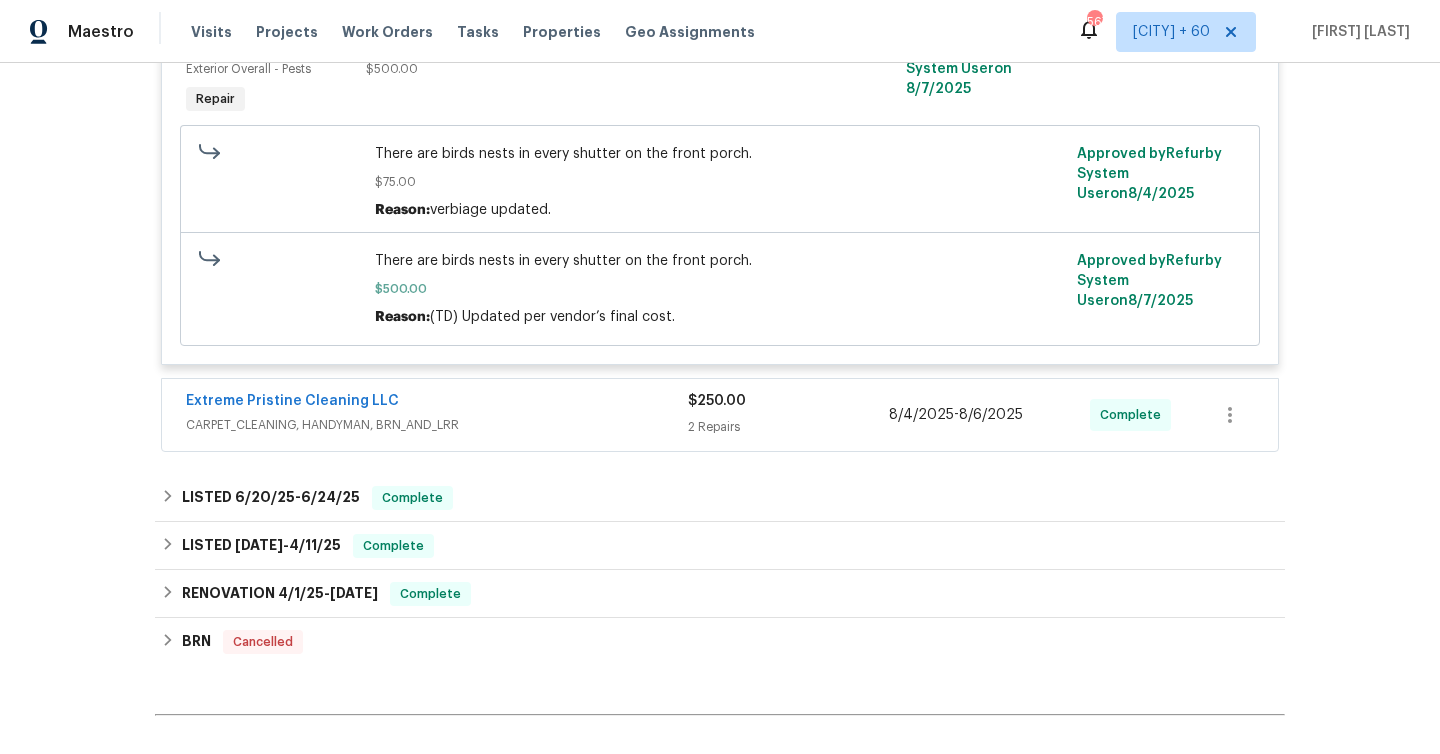 click on "$250.00 2 Repairs" at bounding box center (788, 415) 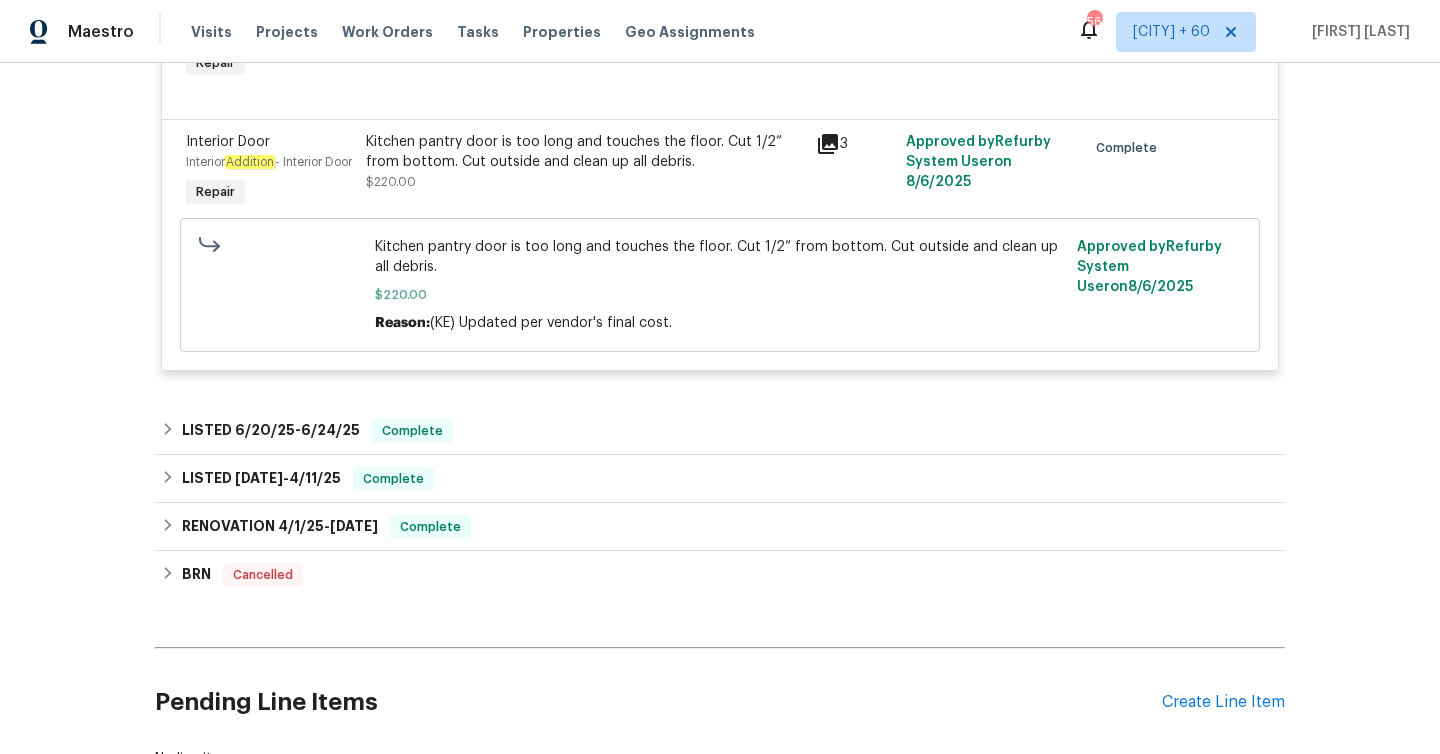 scroll, scrollTop: 1083, scrollLeft: 0, axis: vertical 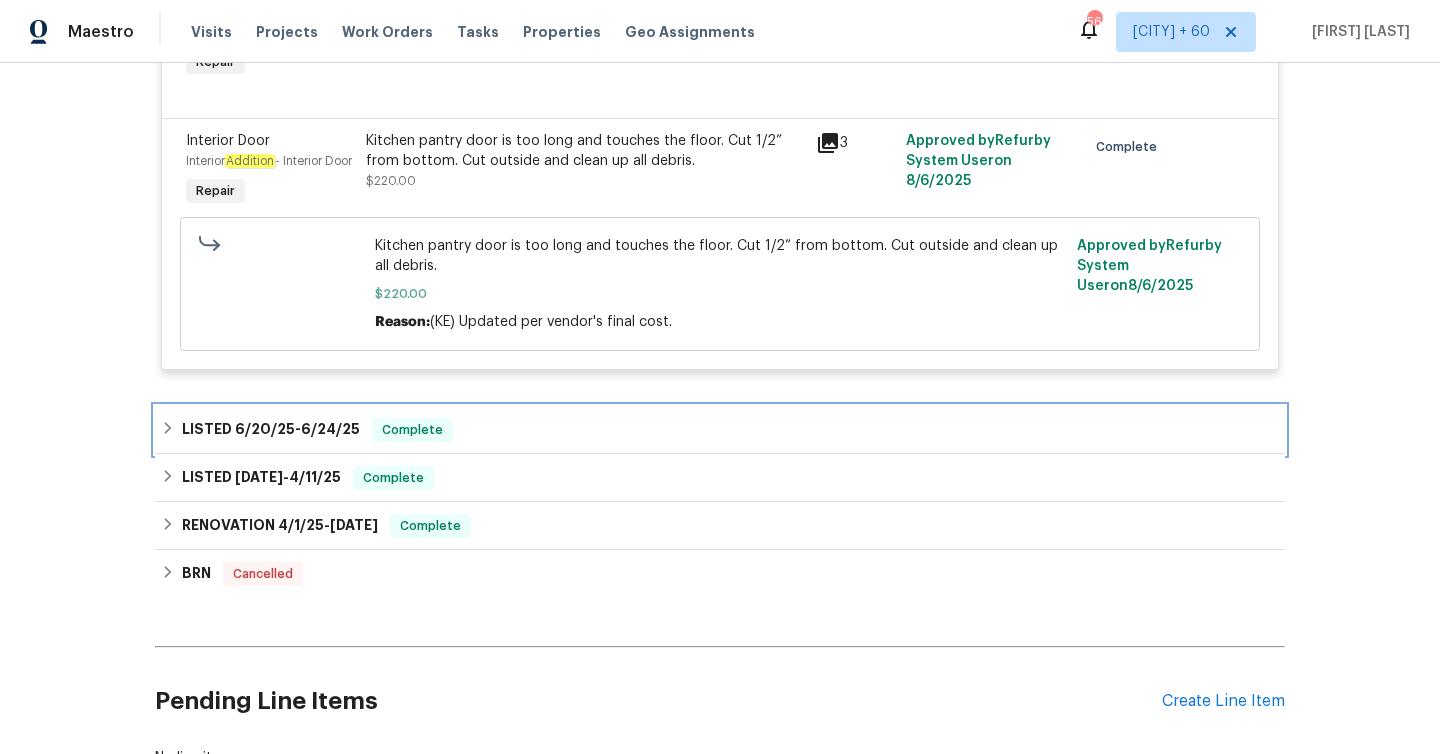 click on "6/24/25" at bounding box center (330, 429) 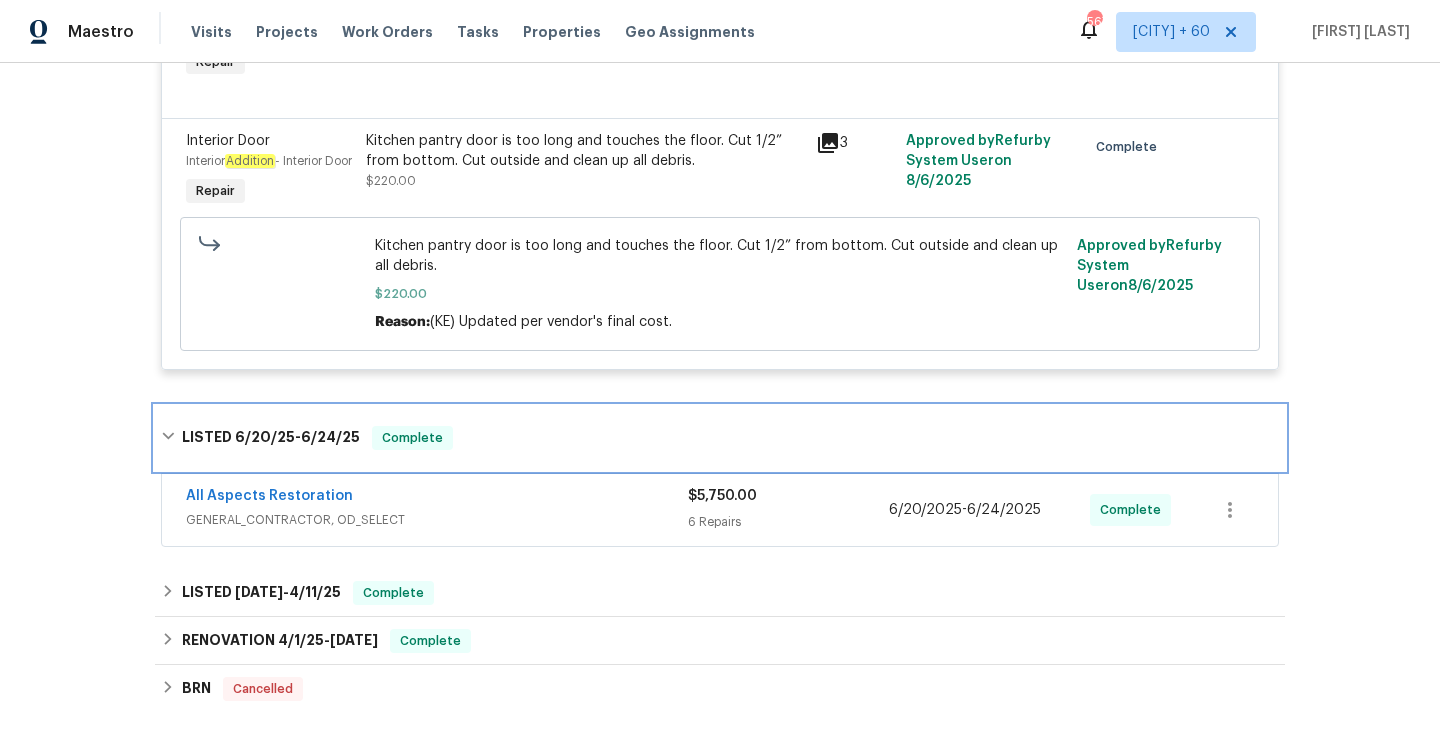 scroll, scrollTop: 1187, scrollLeft: 0, axis: vertical 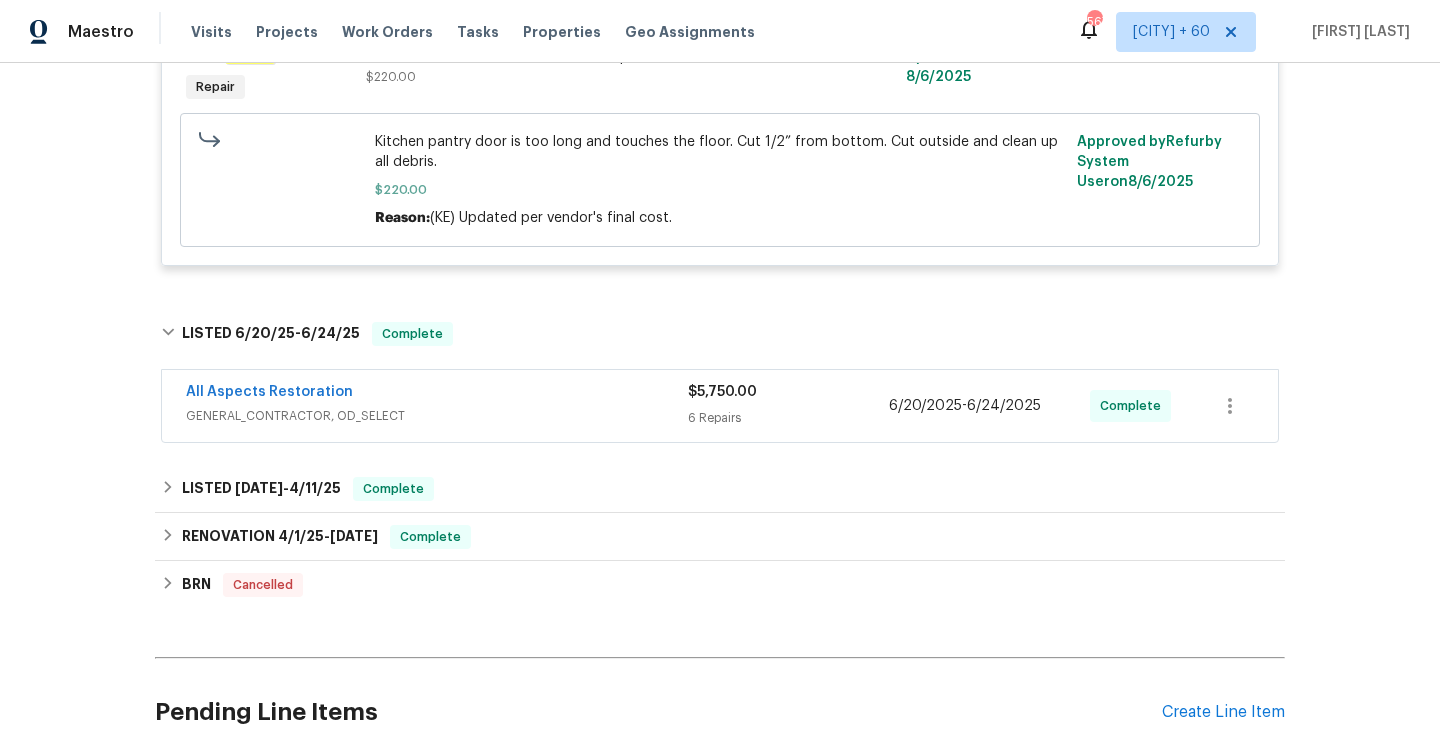click on "6 Repairs" at bounding box center (788, 418) 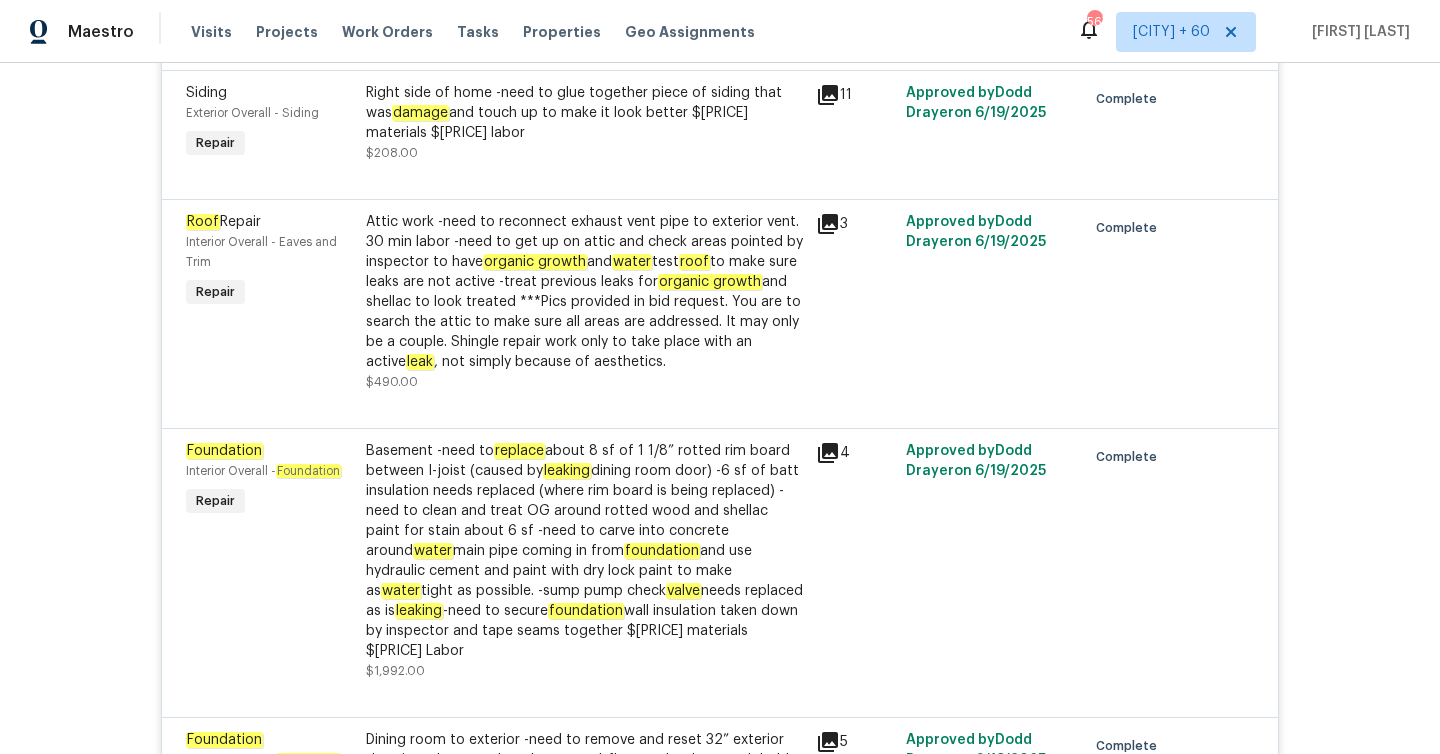 scroll, scrollTop: 0, scrollLeft: 0, axis: both 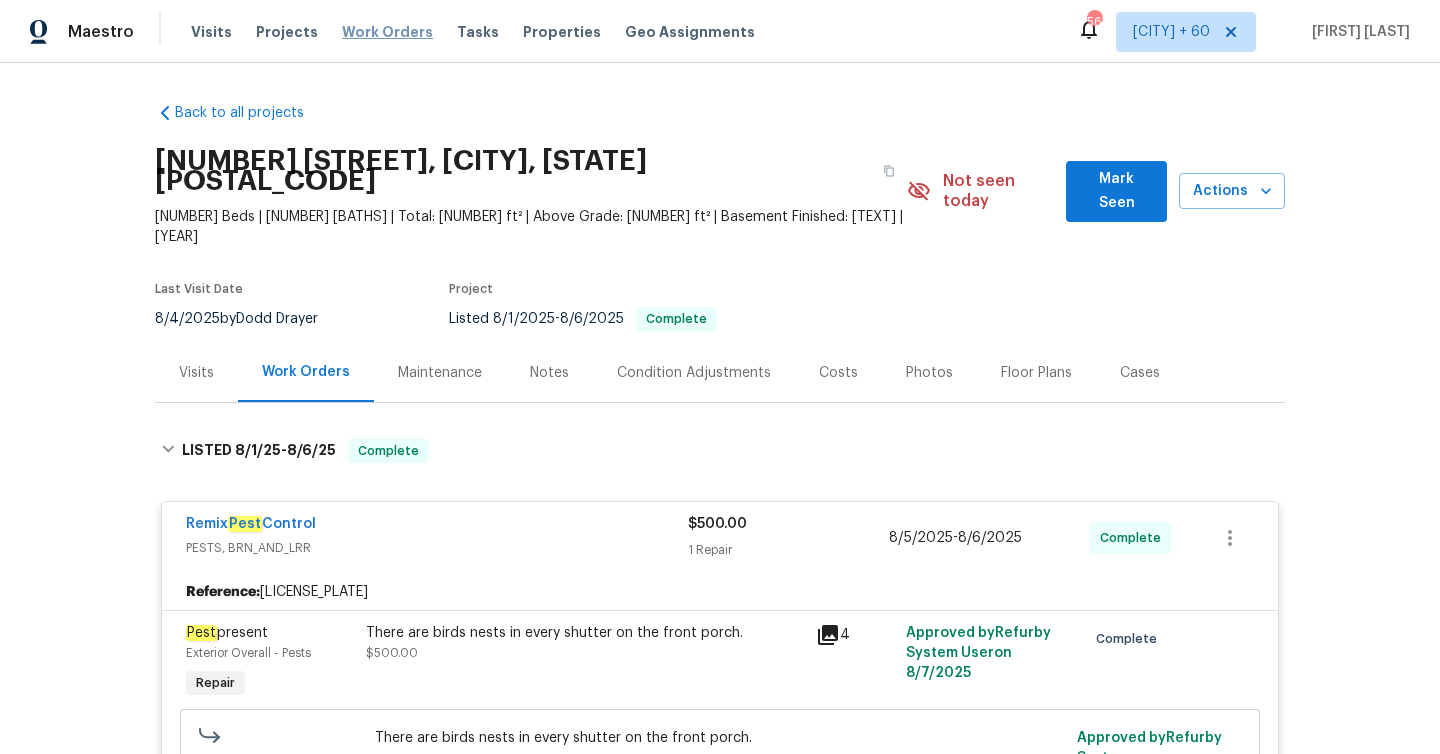 click on "Work Orders" at bounding box center (387, 32) 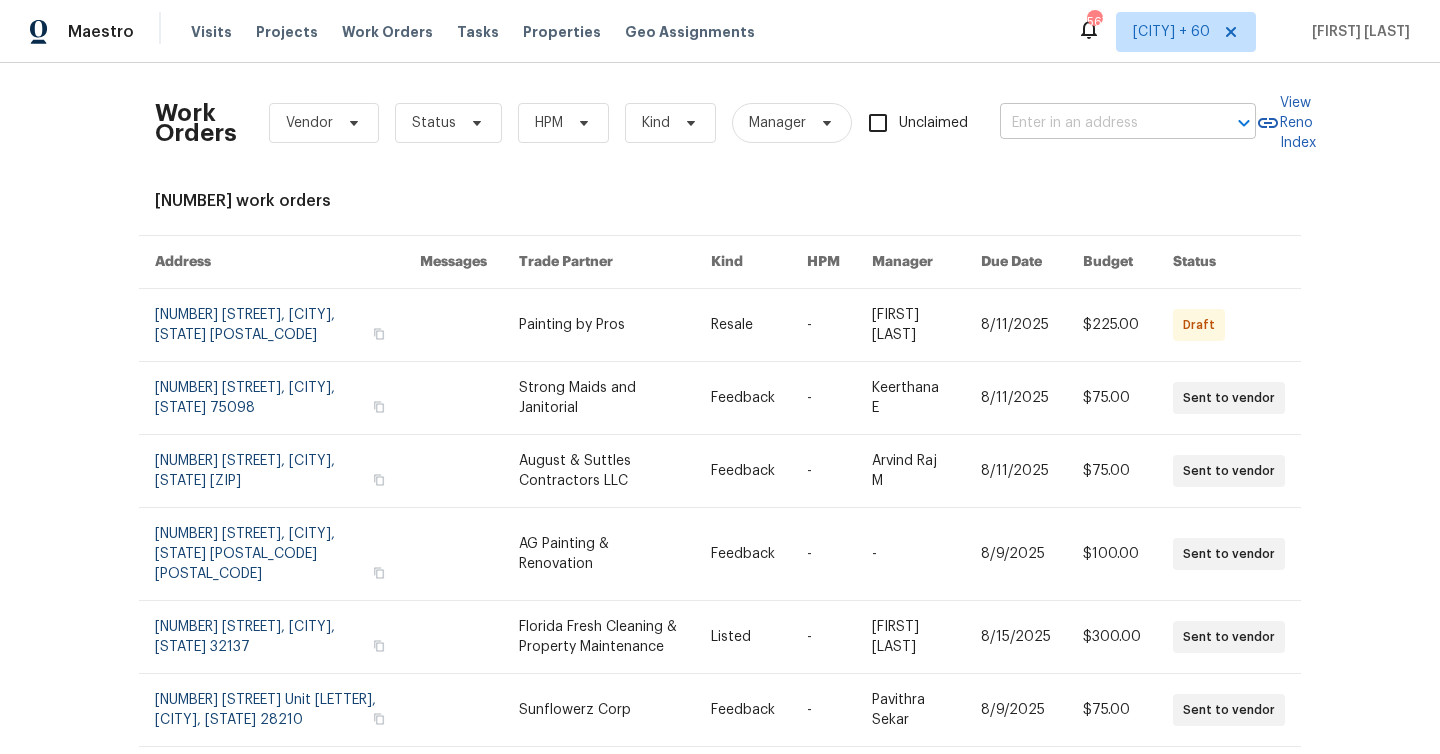 click at bounding box center [1100, 123] 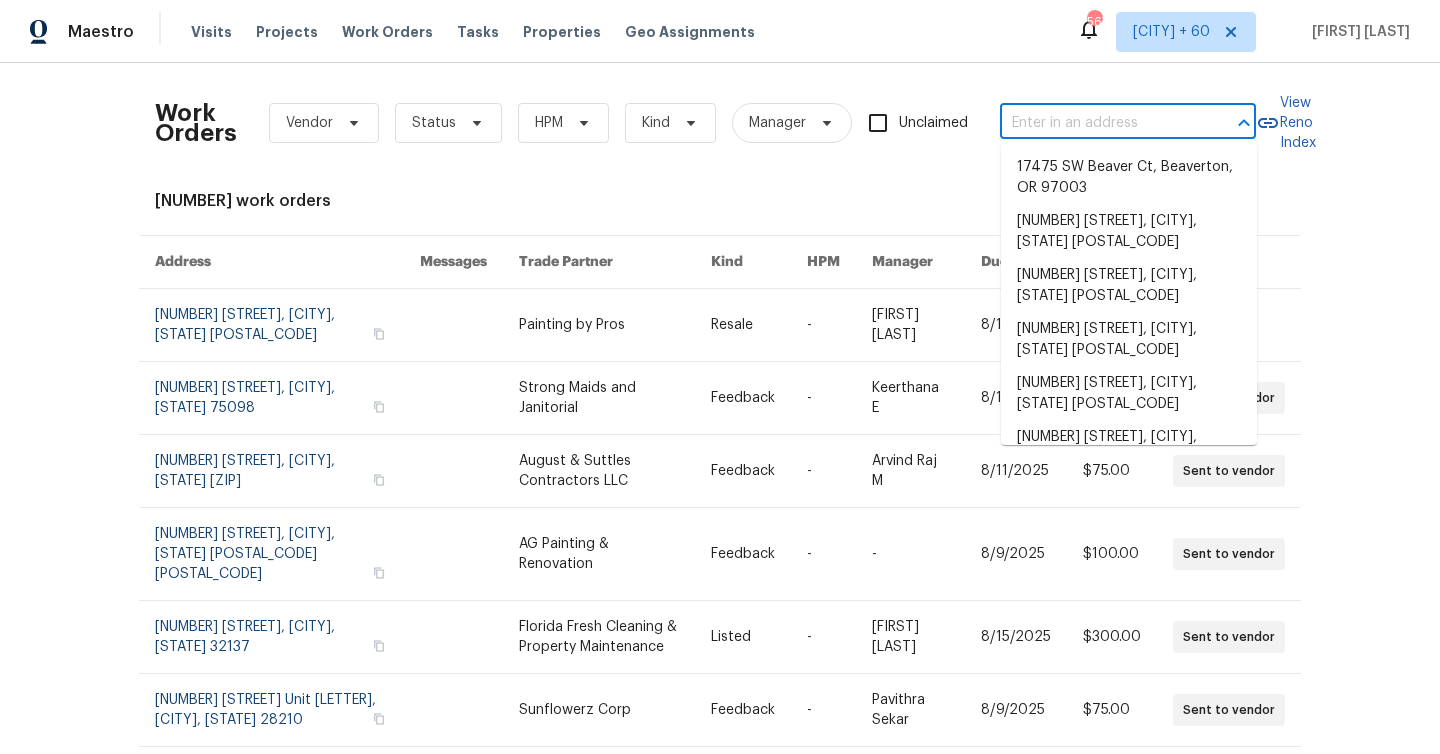 paste on "[NUMBER] [STREET], [CITY], [STATE] [POSTAL_CODE]" 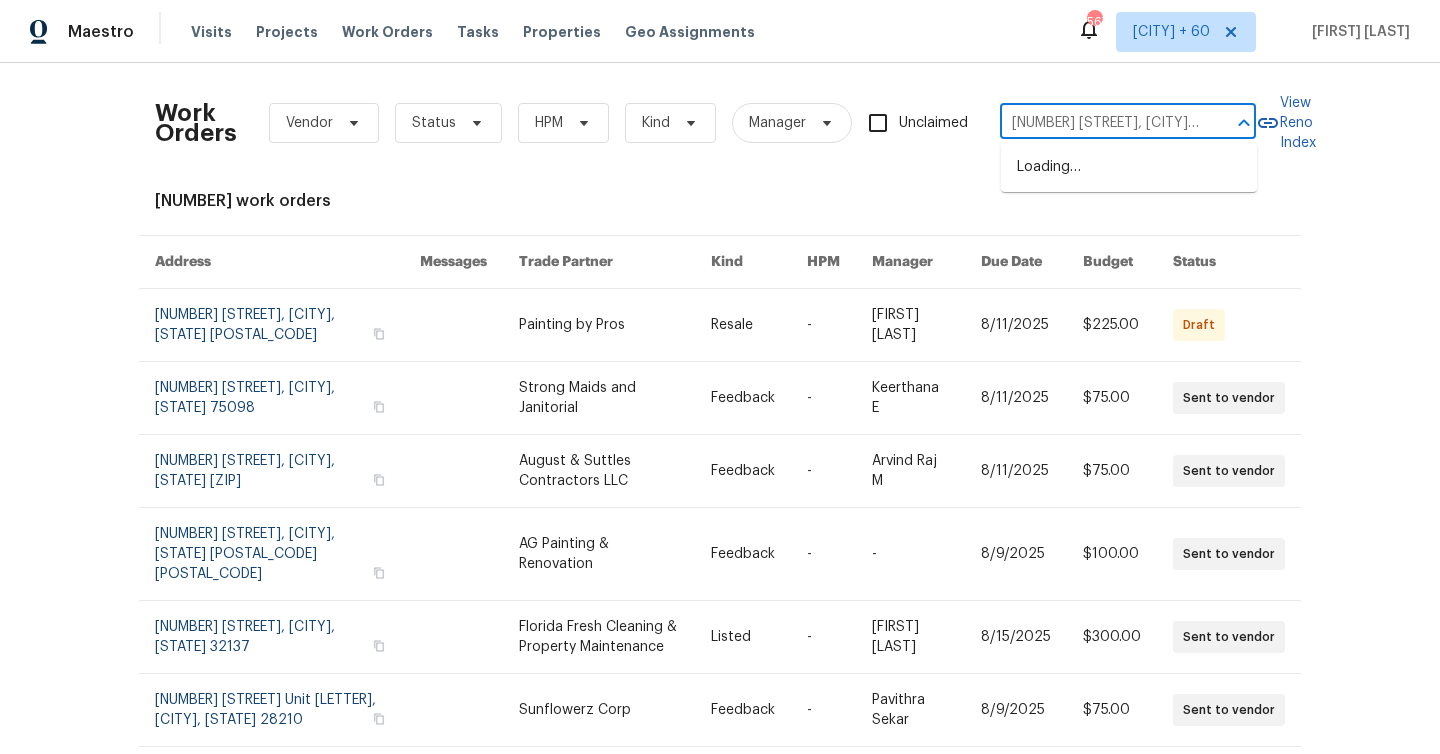 scroll, scrollTop: 0, scrollLeft: 55, axis: horizontal 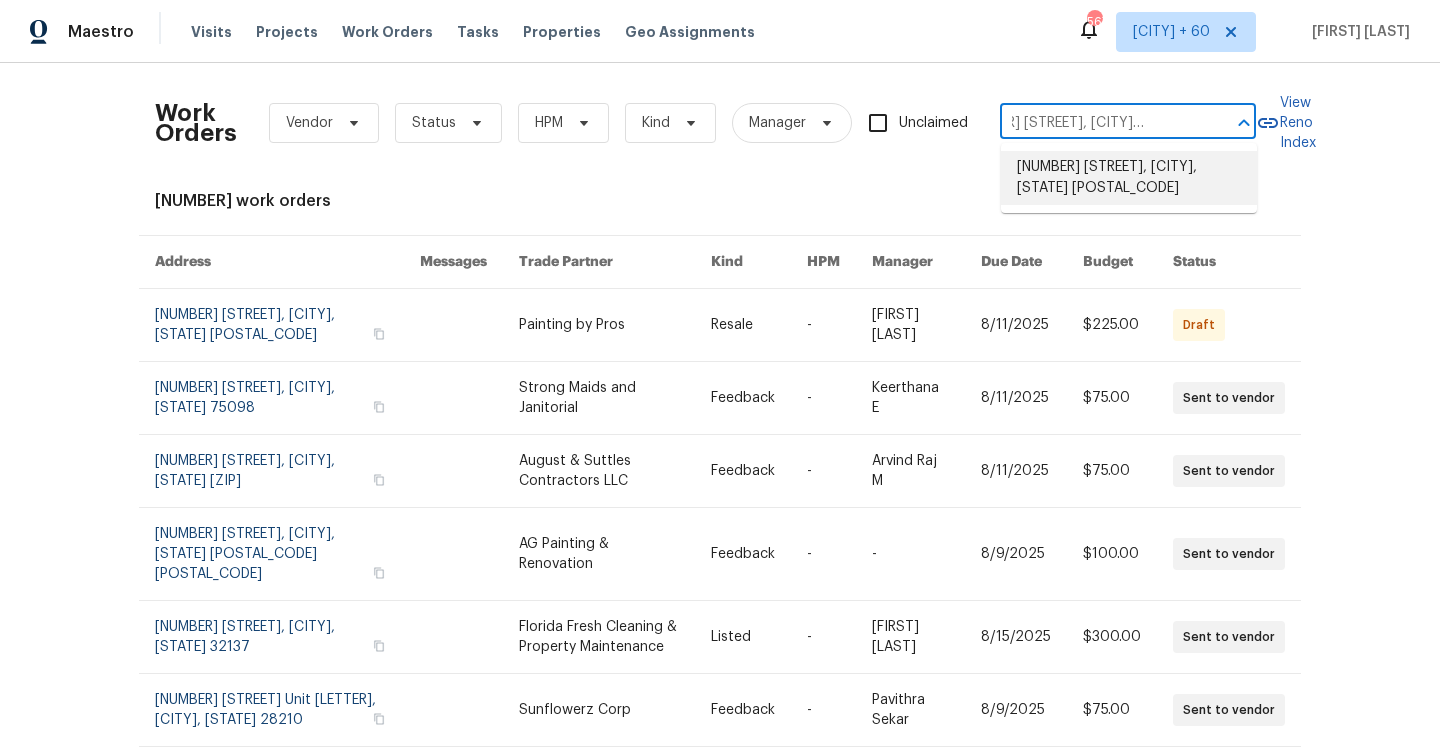 click on "[NUMBER] [STREET], [CITY], [STATE] [POSTAL_CODE]" at bounding box center [1129, 178] 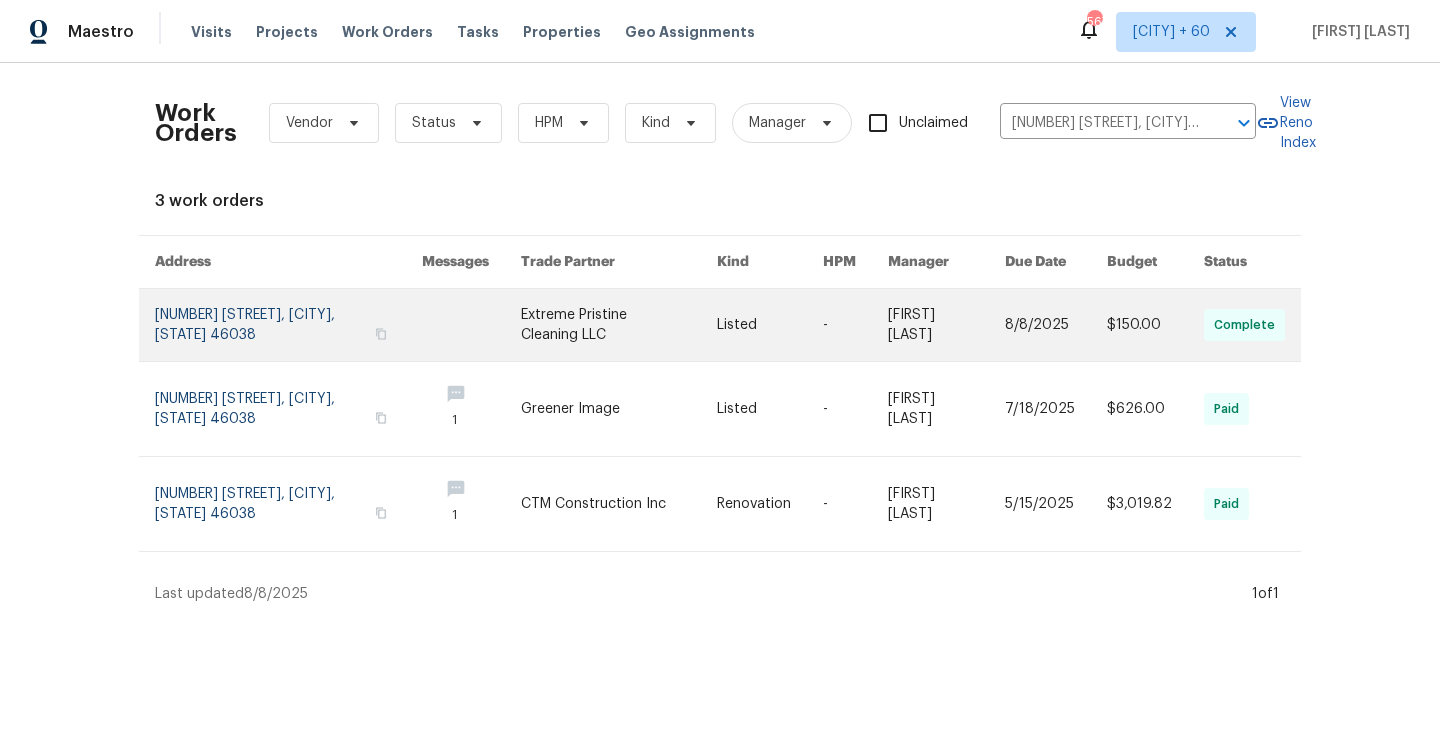 click at bounding box center [288, 325] 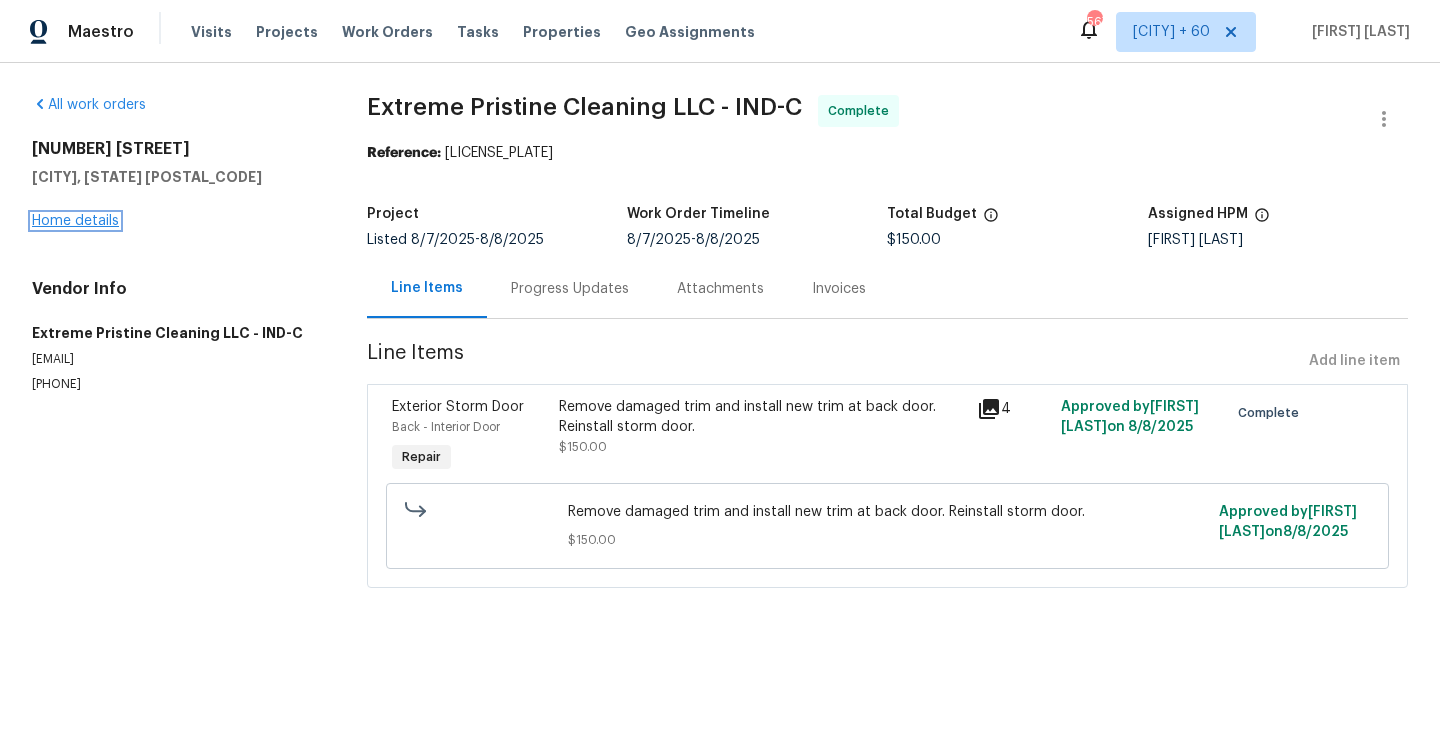 click on "Home details" at bounding box center [75, 221] 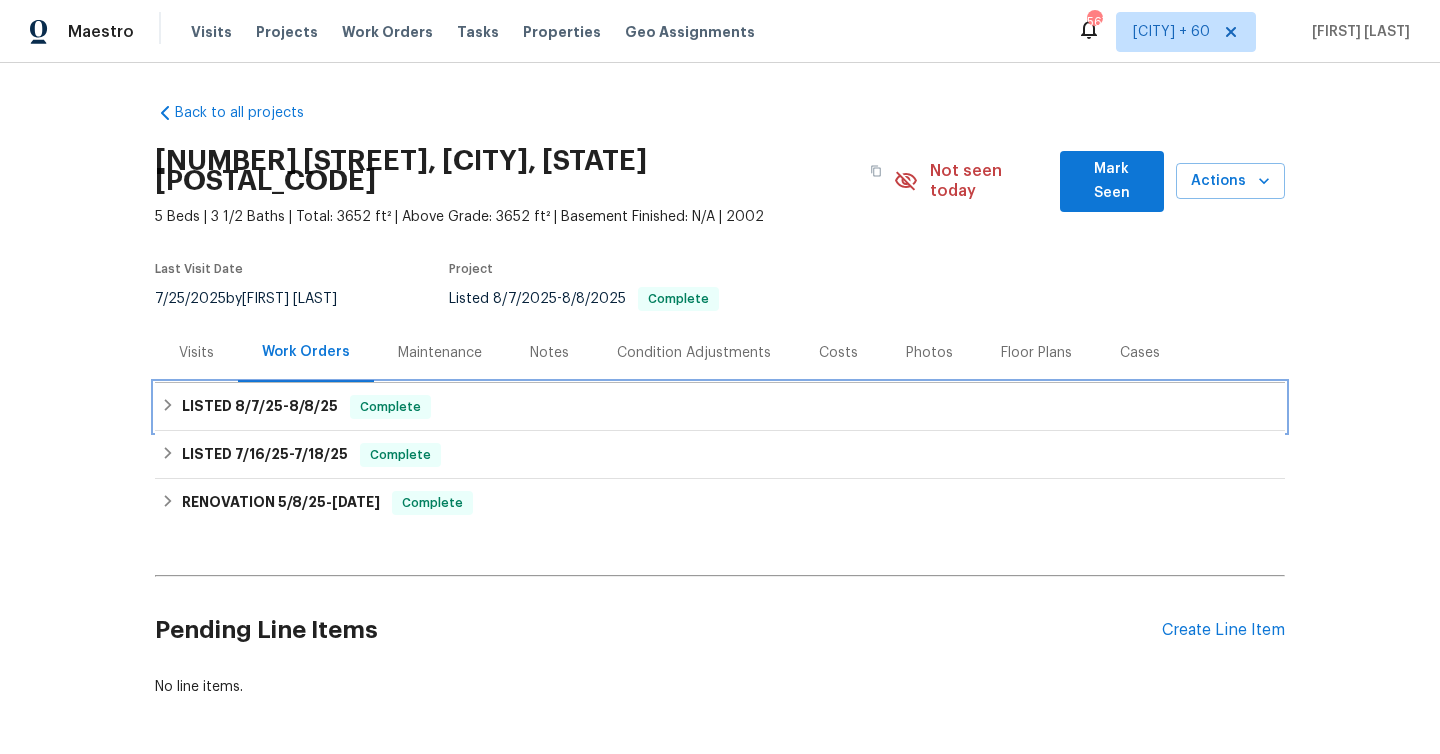 click on "8/7/25" at bounding box center (259, 406) 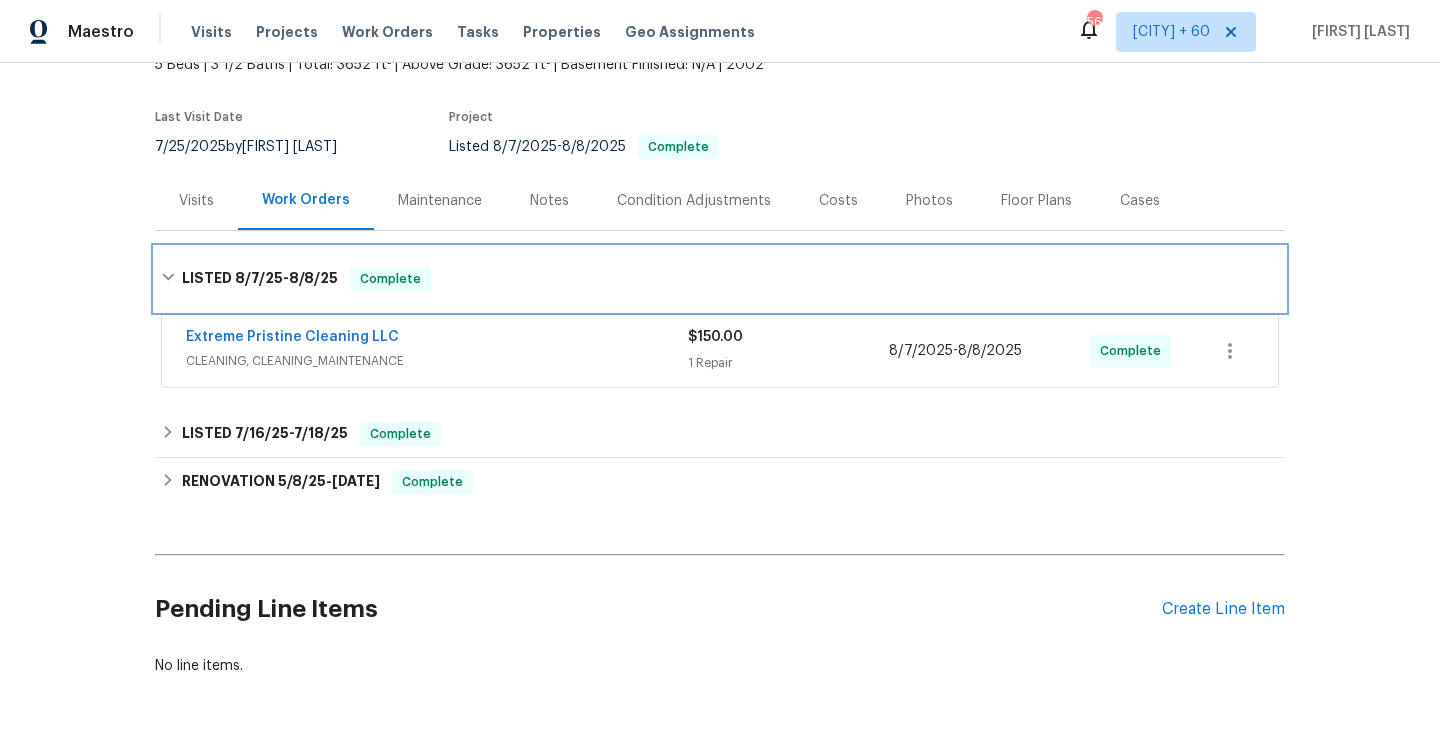 scroll, scrollTop: 190, scrollLeft: 0, axis: vertical 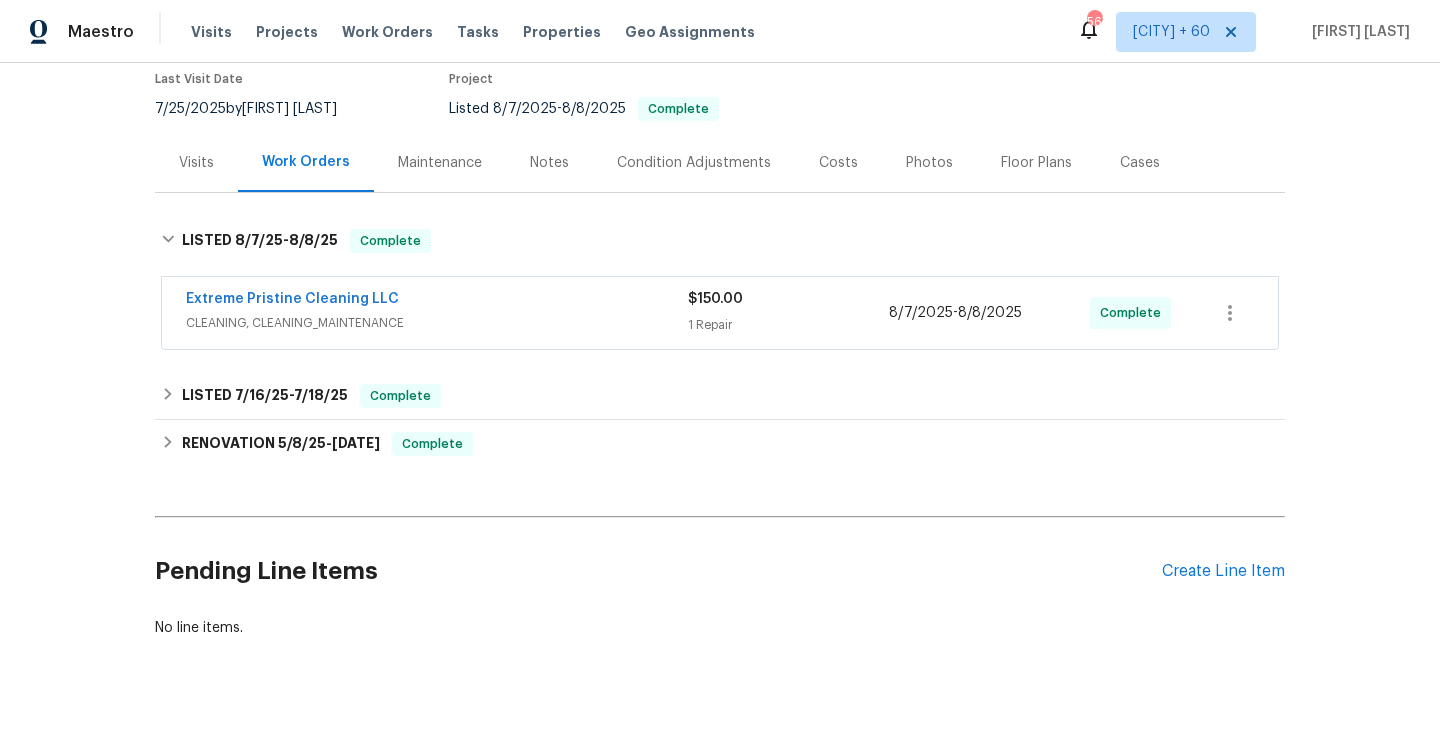 click on "1 Repair" at bounding box center (788, 325) 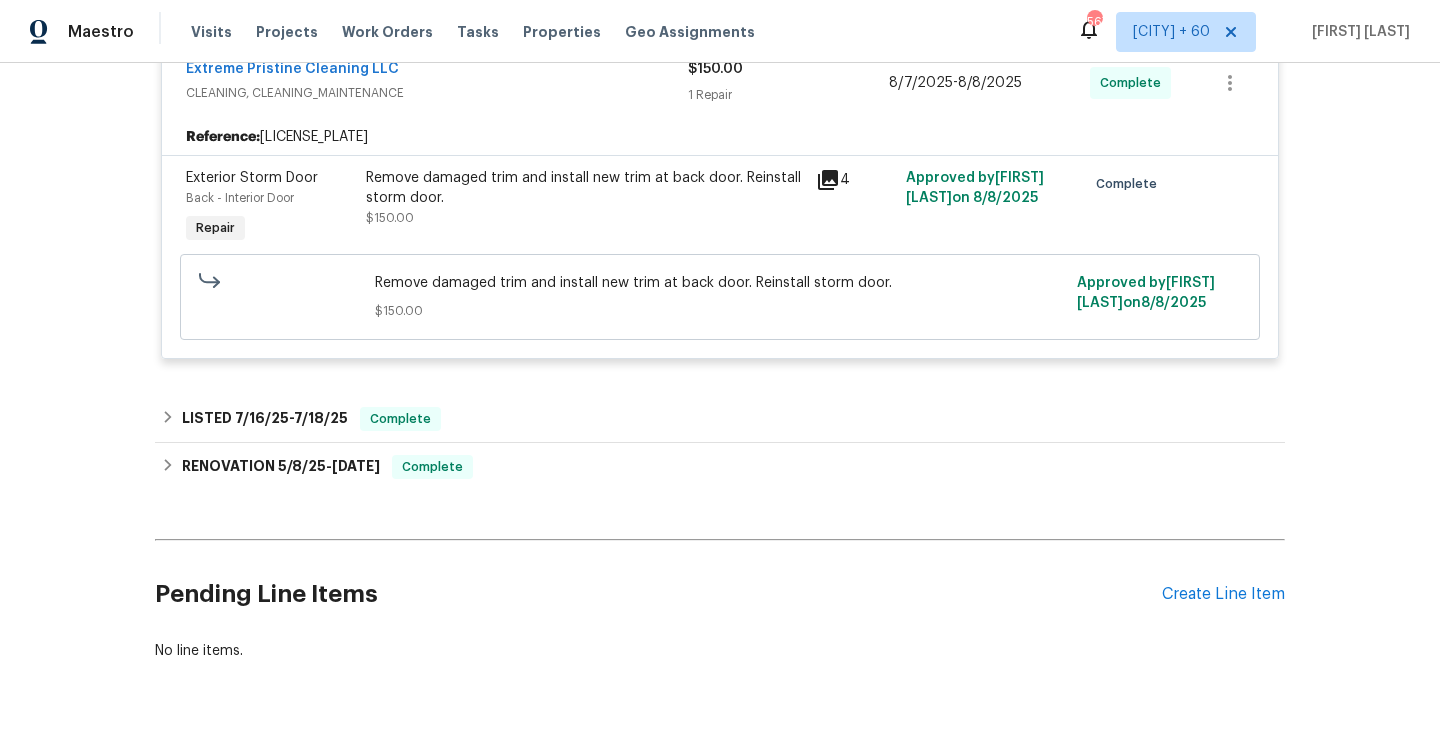scroll, scrollTop: 458, scrollLeft: 0, axis: vertical 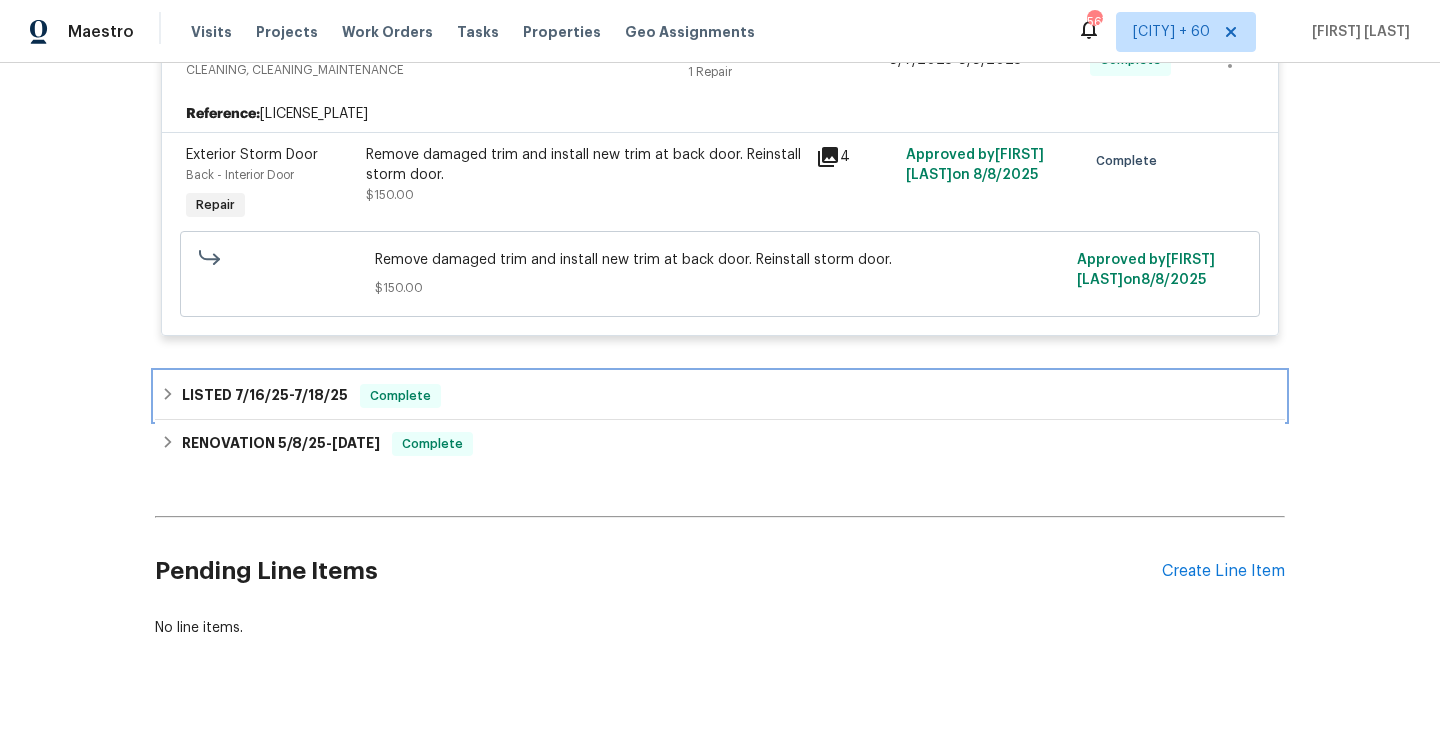 click on "7/18/25" at bounding box center [321, 395] 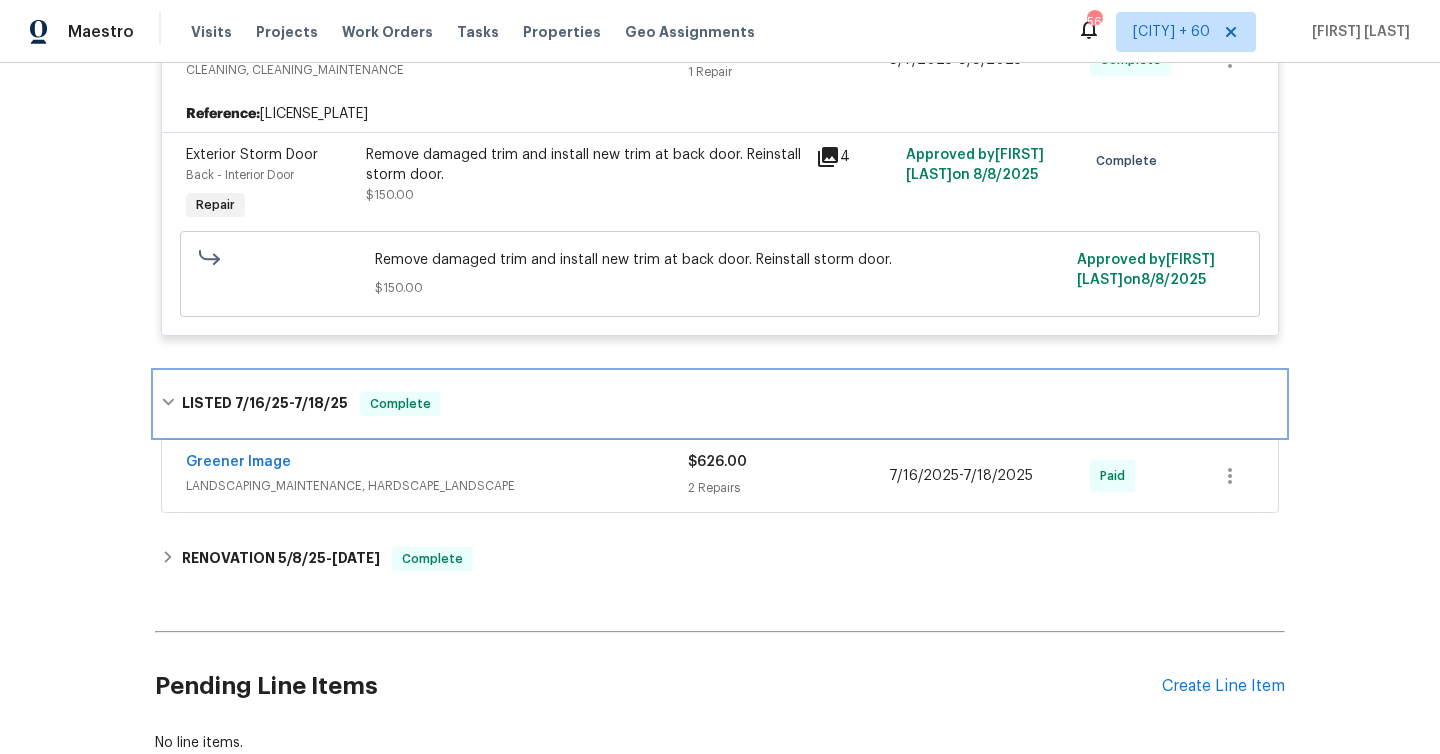 scroll, scrollTop: 553, scrollLeft: 0, axis: vertical 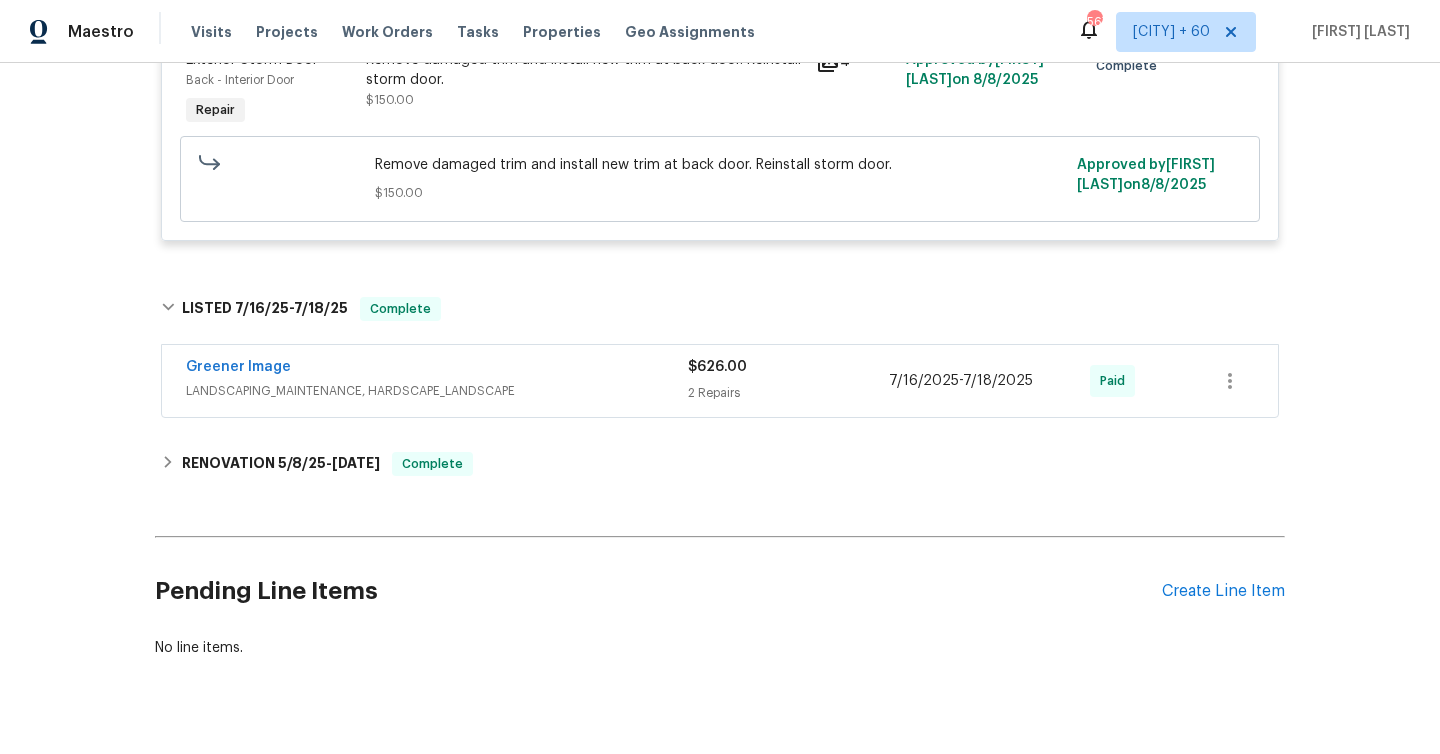 click on "2 Repairs" at bounding box center [788, 393] 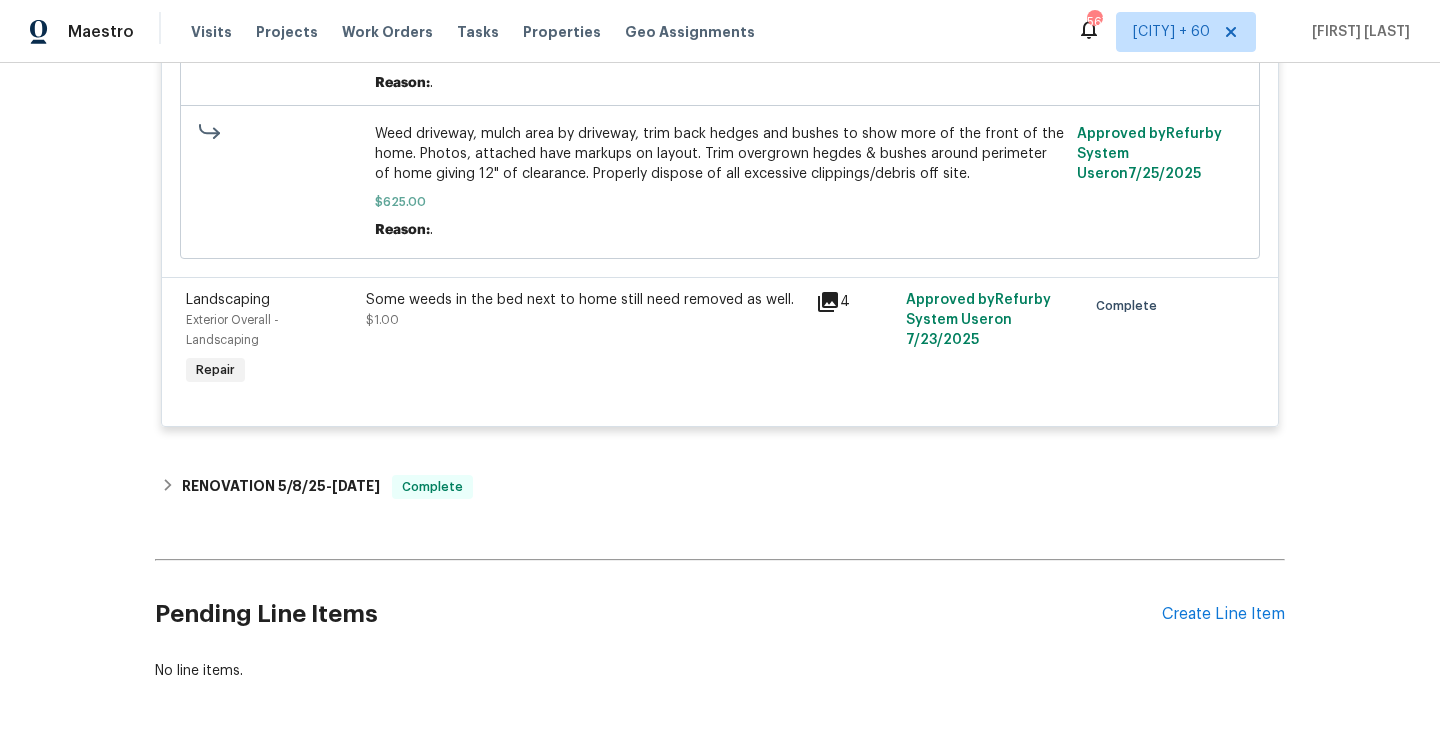 scroll, scrollTop: 1248, scrollLeft: 0, axis: vertical 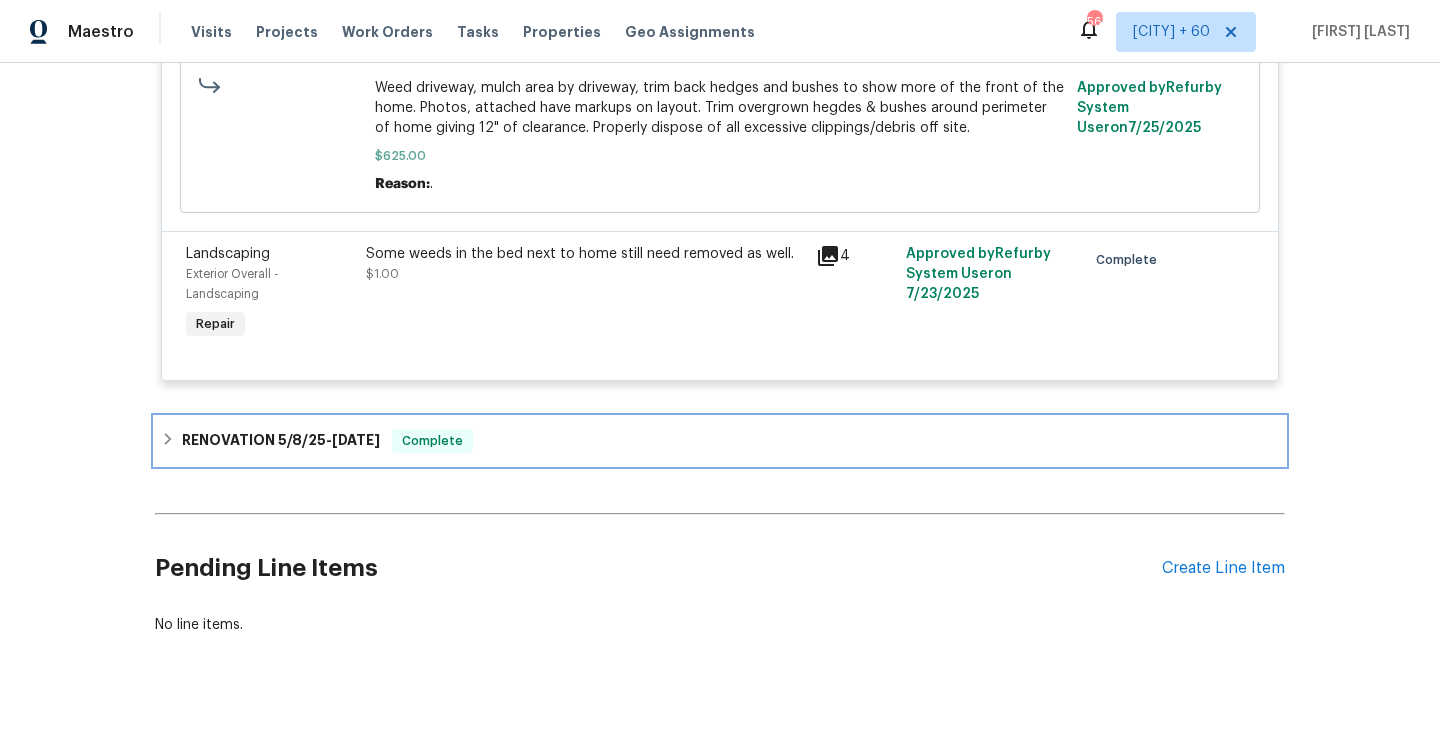 click on "RENOVATION [DATE] - [DATE]" at bounding box center [281, 441] 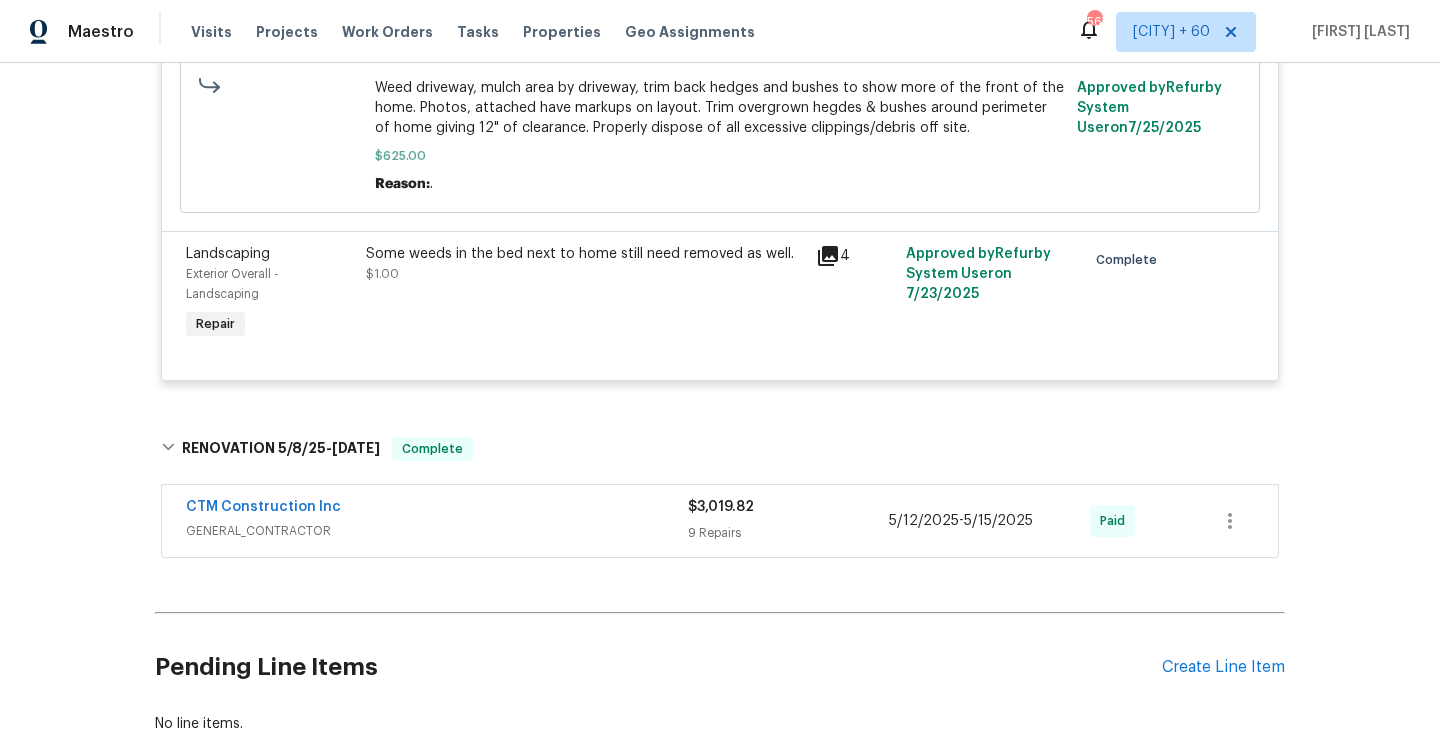 click on "9 Repairs" at bounding box center [788, 533] 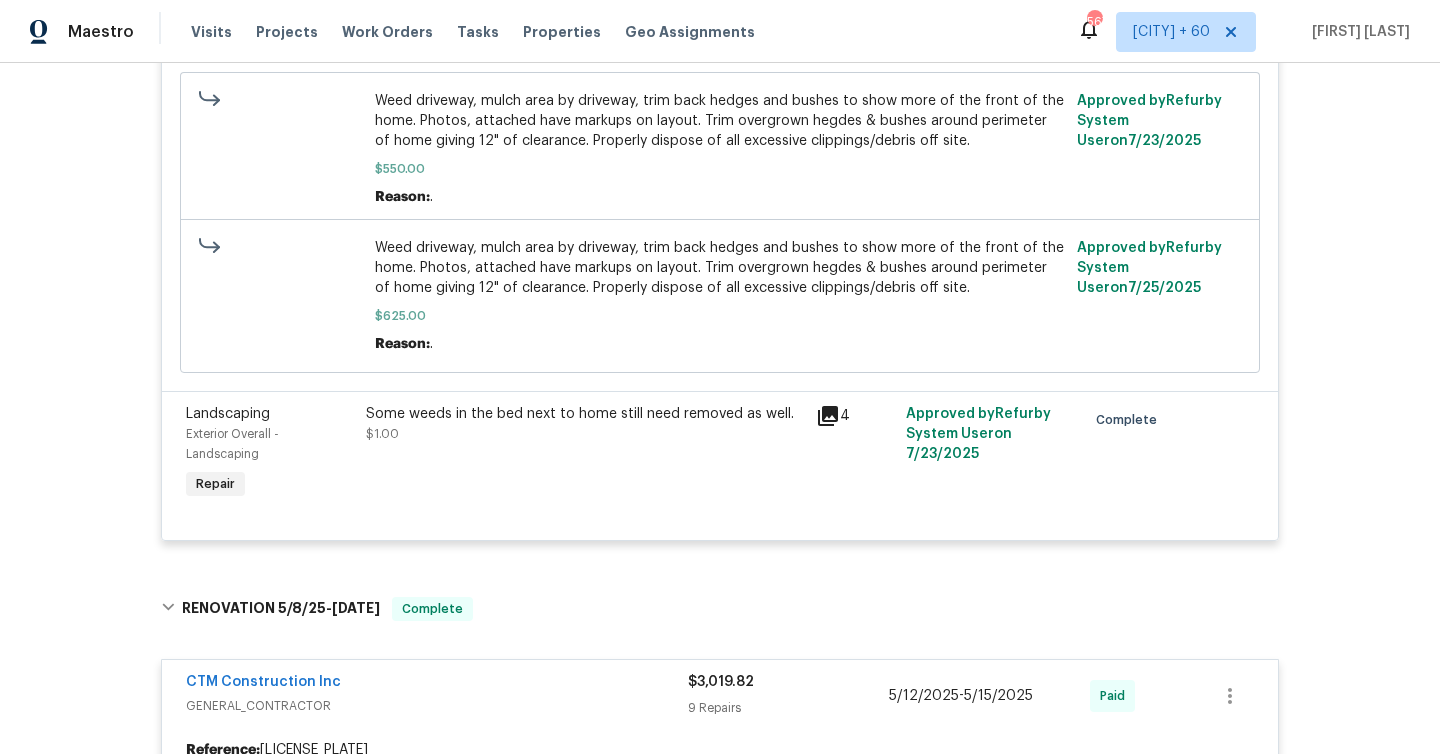 scroll, scrollTop: 0, scrollLeft: 0, axis: both 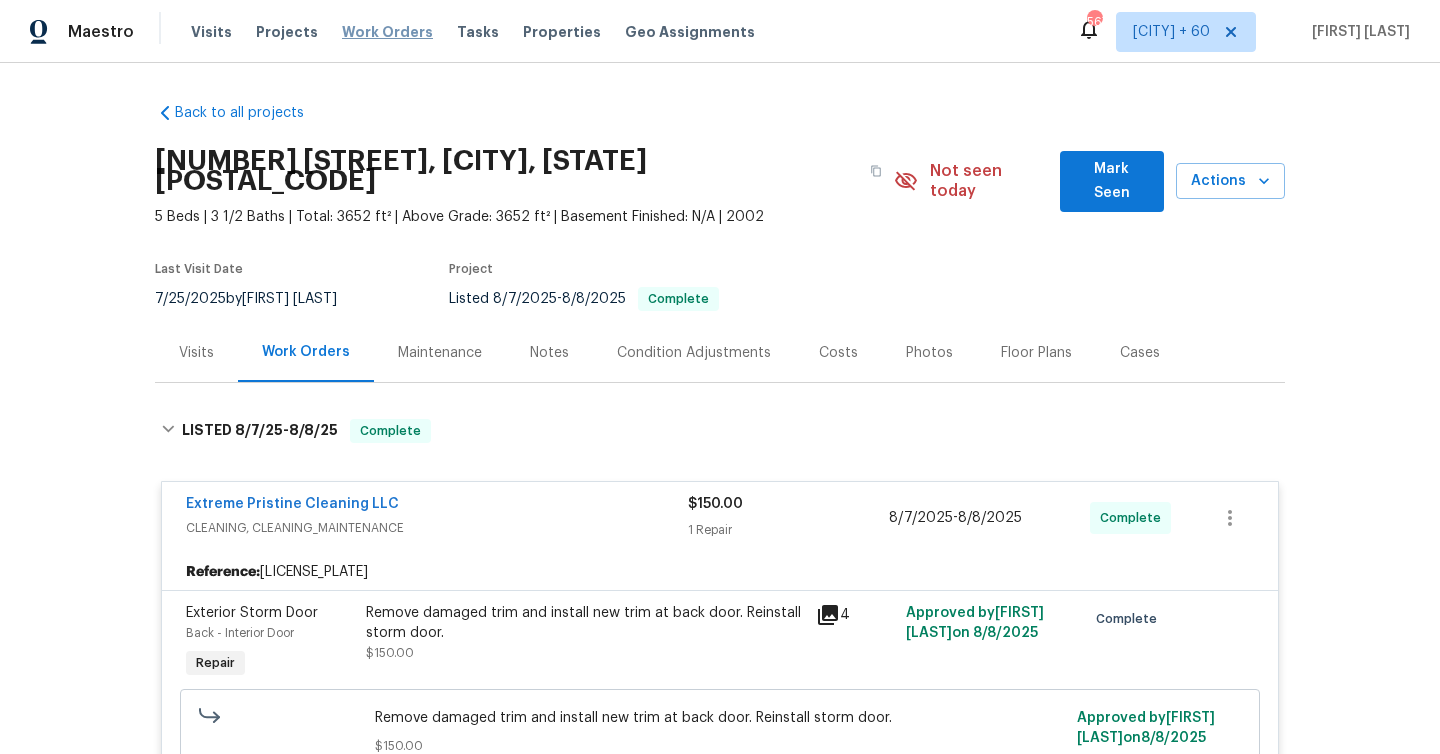 click on "Work Orders" at bounding box center (387, 32) 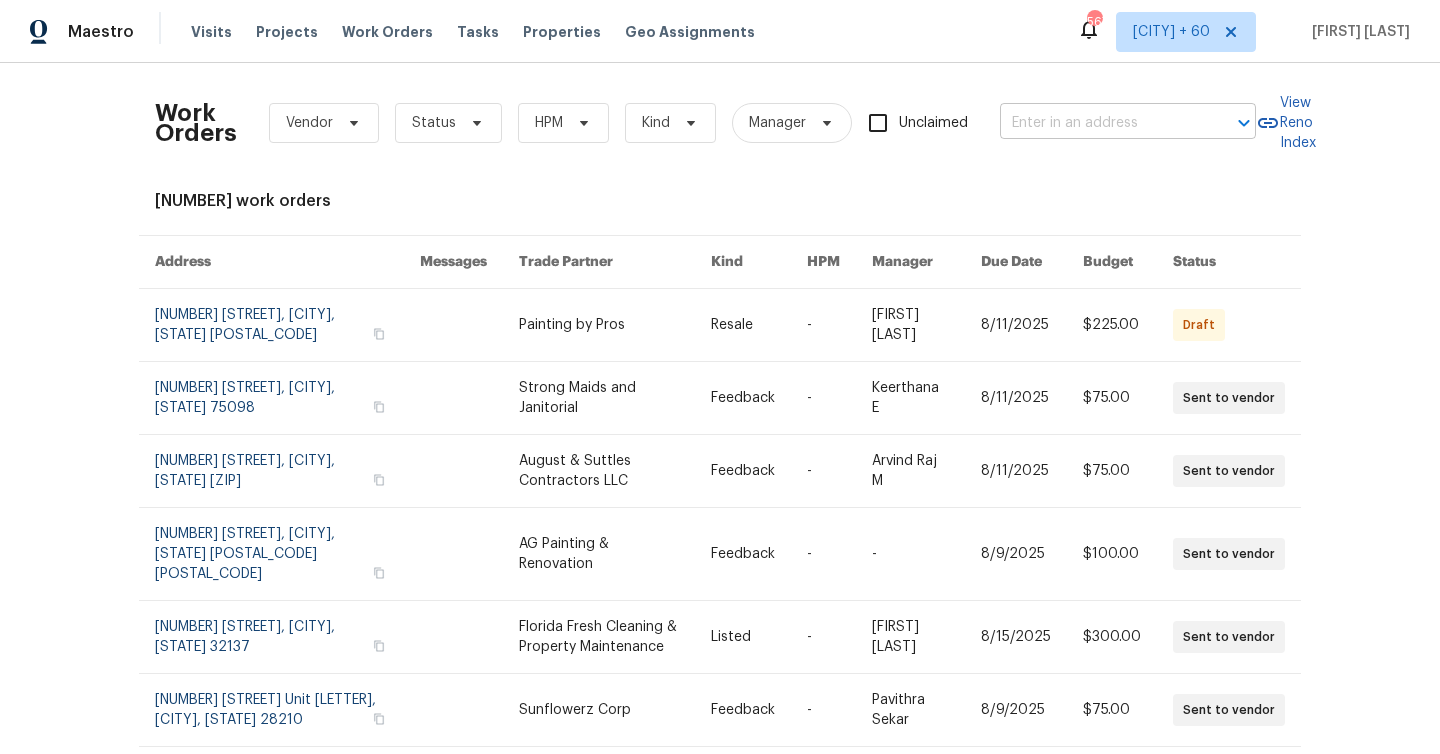 click at bounding box center (1100, 123) 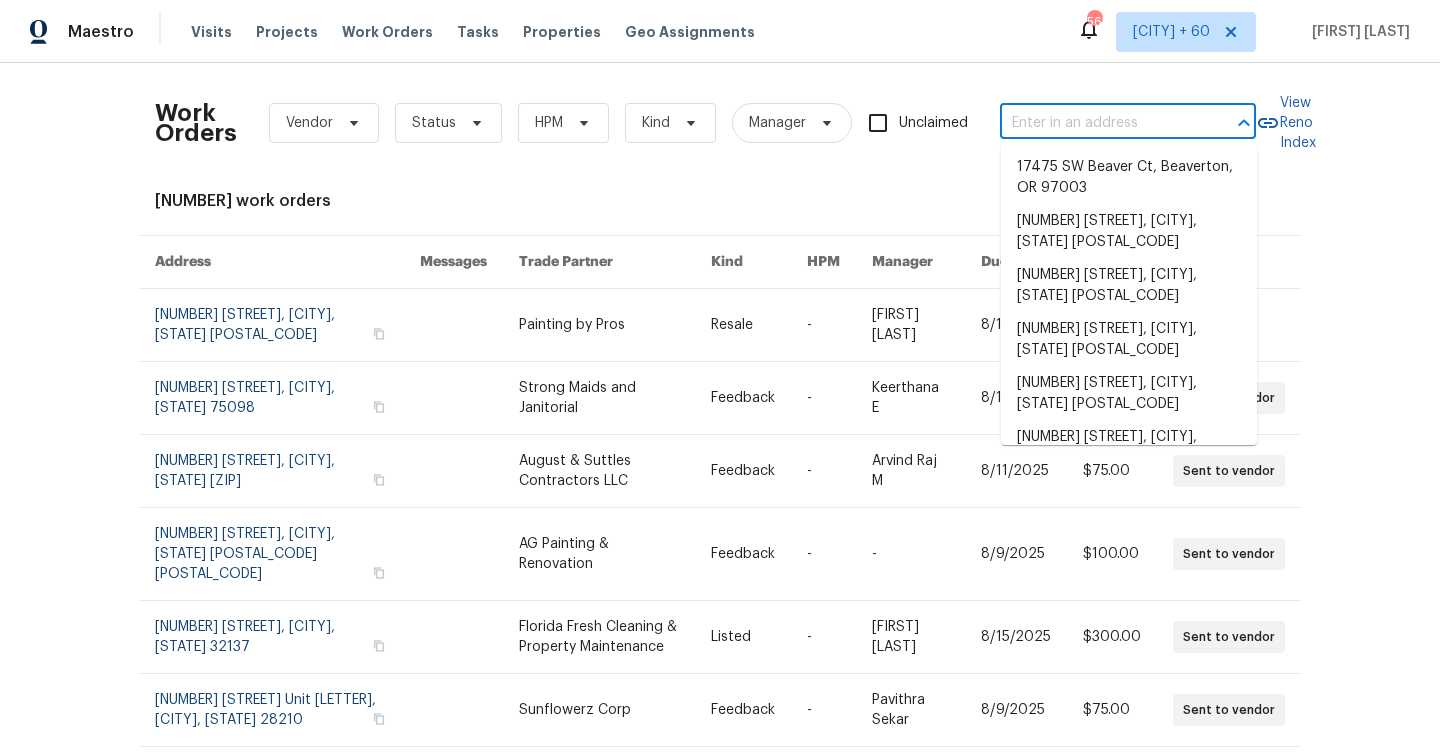 paste on "[NUMBER] [STREET], [CITY], [STATE] [POSTAL_CODE]" 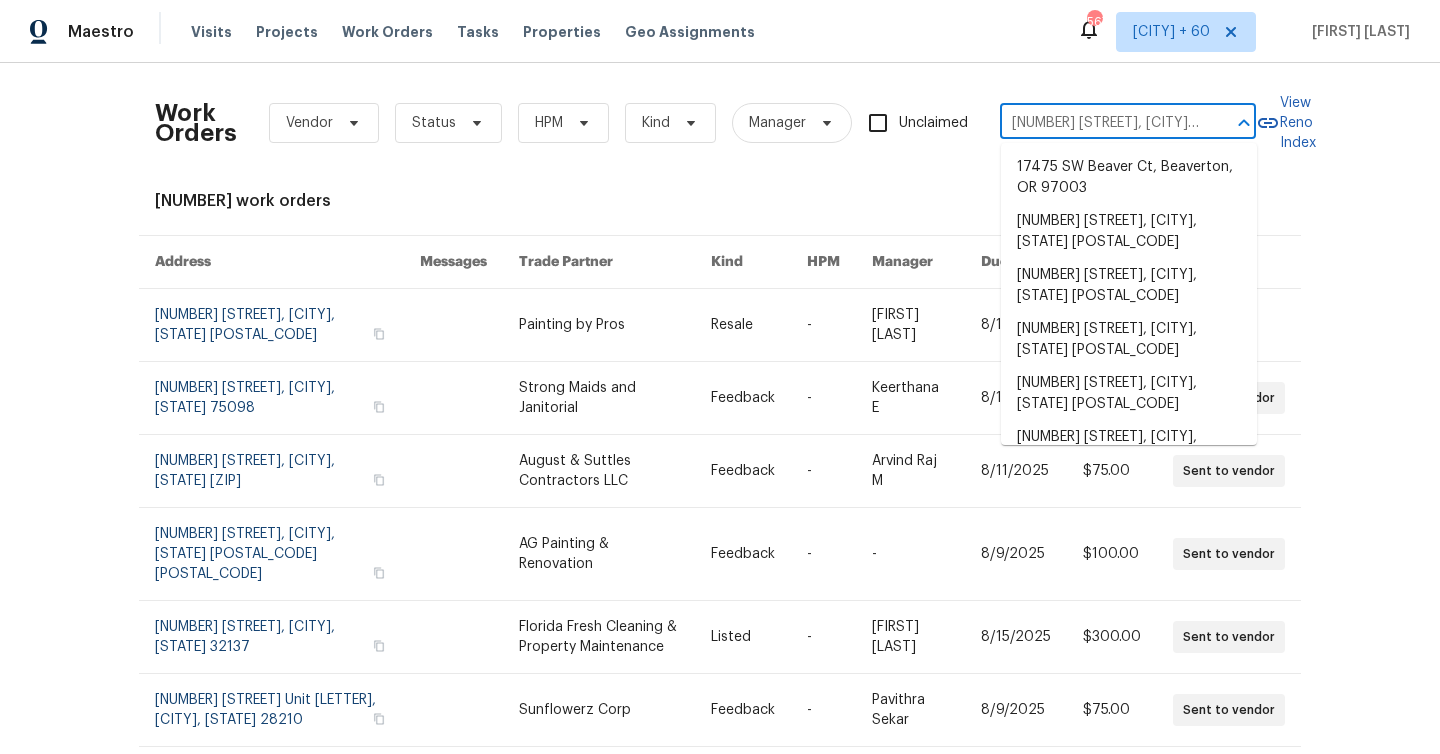 scroll, scrollTop: 0, scrollLeft: 53, axis: horizontal 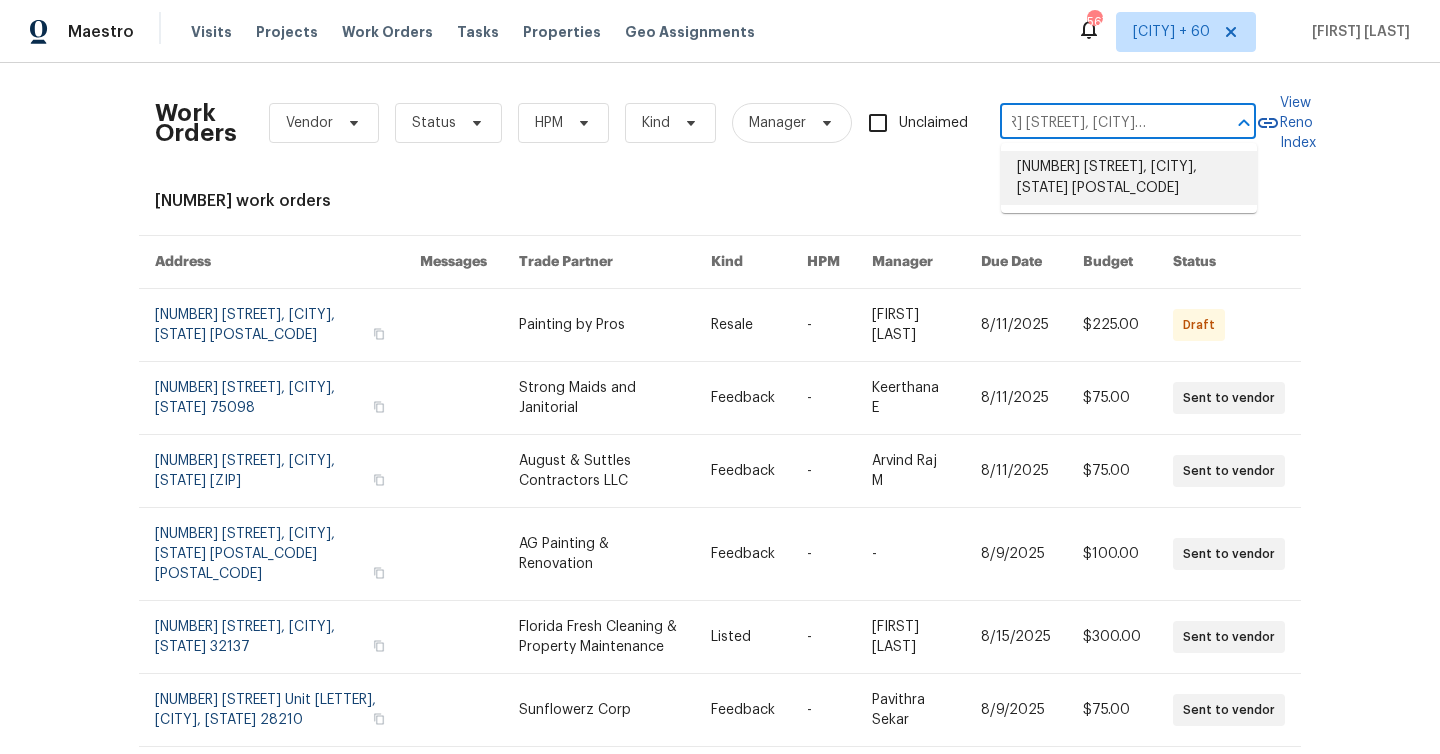 click on "[NUMBER] [STREET], [CITY], [STATE] [POSTAL_CODE]" at bounding box center [1129, 178] 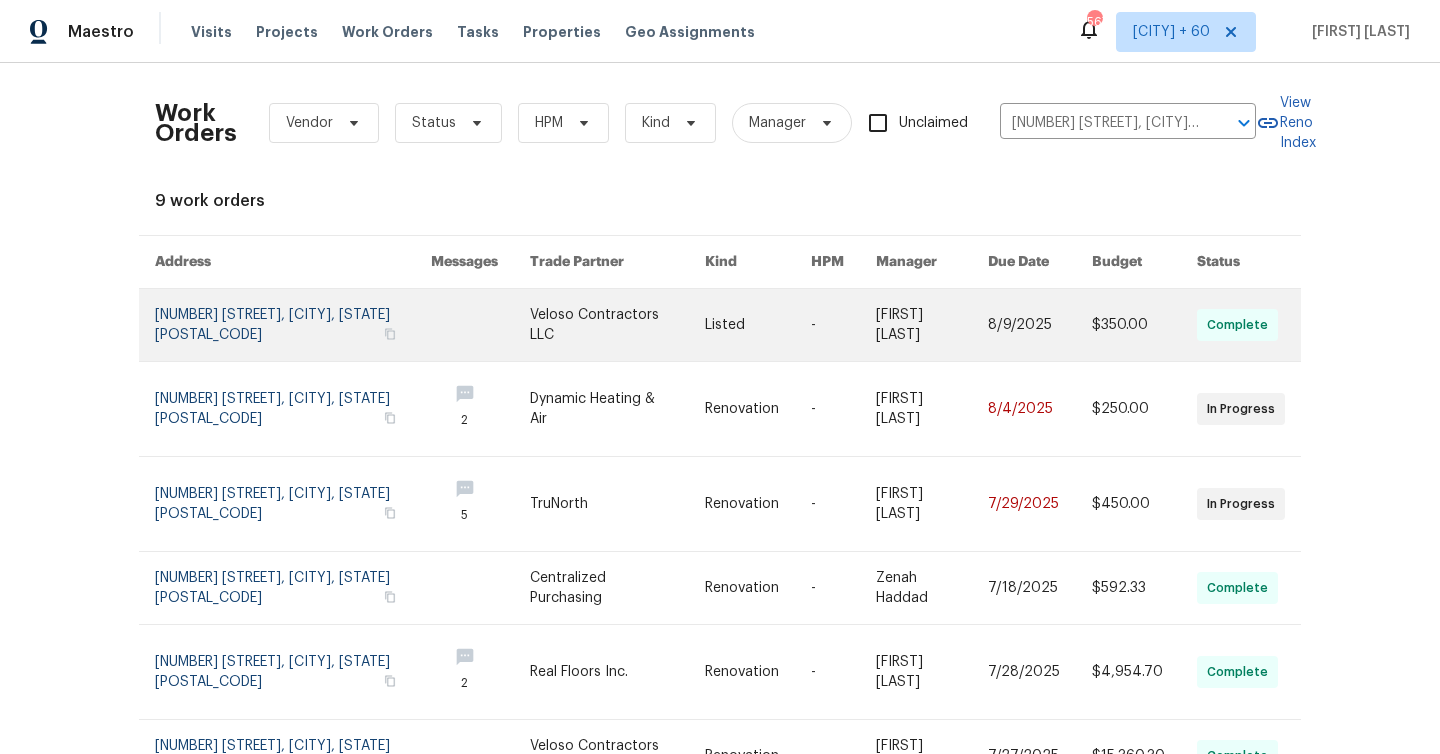 click at bounding box center (293, 325) 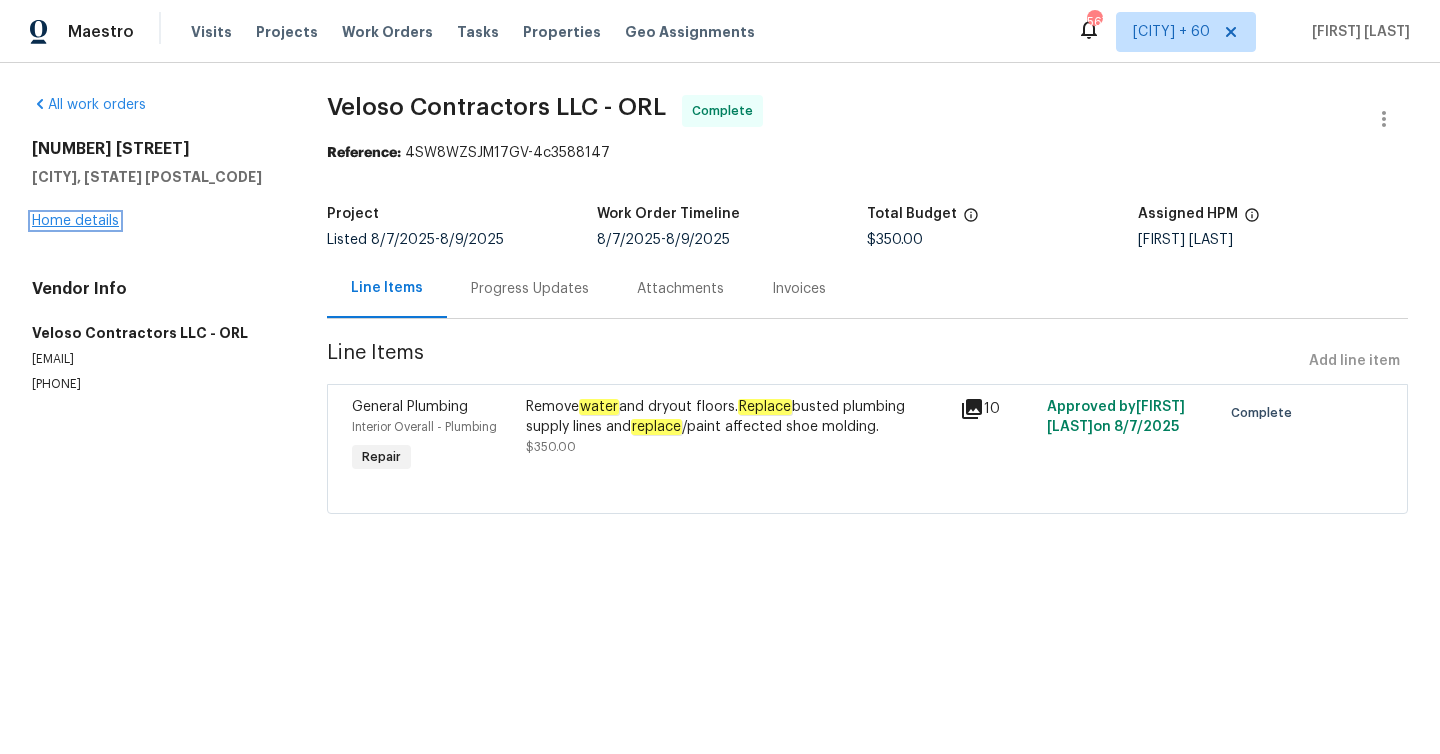 click on "Home details" at bounding box center (75, 221) 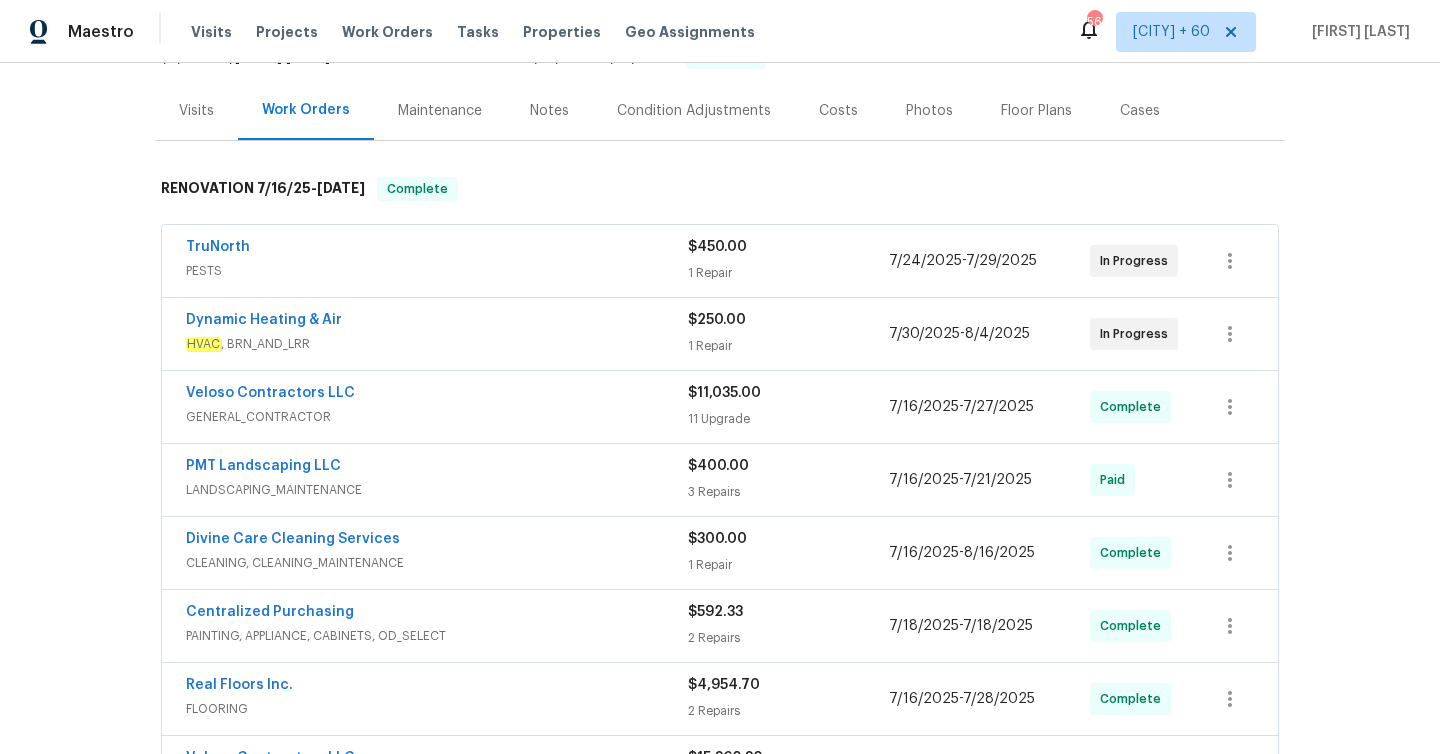 scroll, scrollTop: 226, scrollLeft: 0, axis: vertical 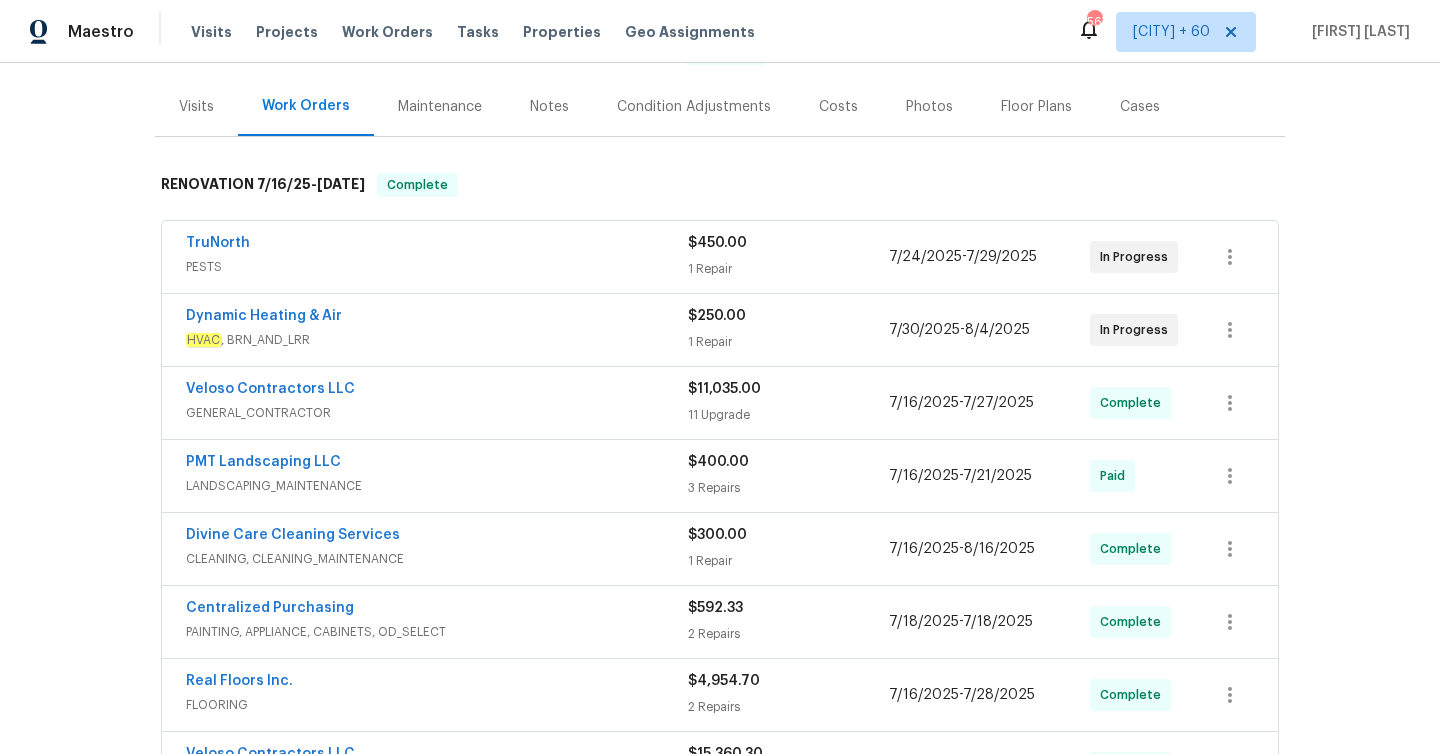 click on "$[PRICE] 1 Repair" at bounding box center [788, 257] 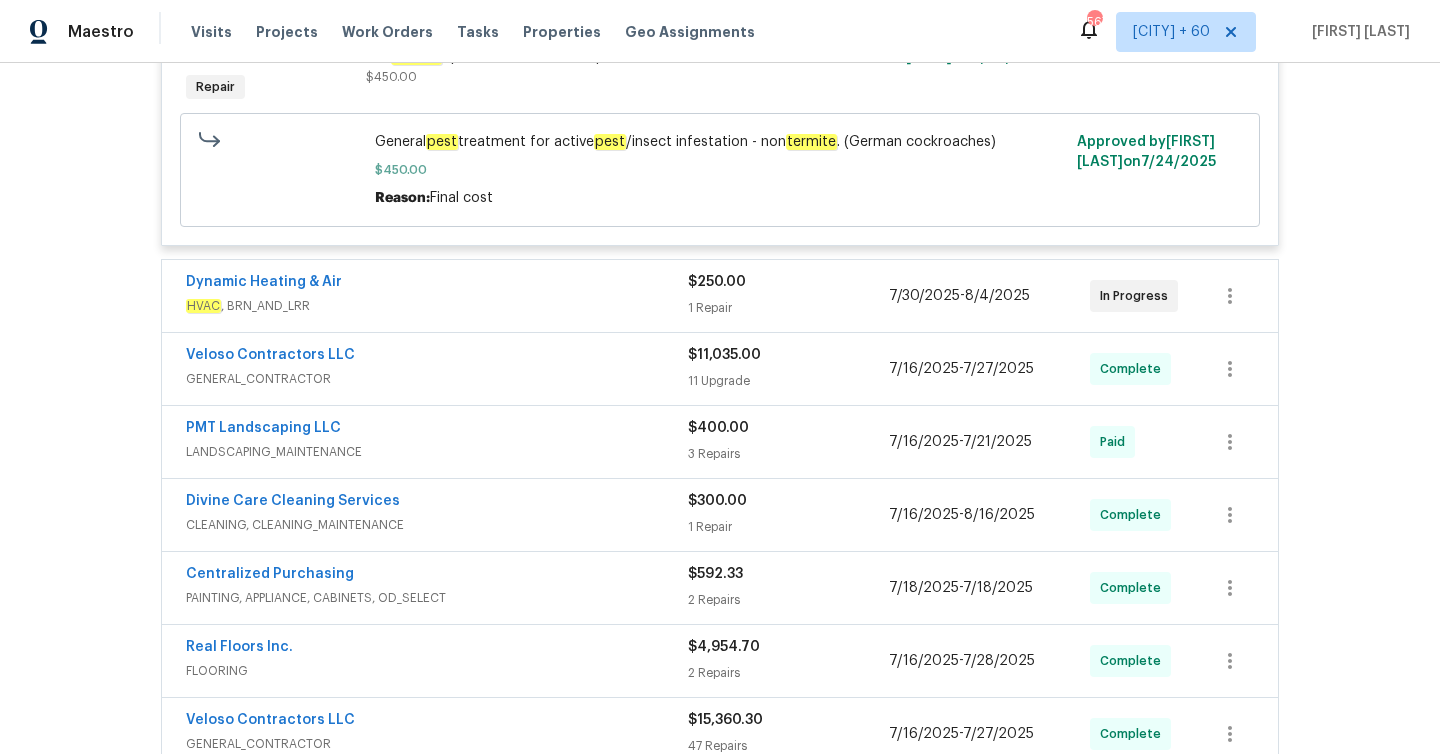 scroll, scrollTop: 583, scrollLeft: 0, axis: vertical 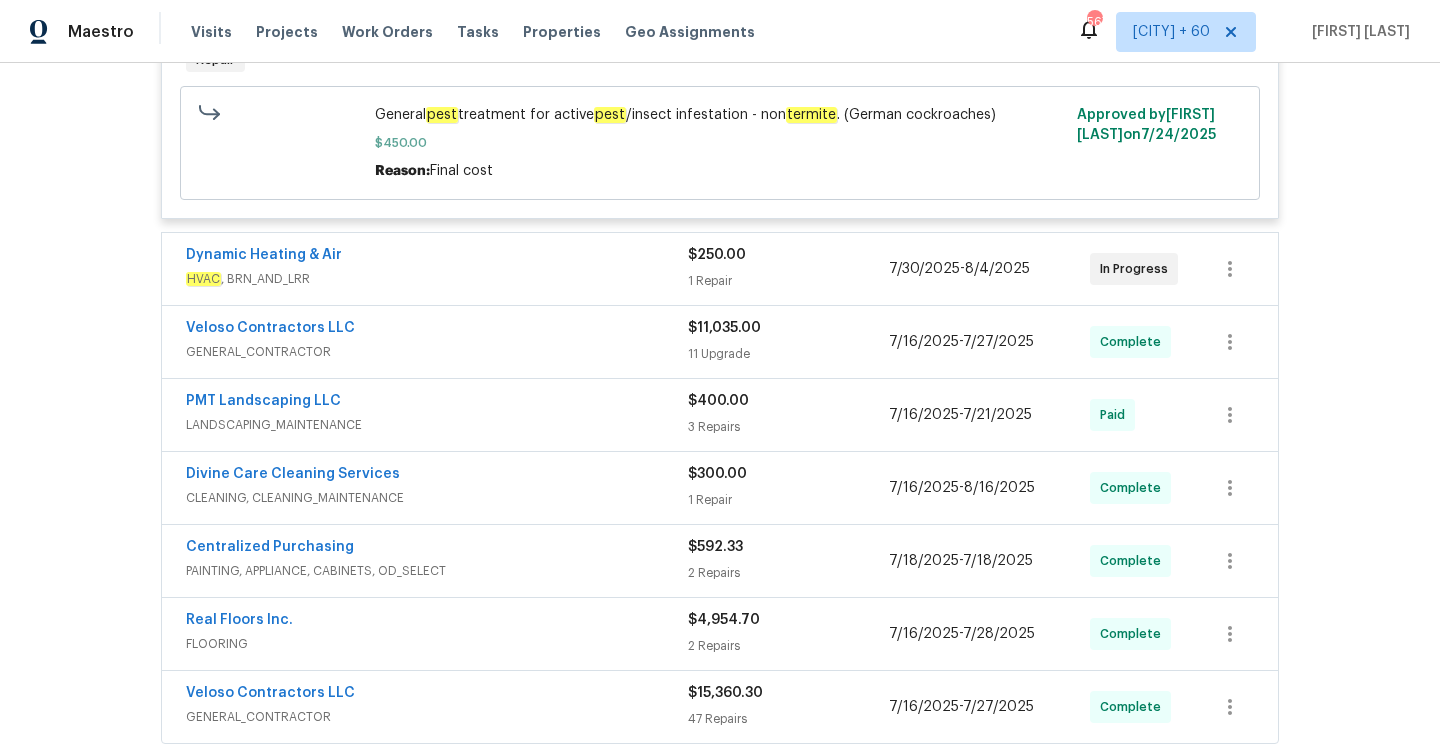 click on "1 Repair" at bounding box center [788, 281] 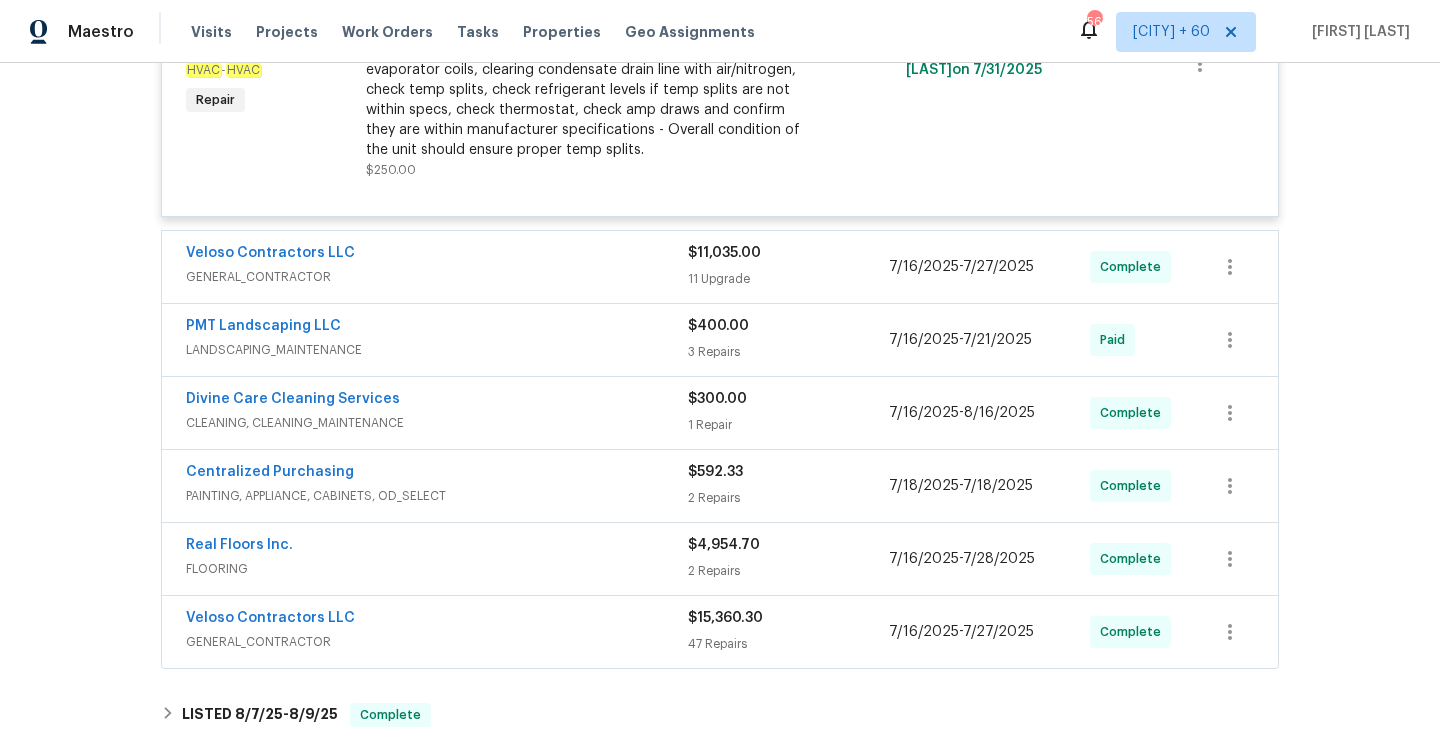 scroll, scrollTop: 904, scrollLeft: 0, axis: vertical 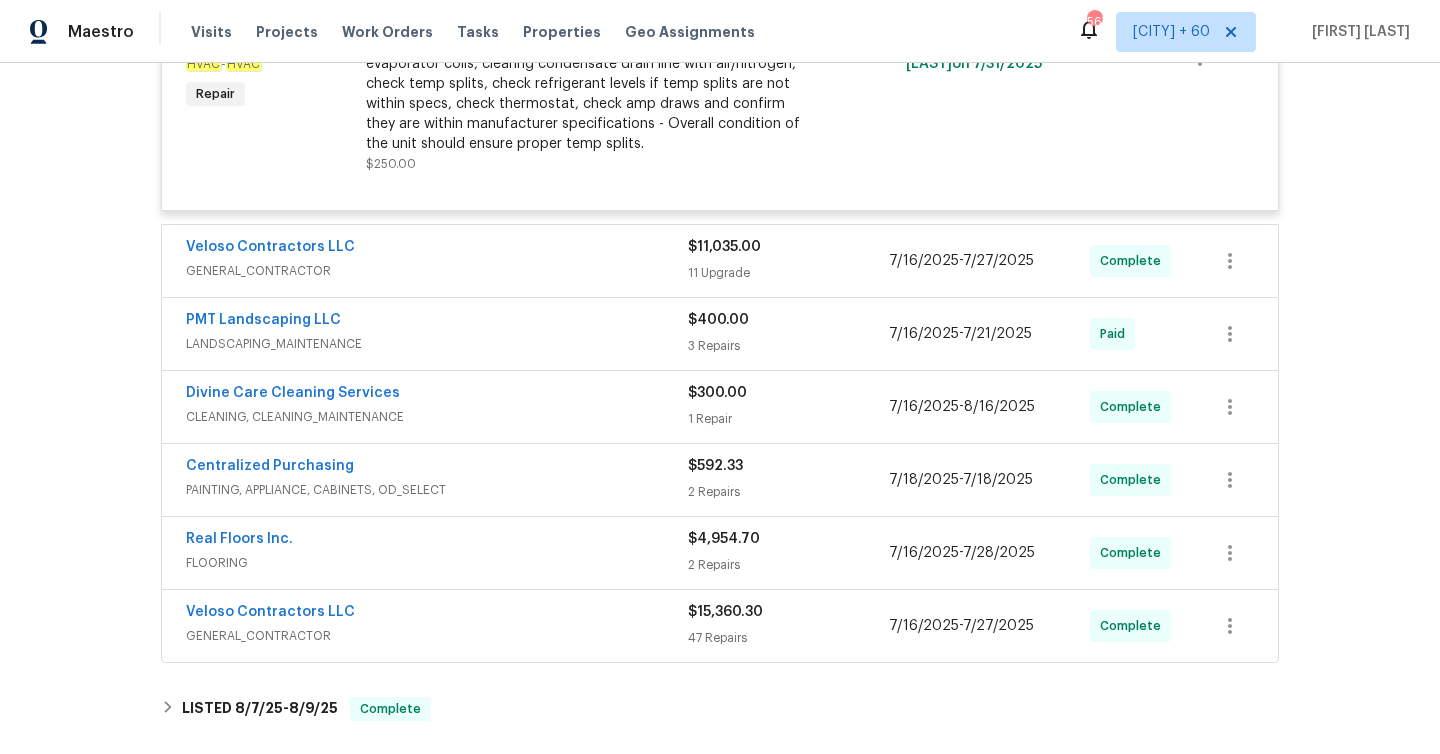 click on "11 Upgrade" at bounding box center (788, 273) 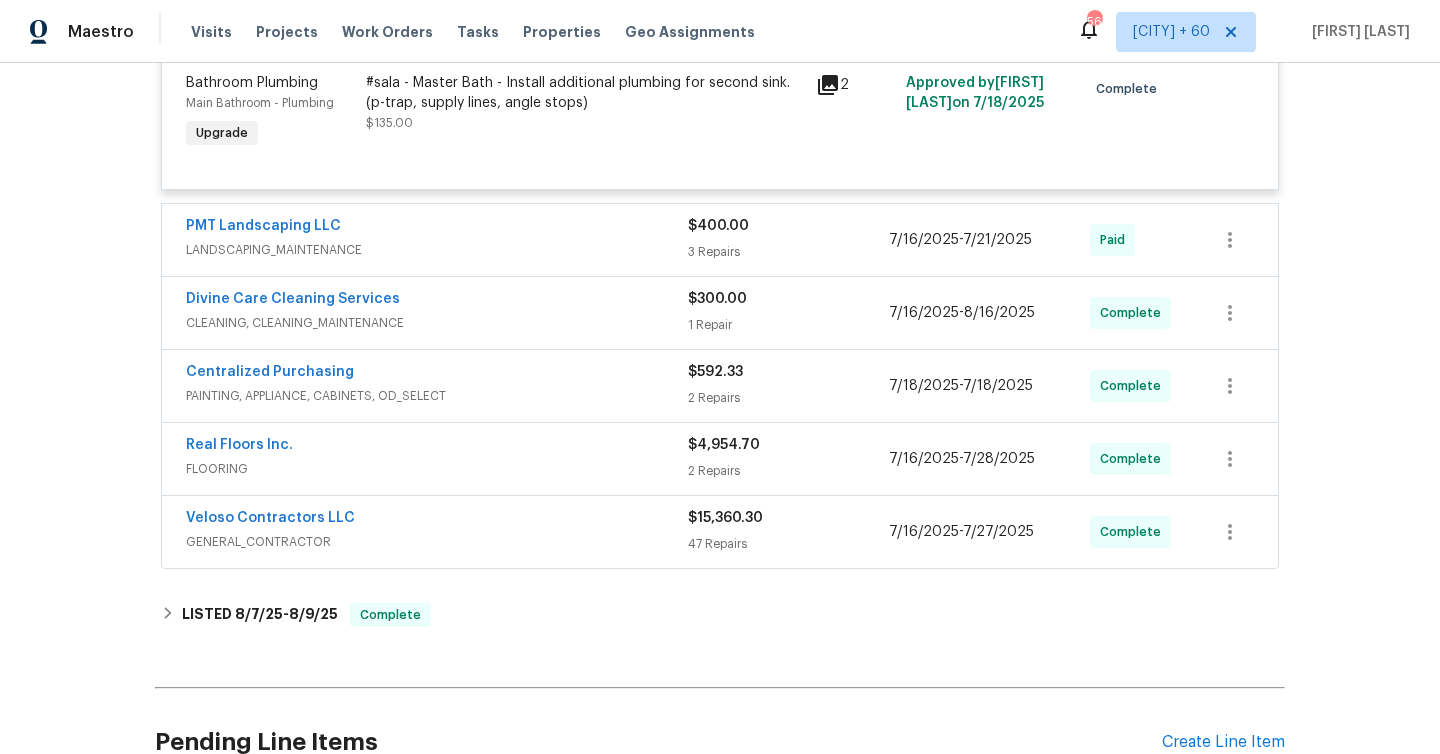 scroll, scrollTop: 4212, scrollLeft: 0, axis: vertical 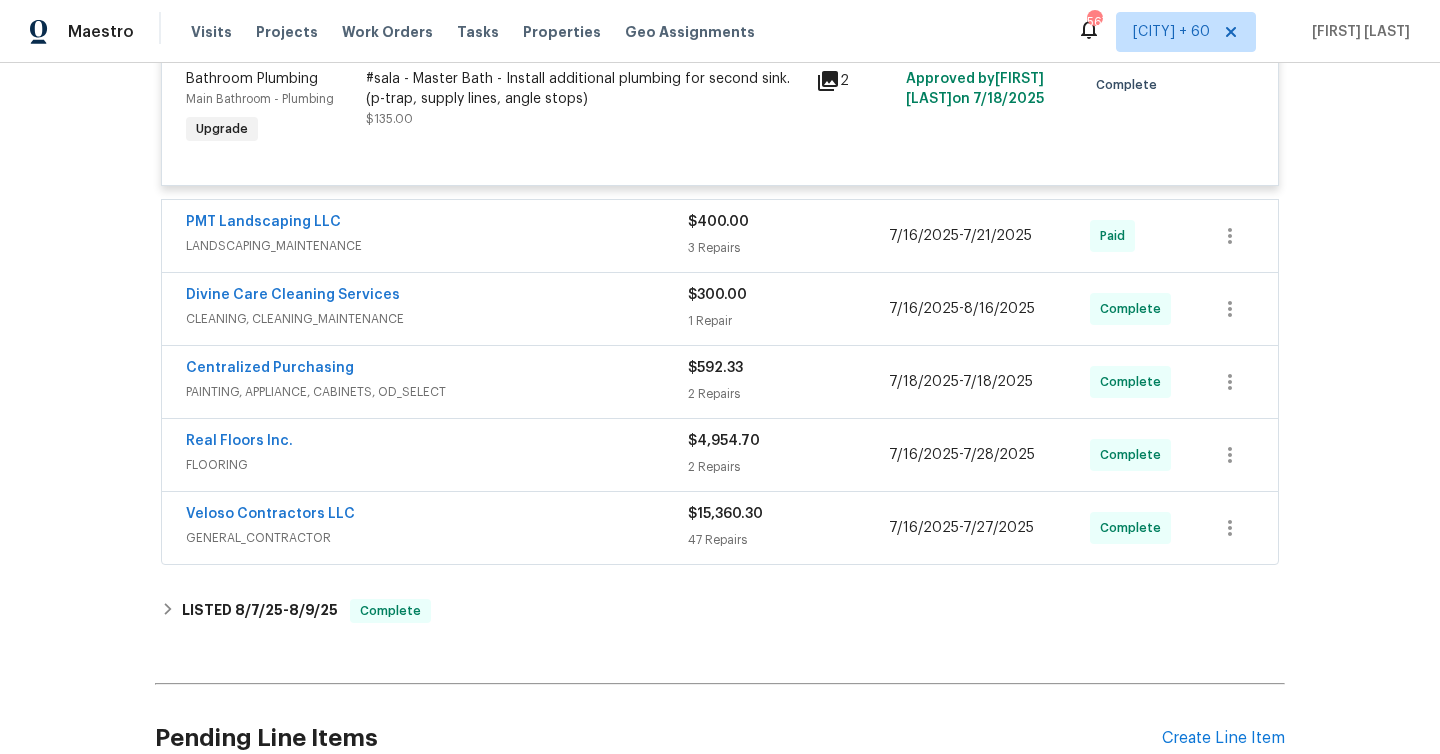 click on "3 Repairs" at bounding box center (788, 248) 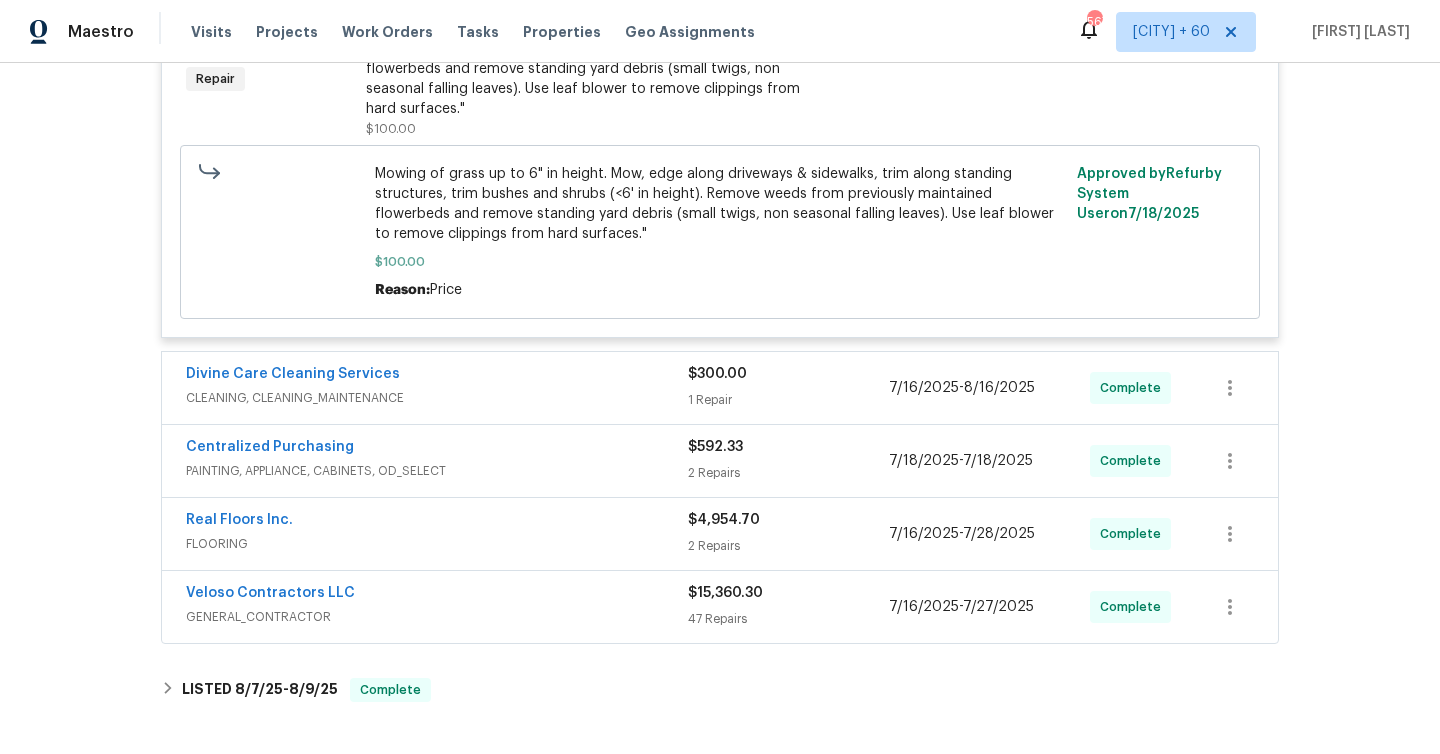 scroll, scrollTop: 4892, scrollLeft: 0, axis: vertical 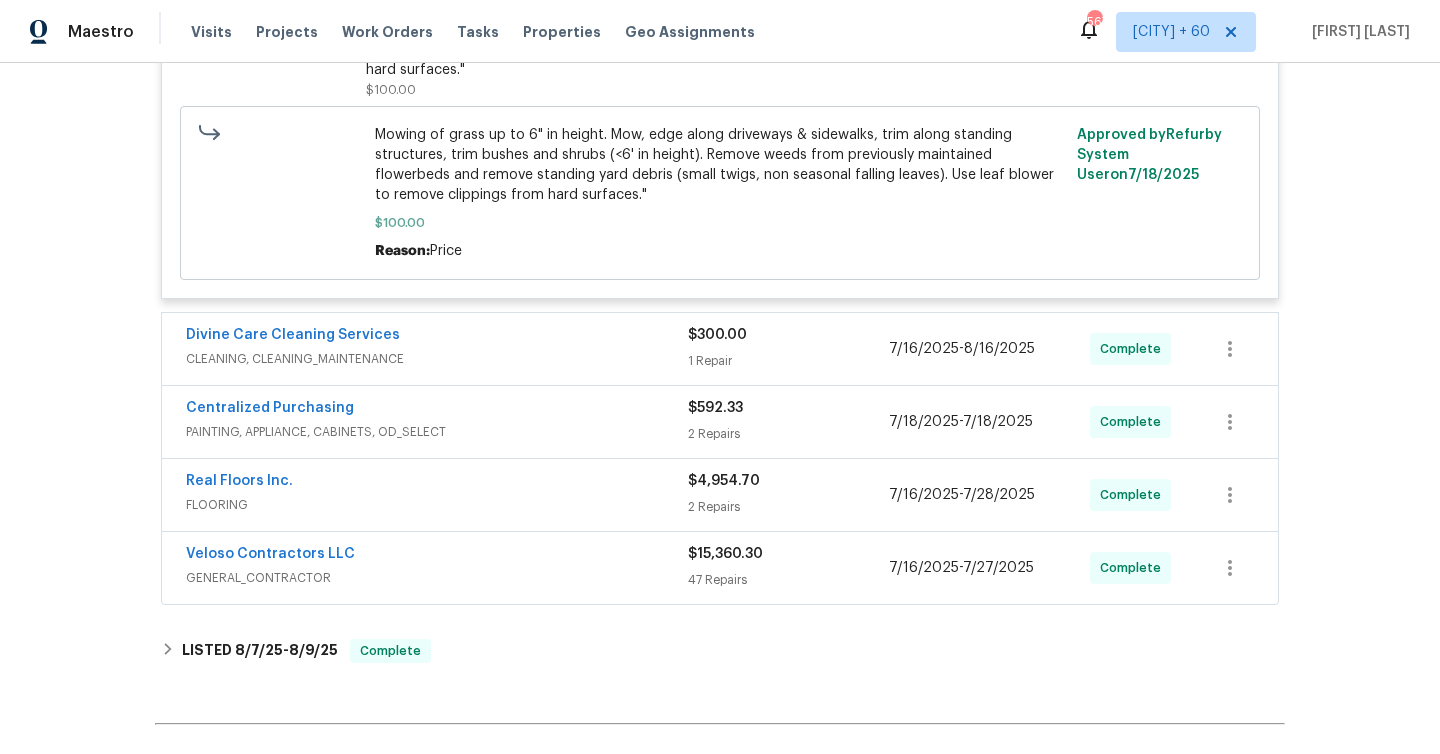 click on "$300.00 1 Repair" at bounding box center [788, 349] 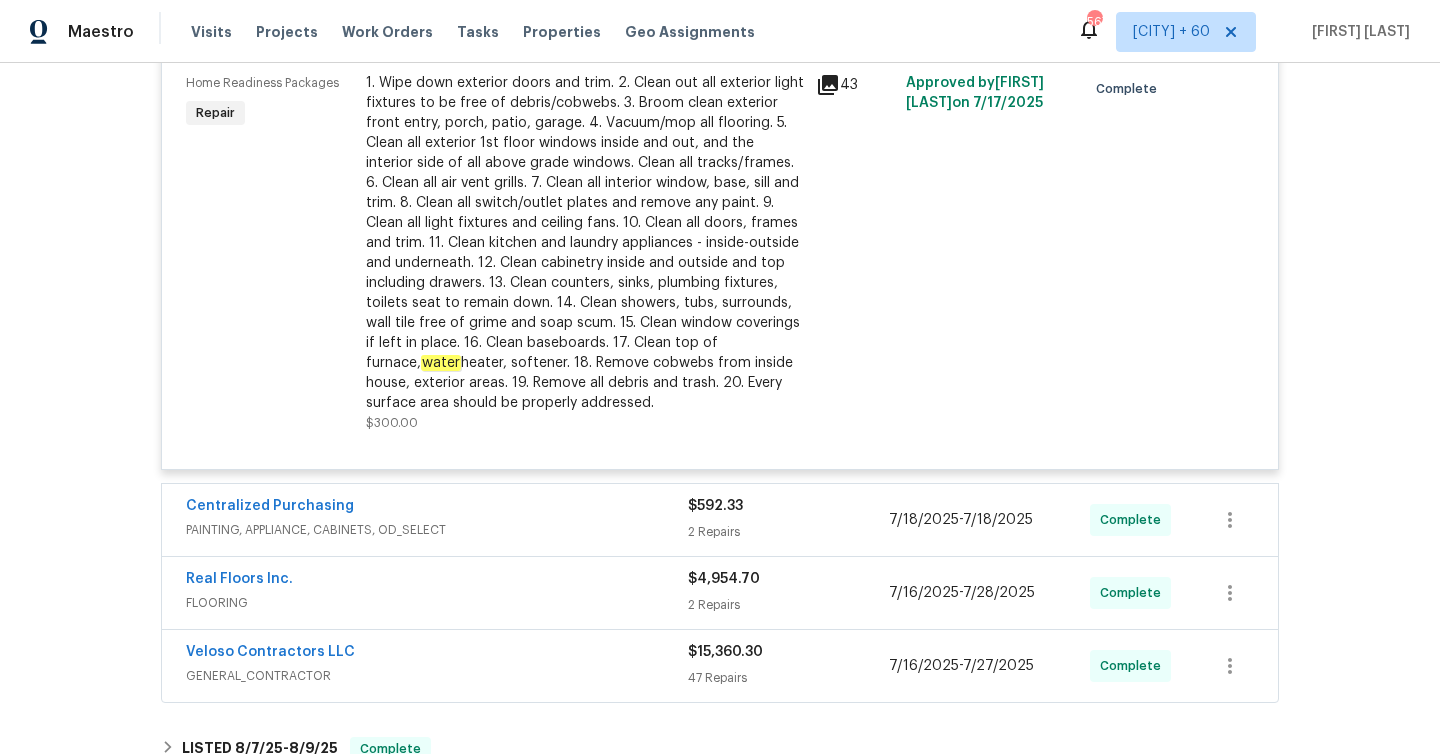 scroll, scrollTop: 5323, scrollLeft: 0, axis: vertical 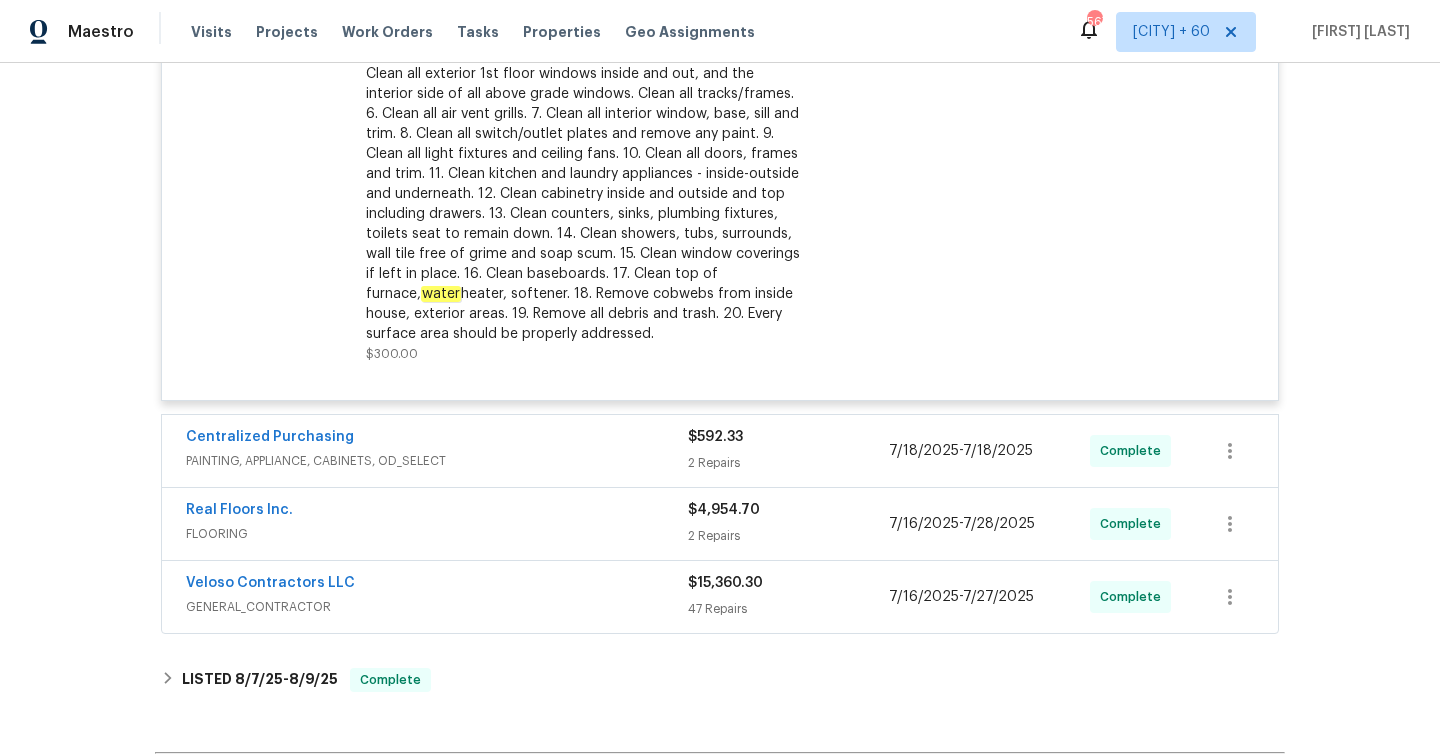 click on "$[PRICE] 2 Repairs" at bounding box center (788, 451) 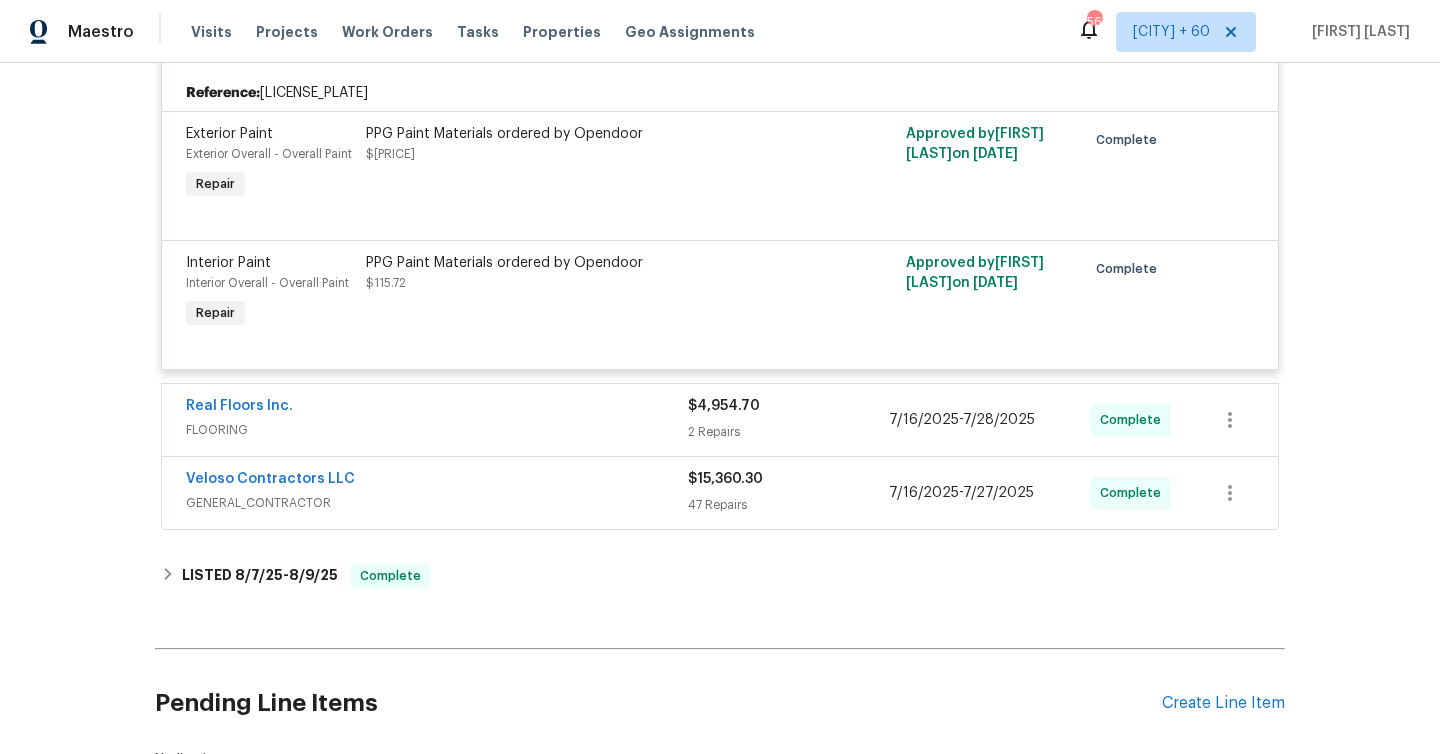 scroll, scrollTop: 5797, scrollLeft: 0, axis: vertical 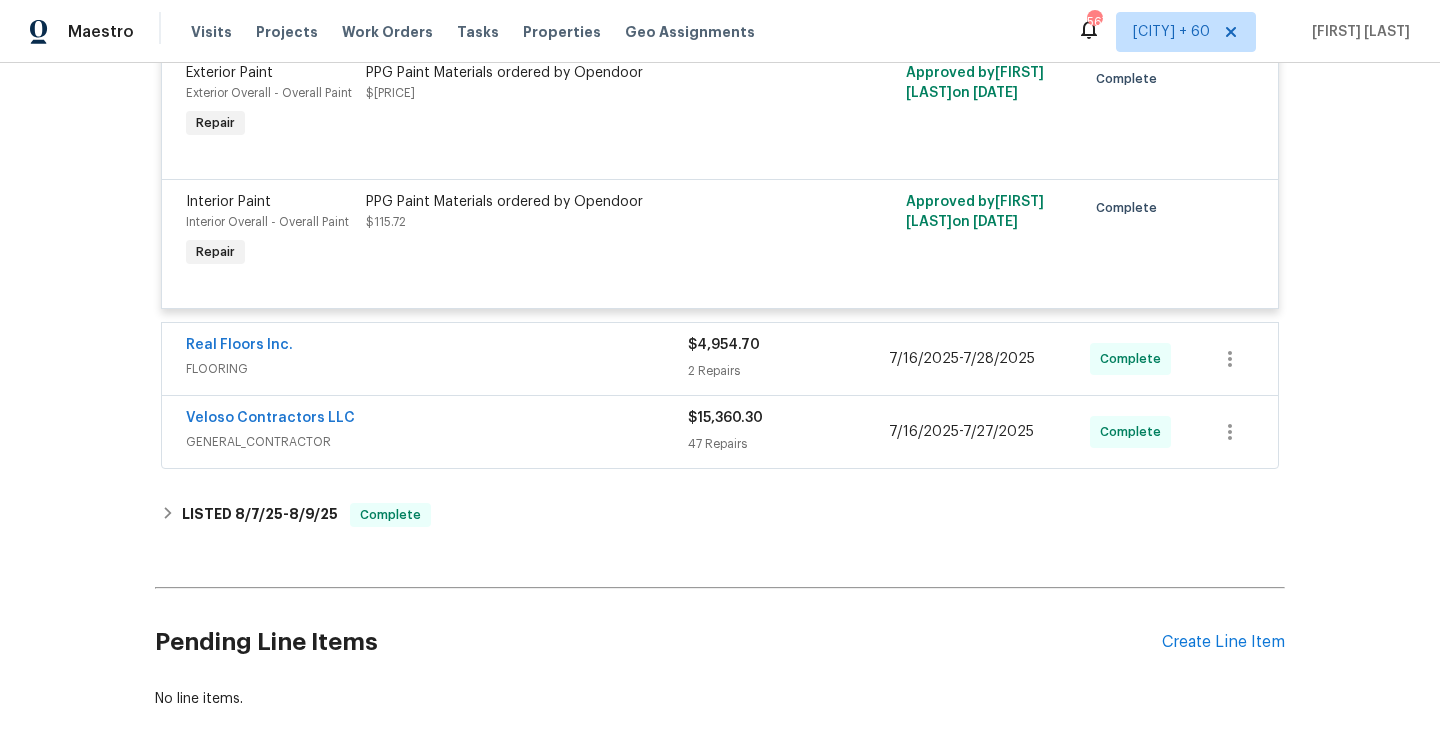 click on "2 Repairs" at bounding box center [788, 371] 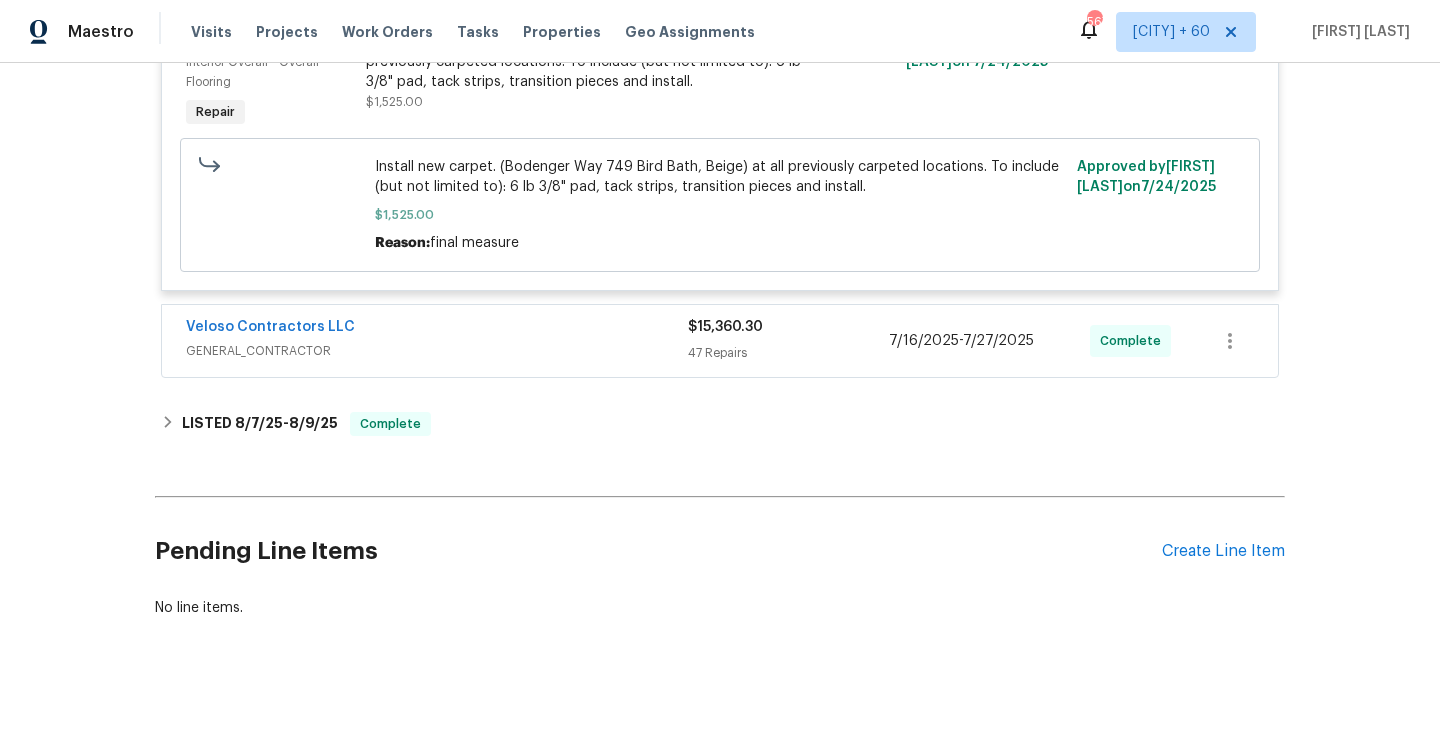 scroll, scrollTop: 6501, scrollLeft: 0, axis: vertical 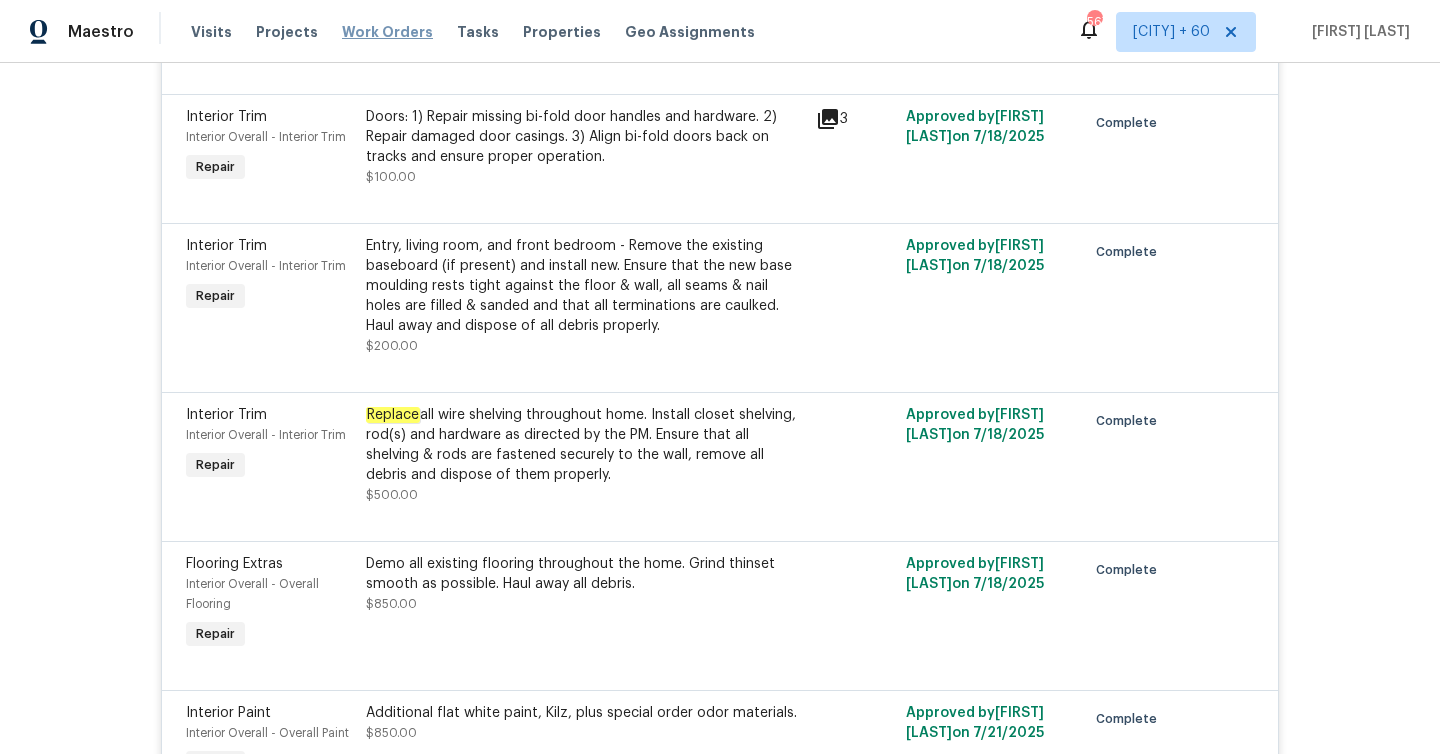 click on "Work Orders" at bounding box center (387, 32) 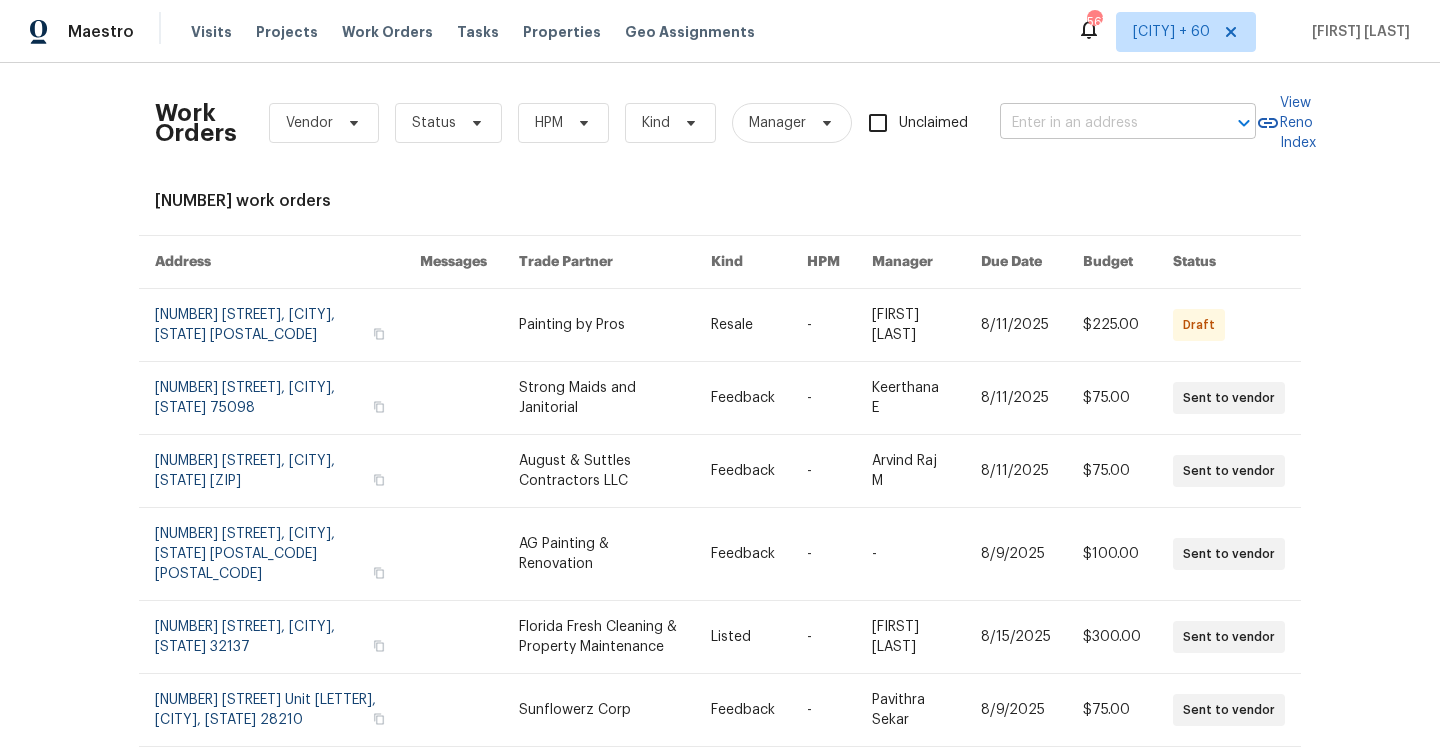 click at bounding box center (1100, 123) 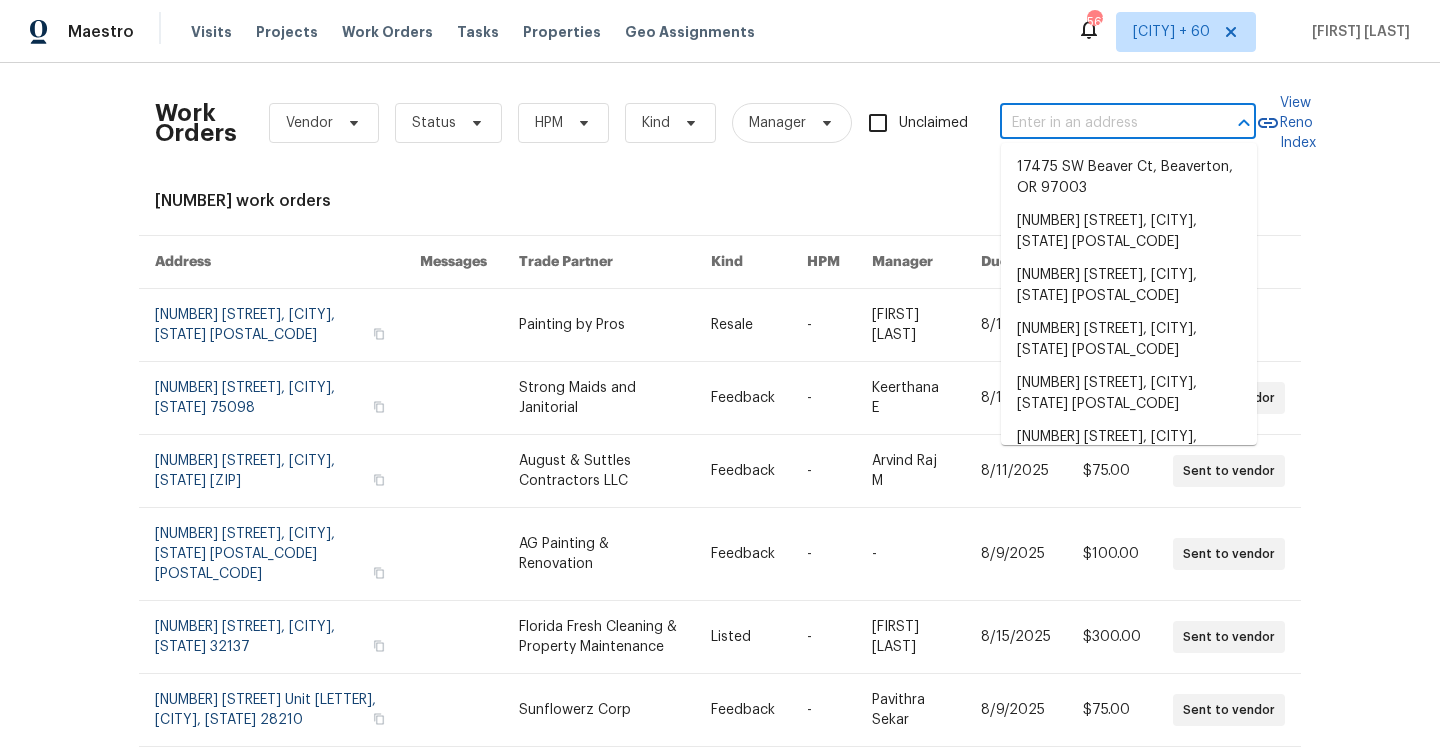 paste on "[NUMBER] [STREET], [CITY], [STATE] [POSTAL_CODE]" 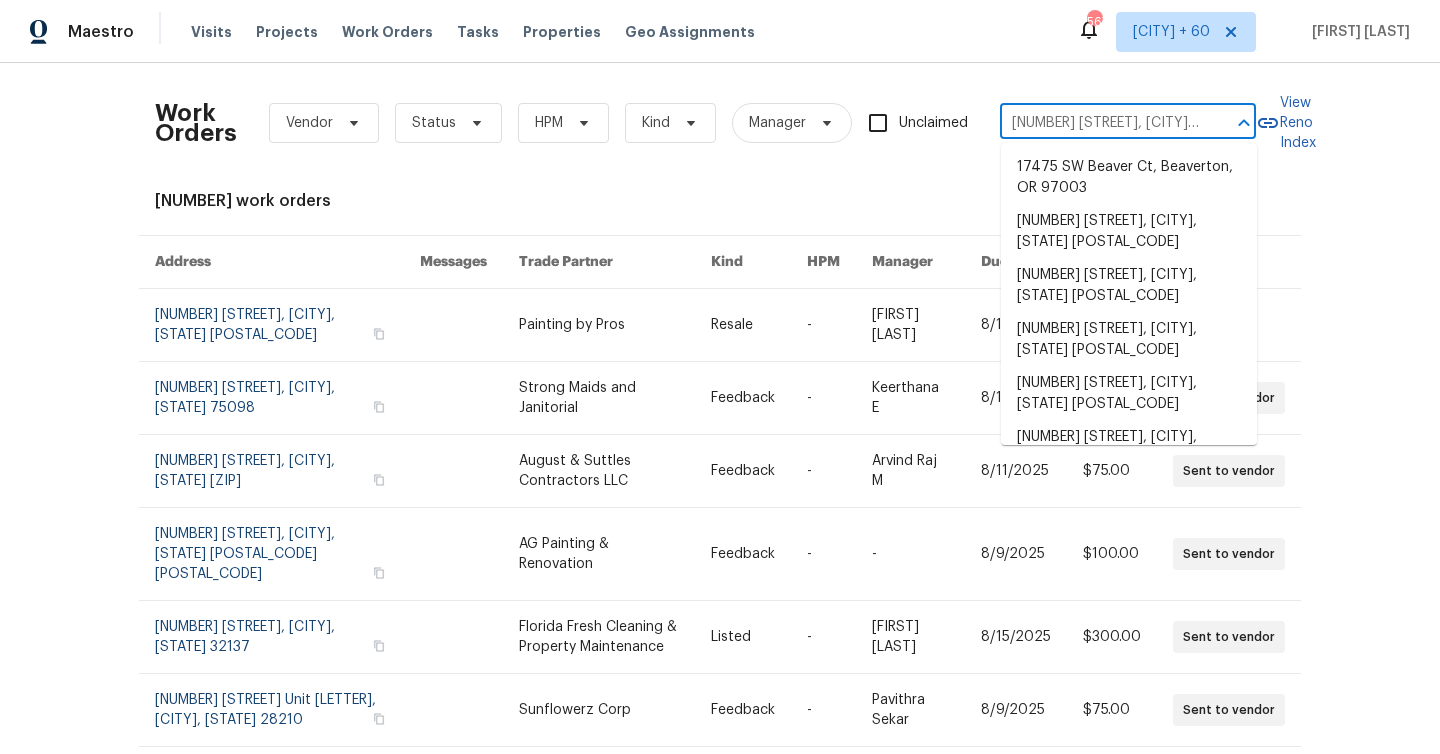 scroll, scrollTop: 0, scrollLeft: 72, axis: horizontal 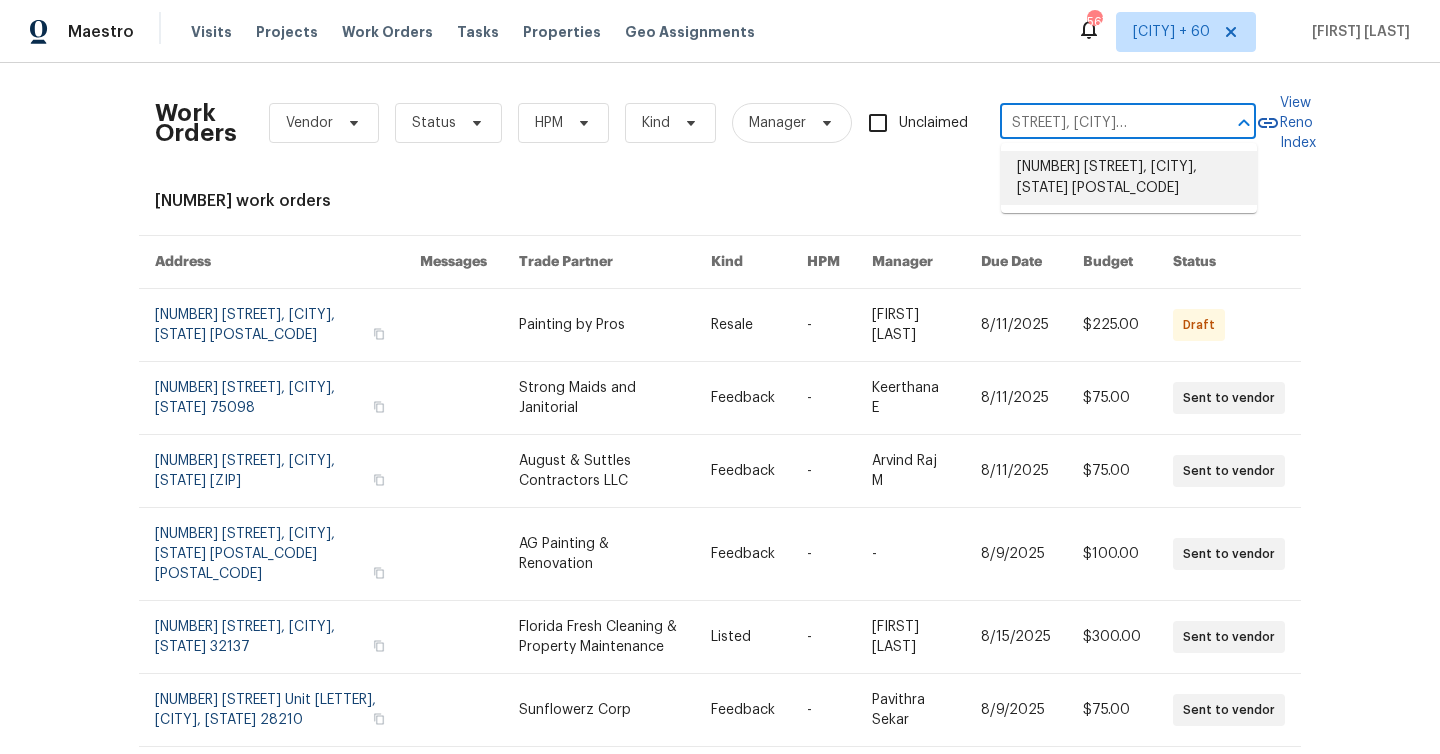 click on "[NUMBER] [STREET], [CITY], [STATE] [POSTAL_CODE]" at bounding box center (1129, 178) 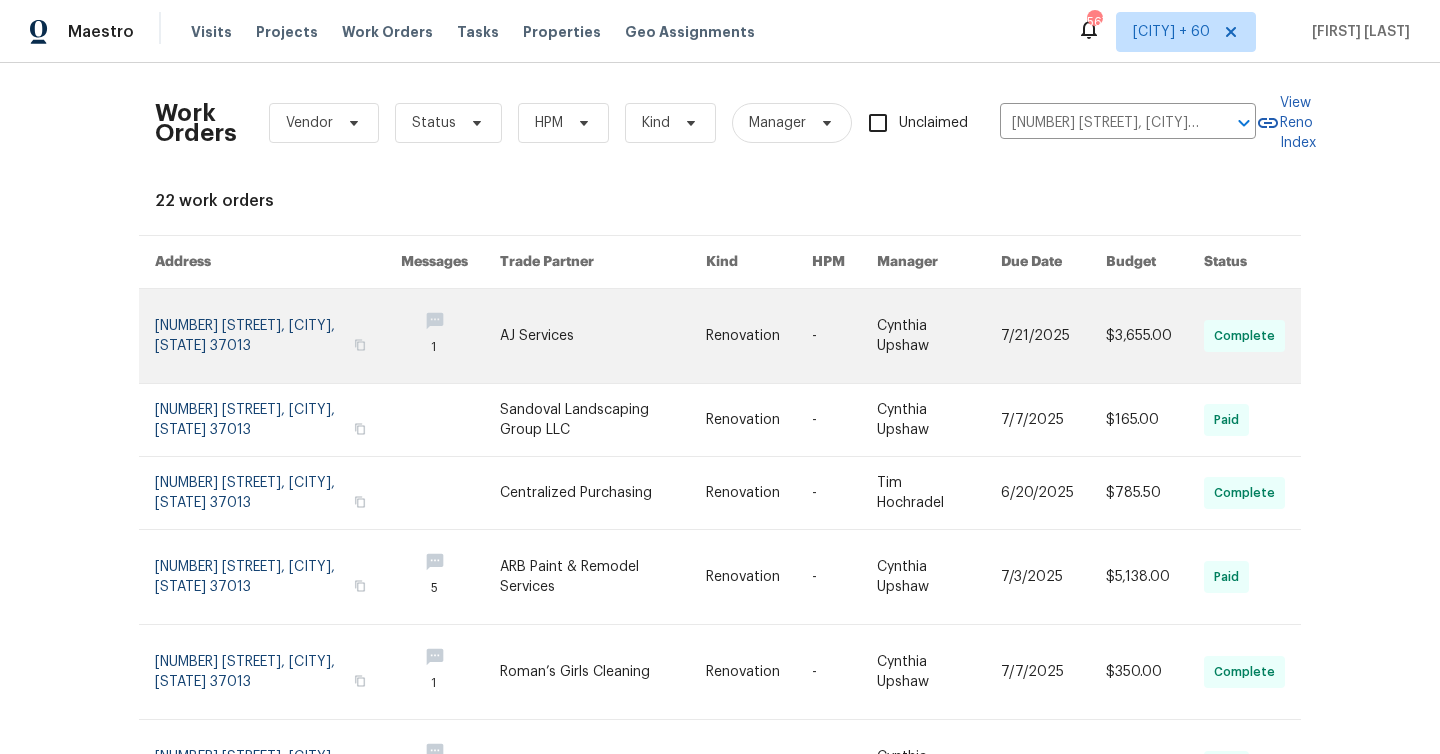 click at bounding box center [278, 336] 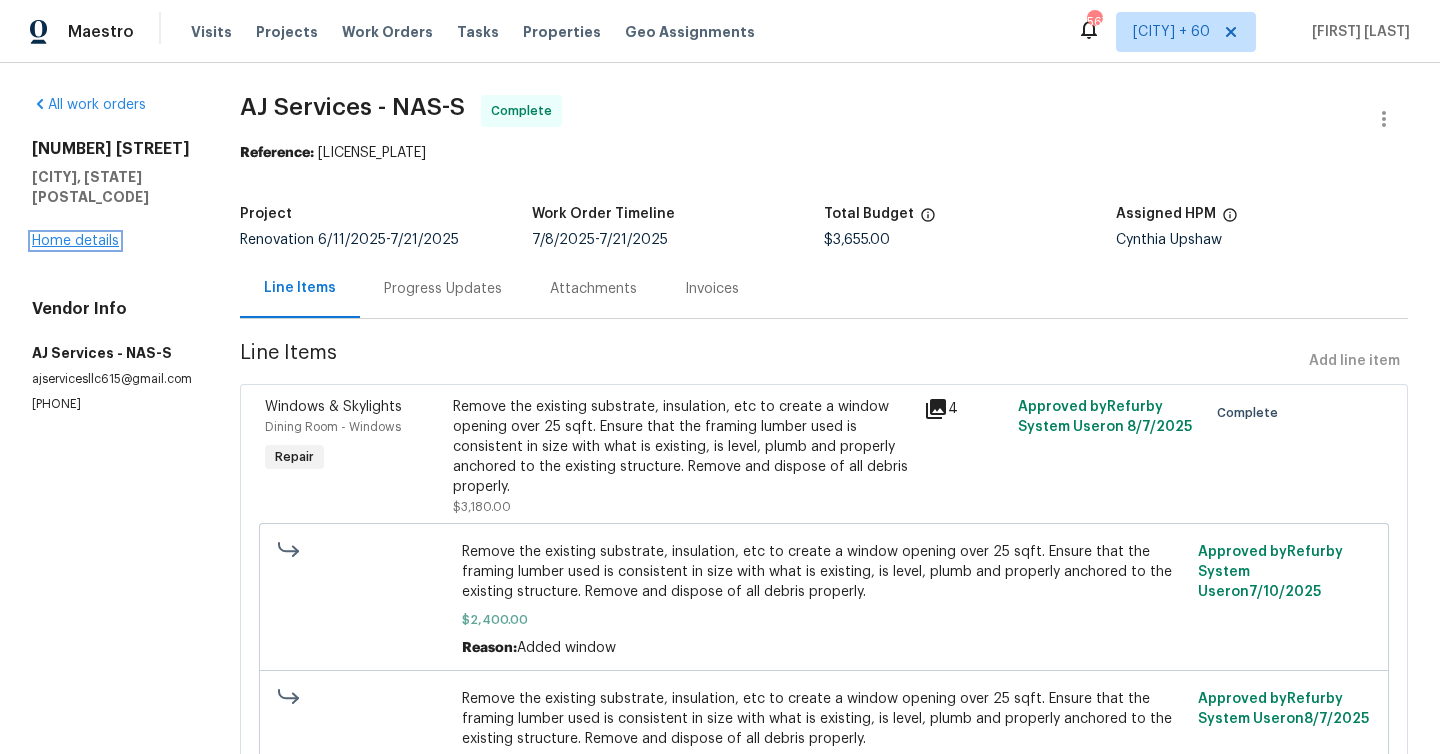 click on "Home details" at bounding box center [75, 241] 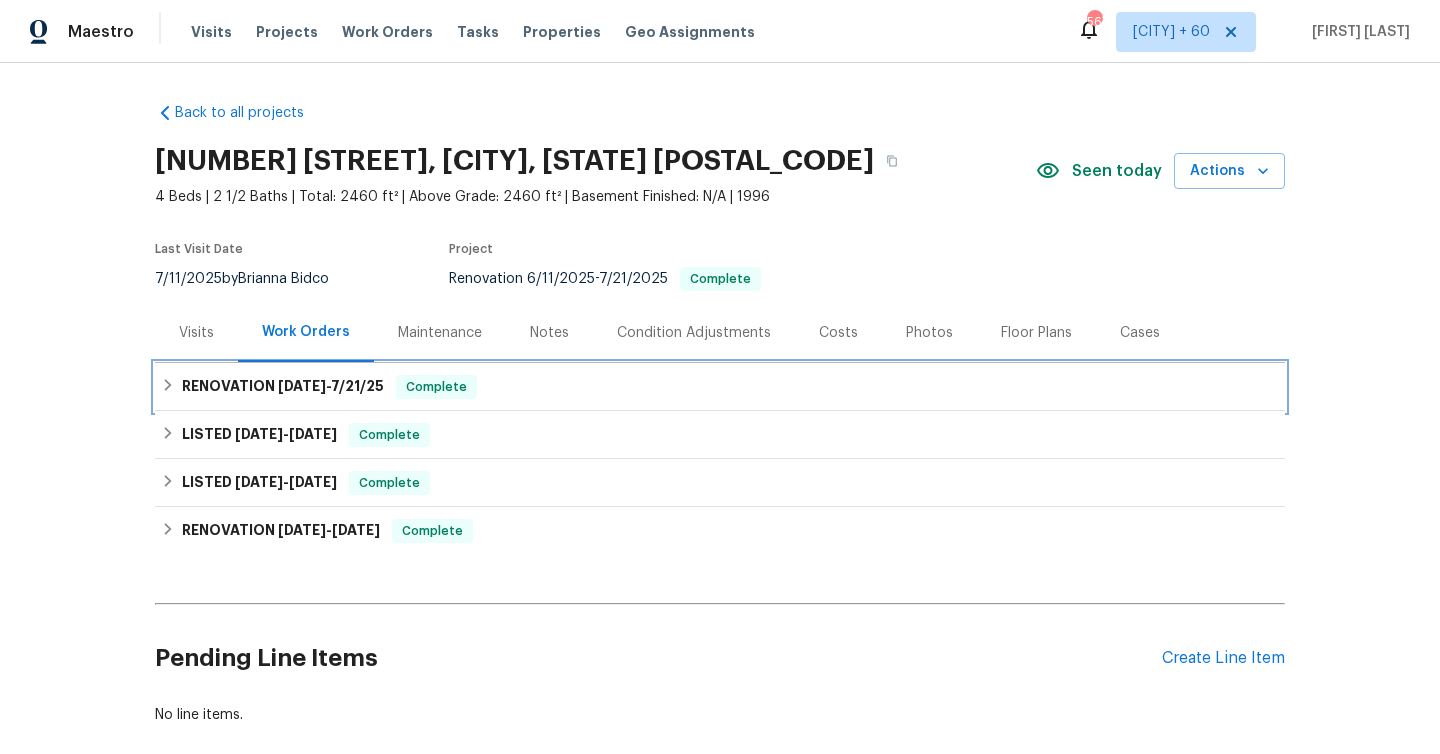 click on "[DATE] - [DATE]" at bounding box center (331, 386) 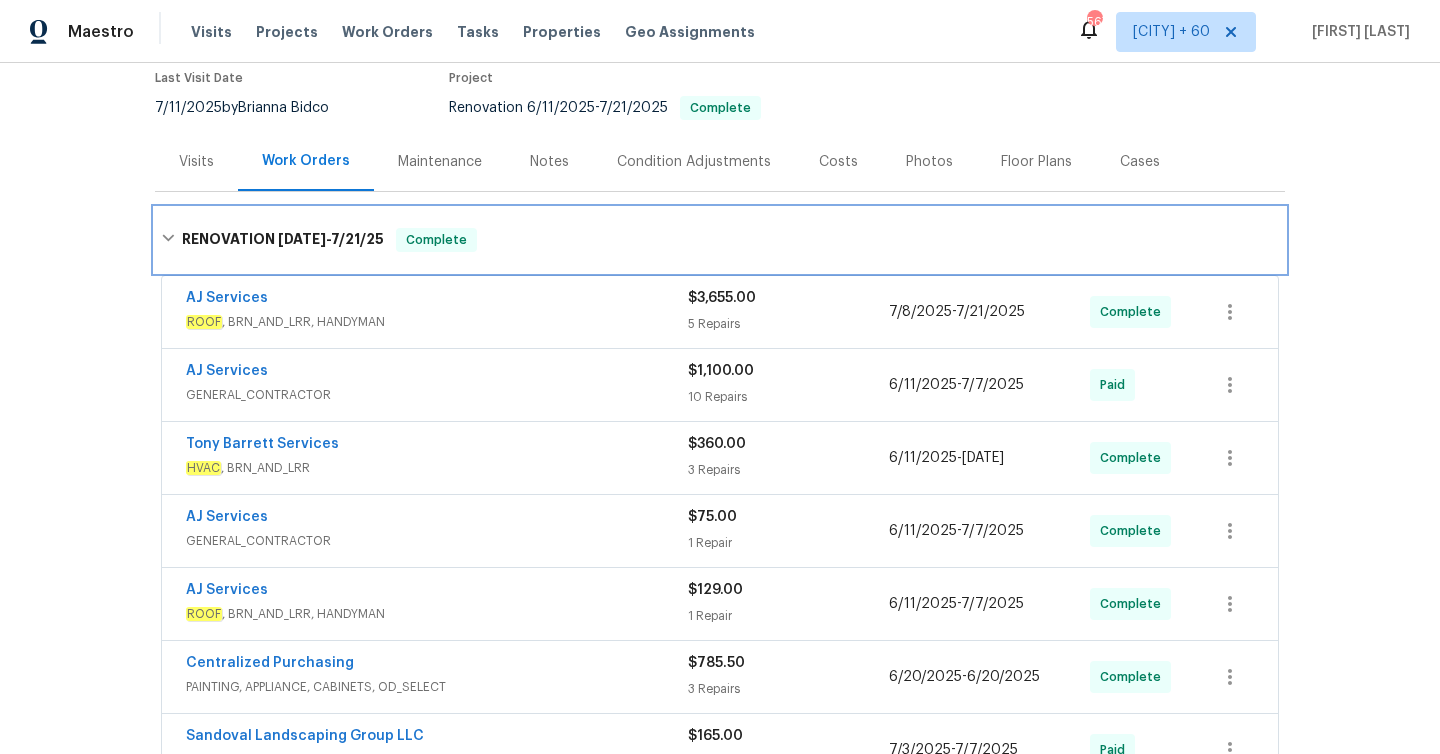 scroll, scrollTop: 214, scrollLeft: 0, axis: vertical 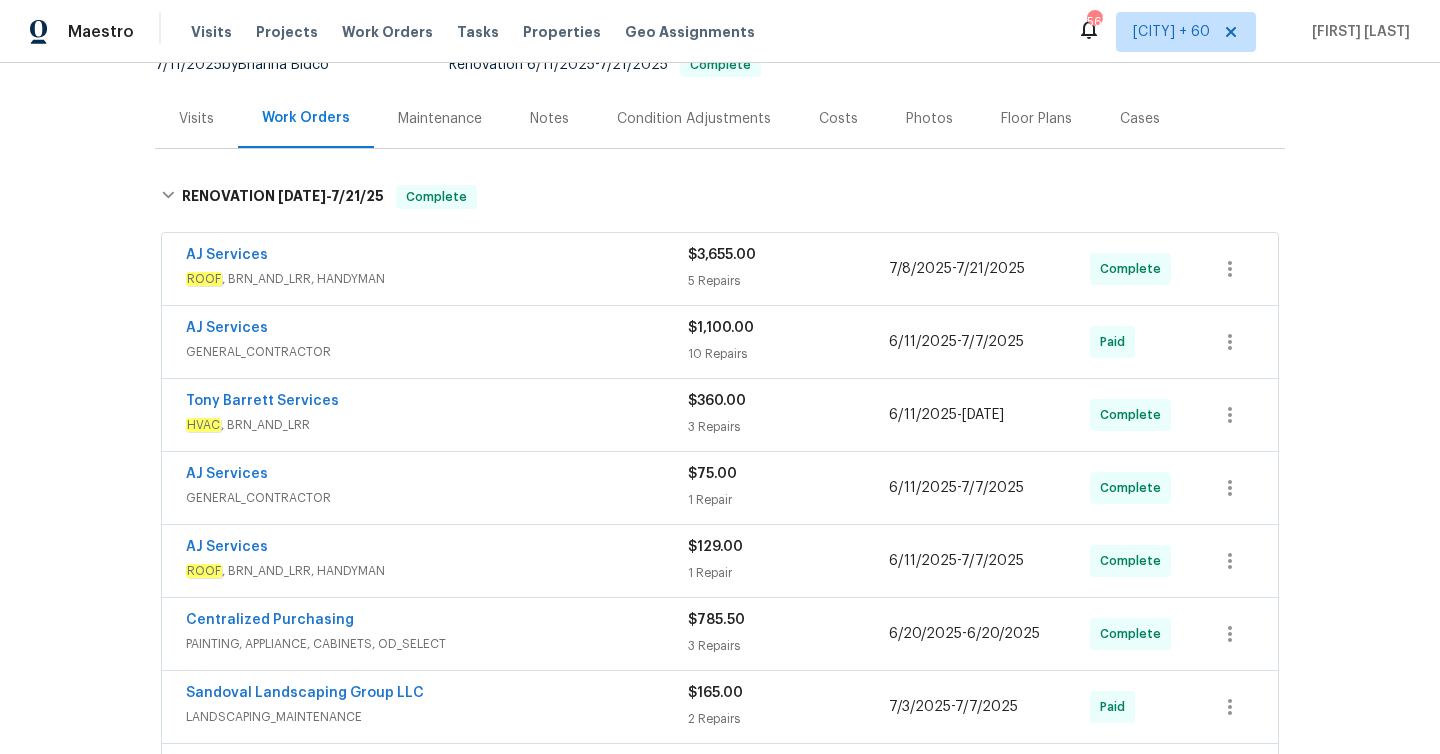 click on "5 Repairs" at bounding box center (788, 281) 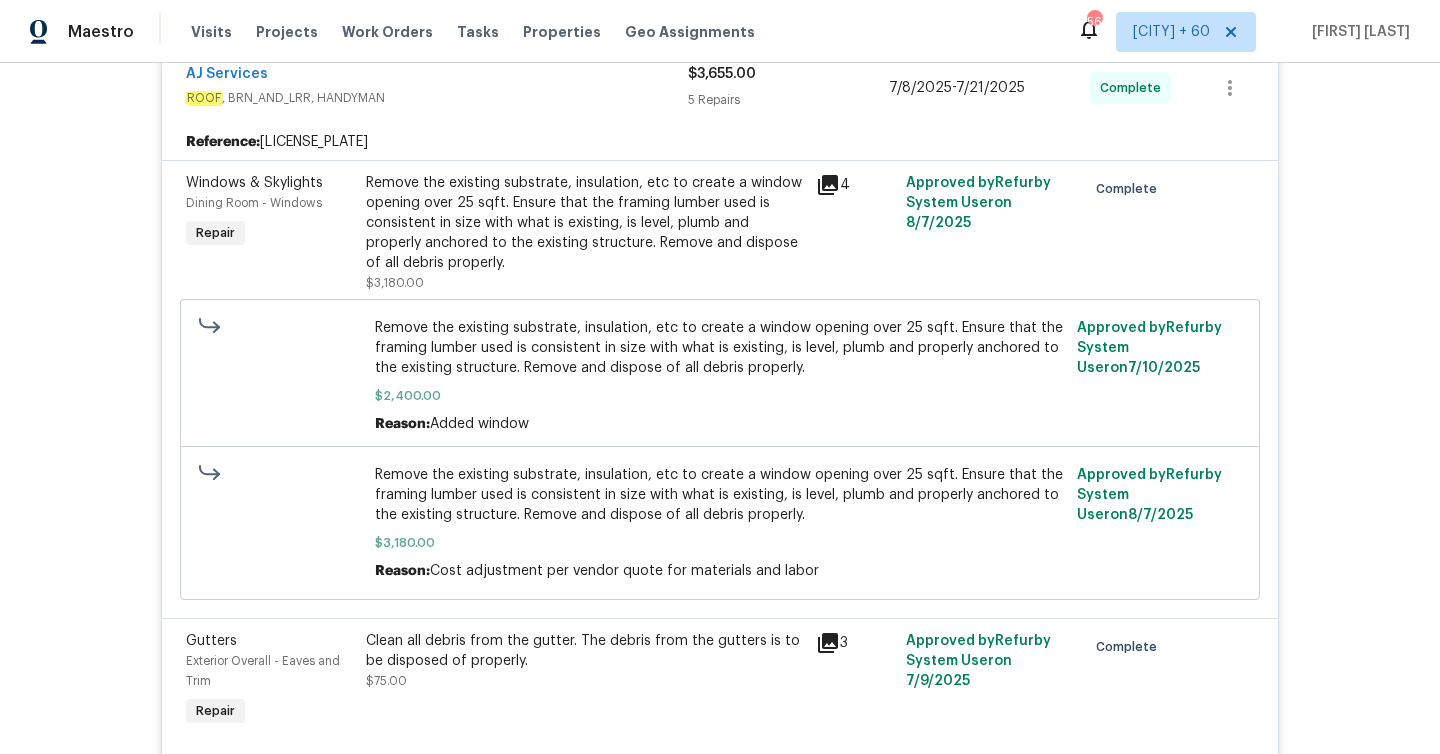scroll, scrollTop: 413, scrollLeft: 0, axis: vertical 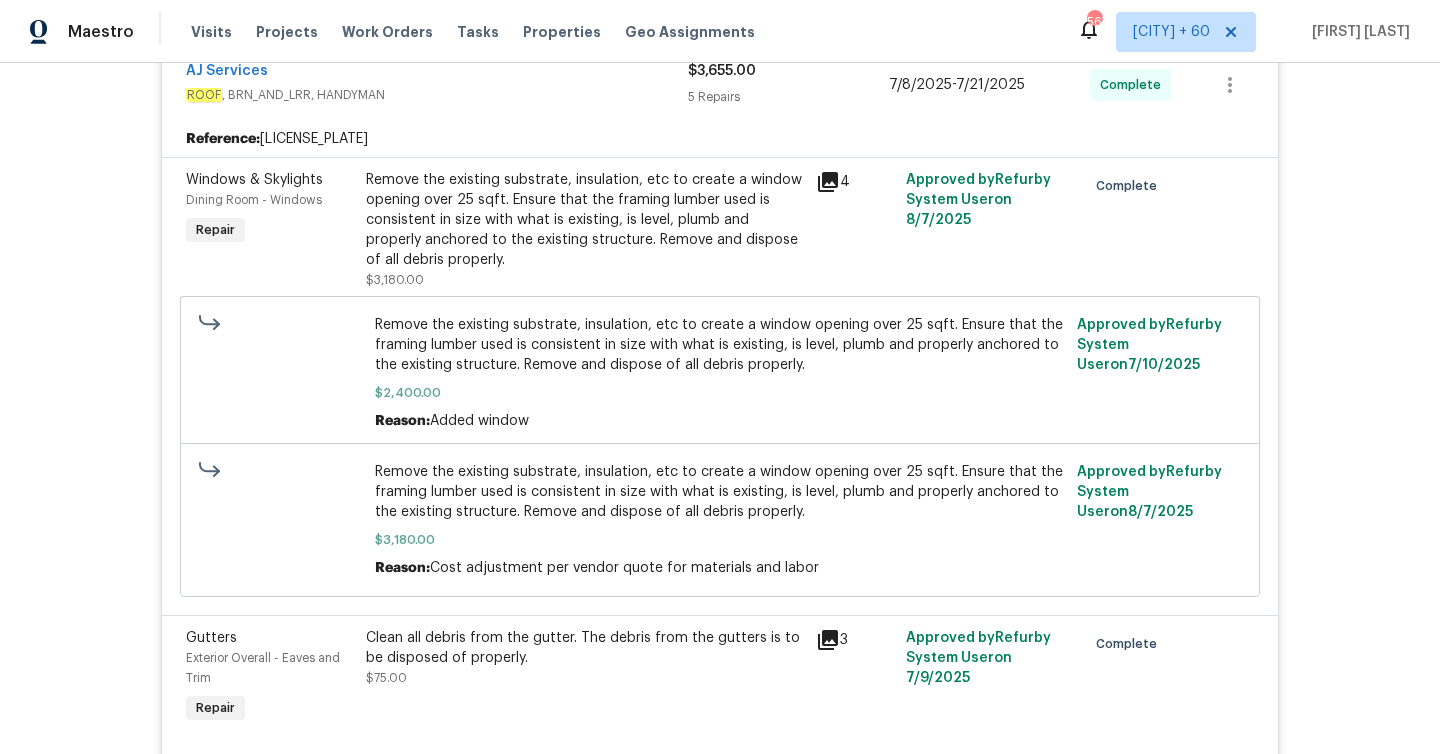 click 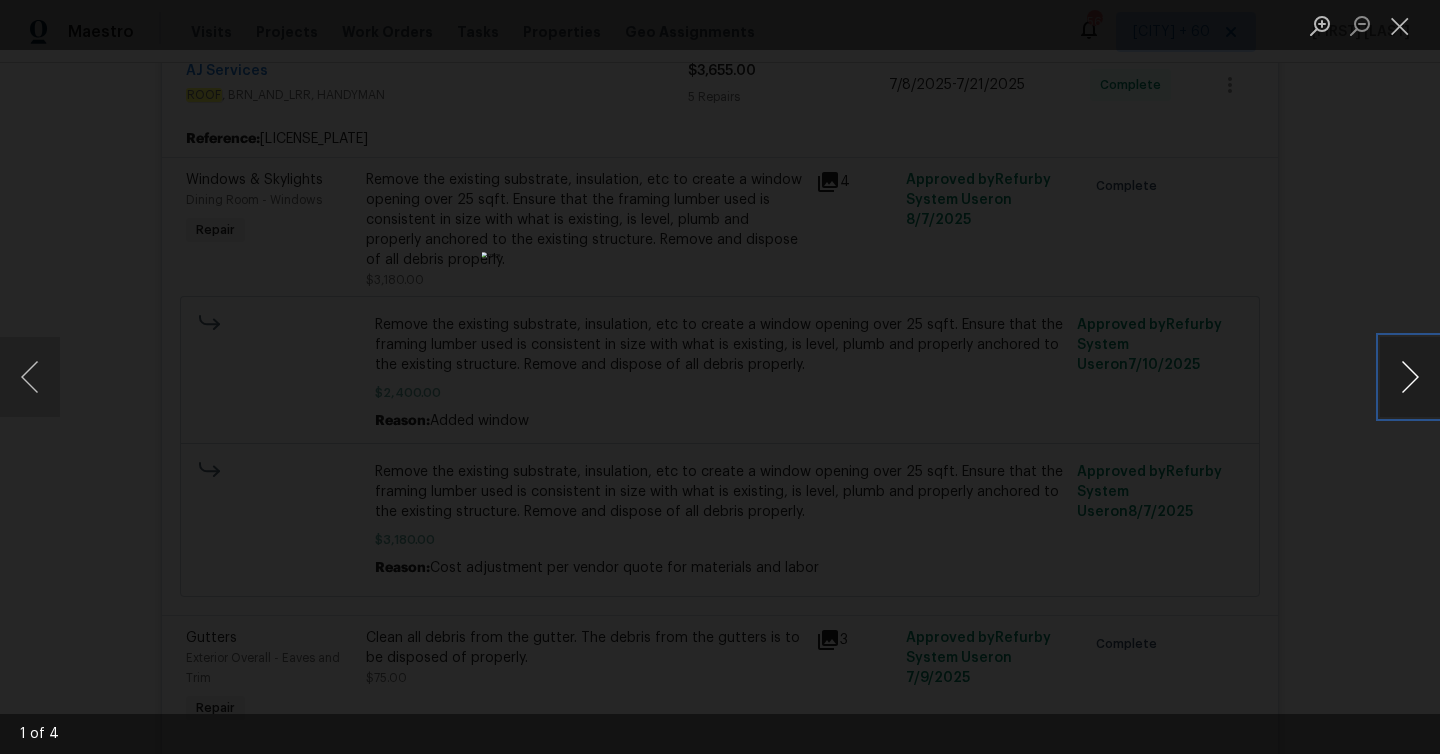 click at bounding box center (1410, 377) 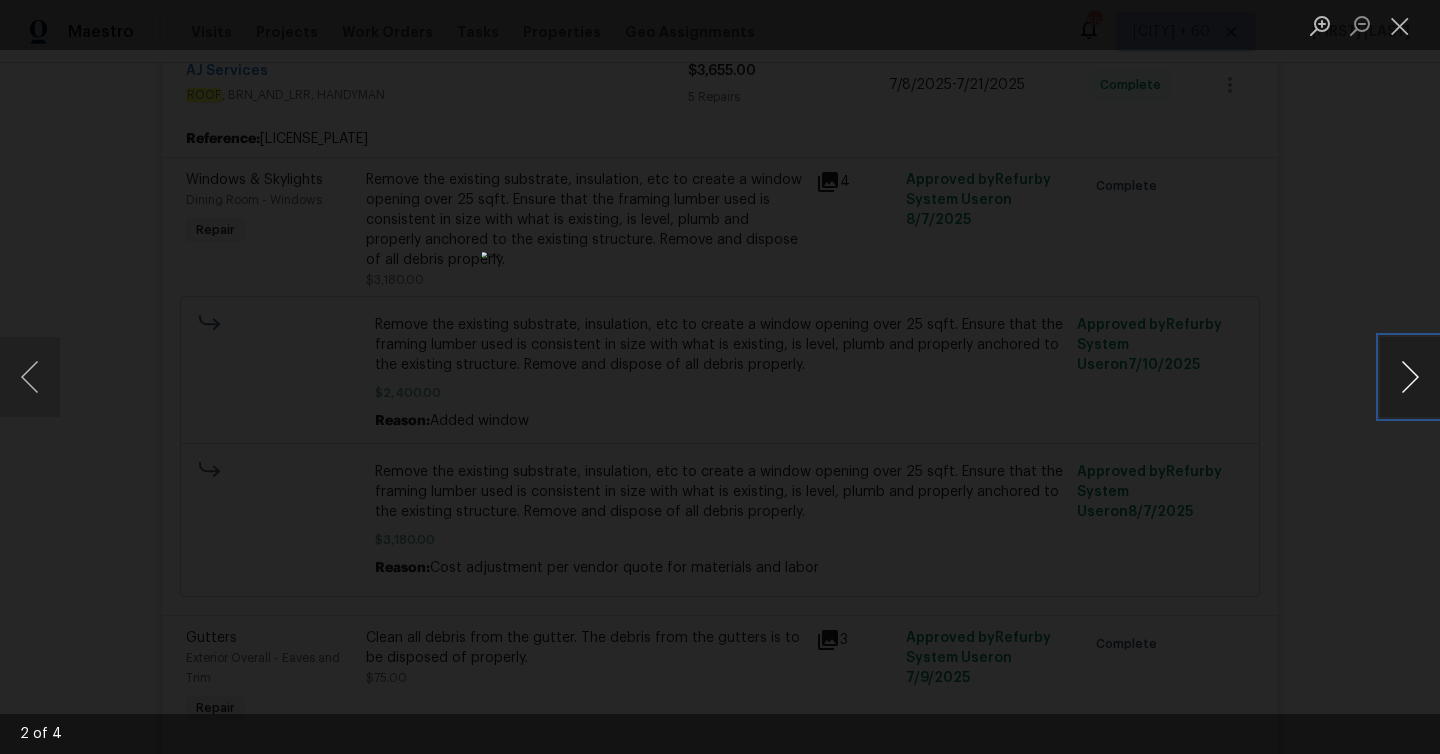 click at bounding box center (1410, 377) 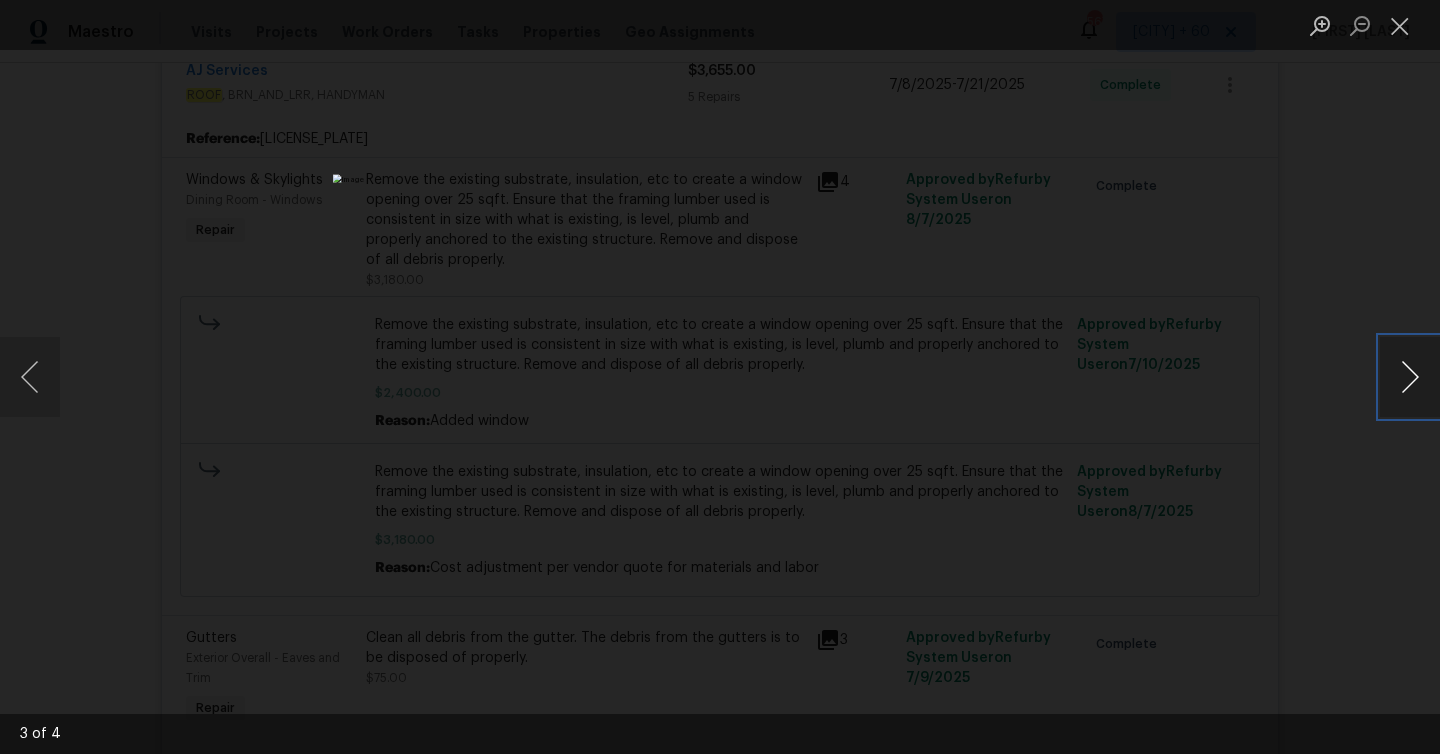 click at bounding box center (1410, 377) 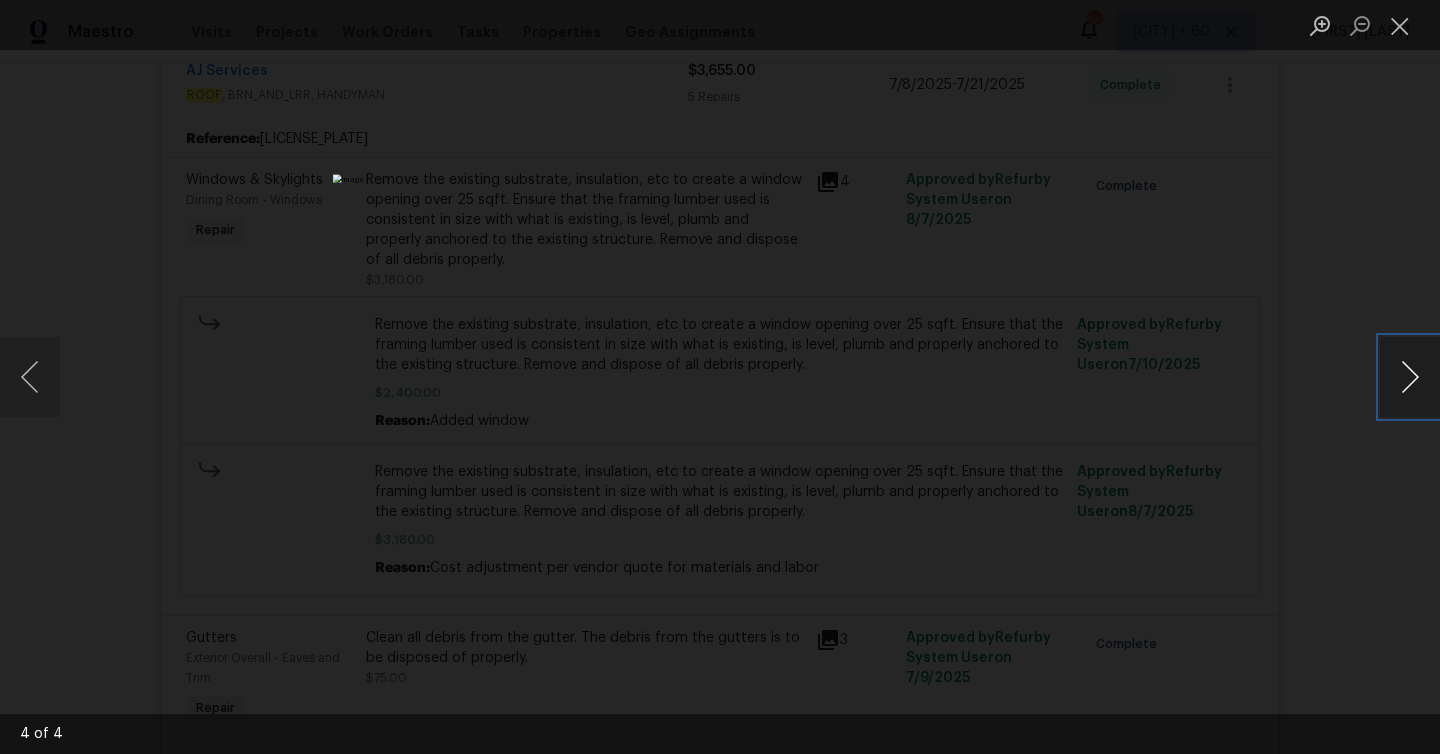 click at bounding box center [1410, 377] 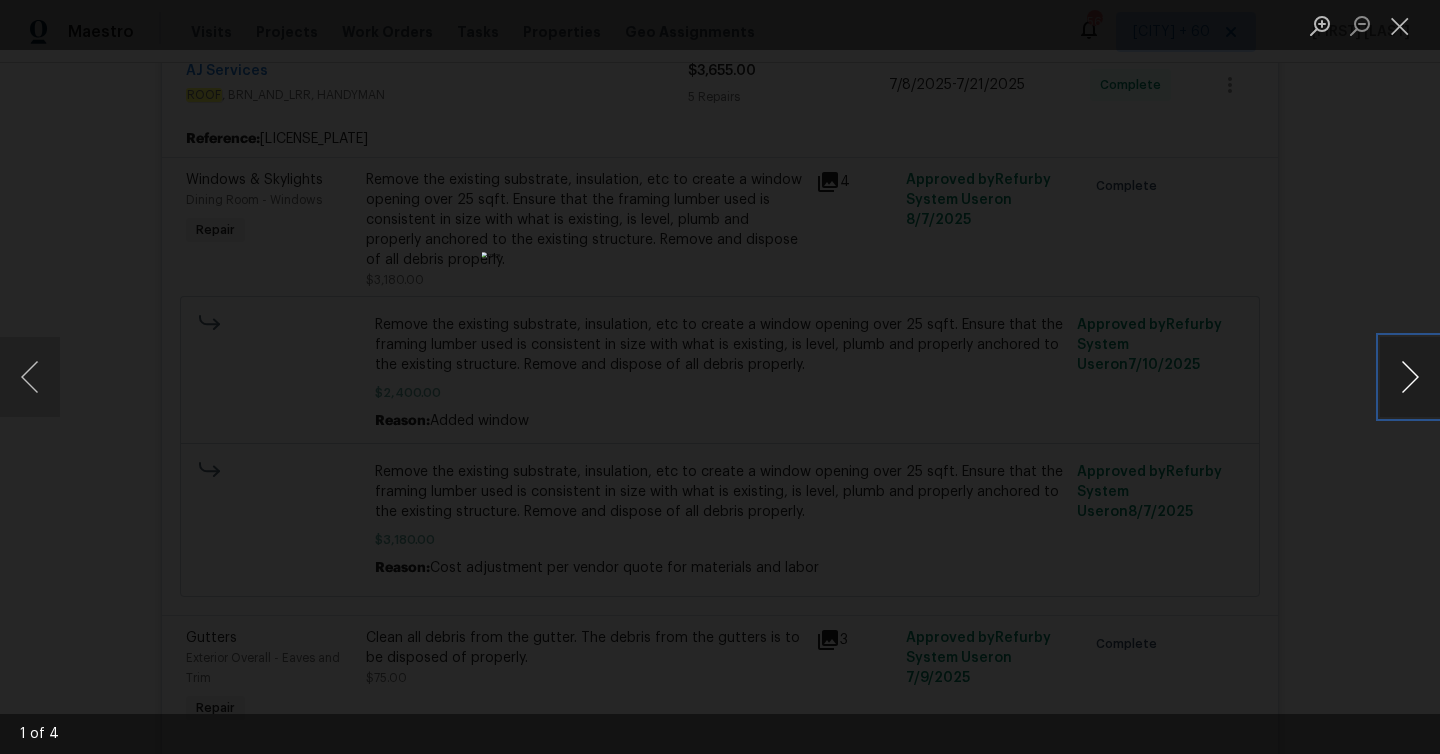 click at bounding box center (1410, 377) 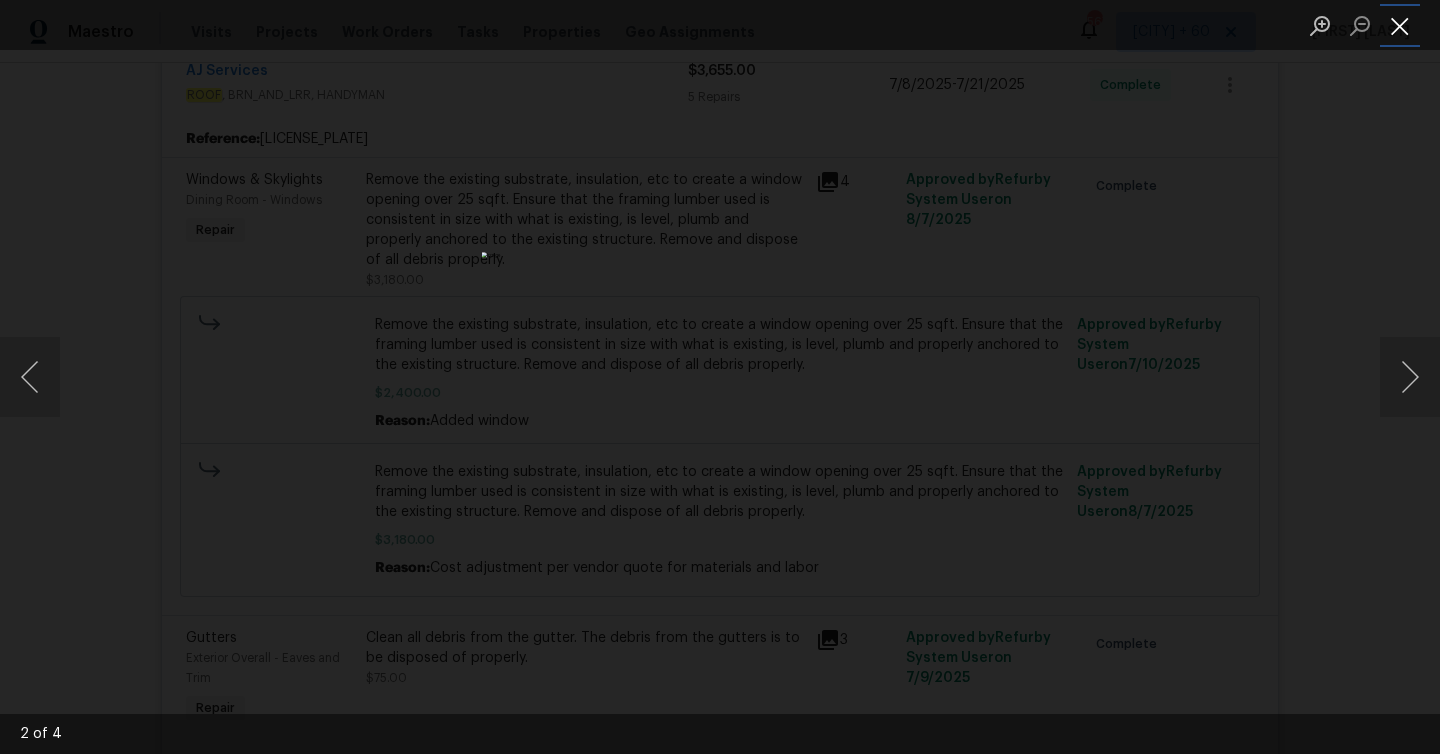 click at bounding box center [1400, 25] 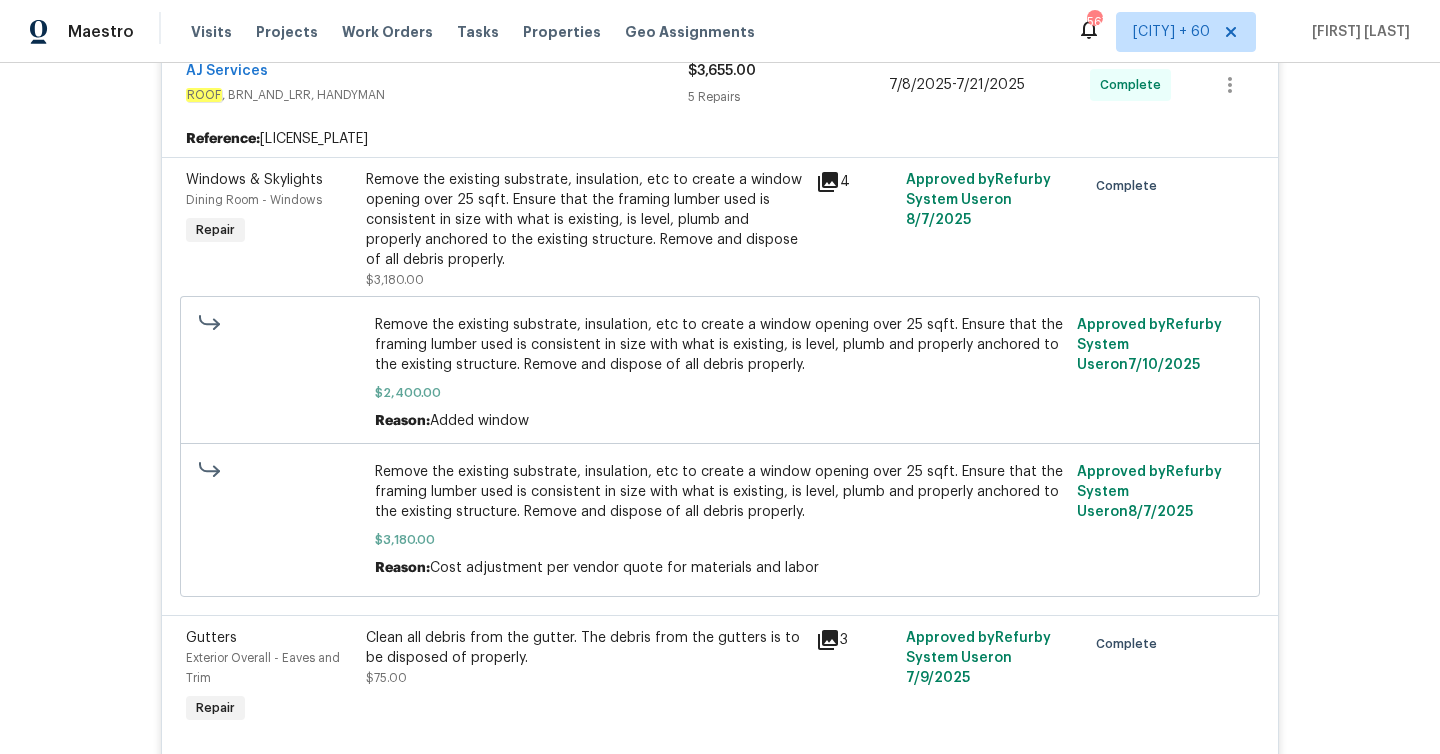 click 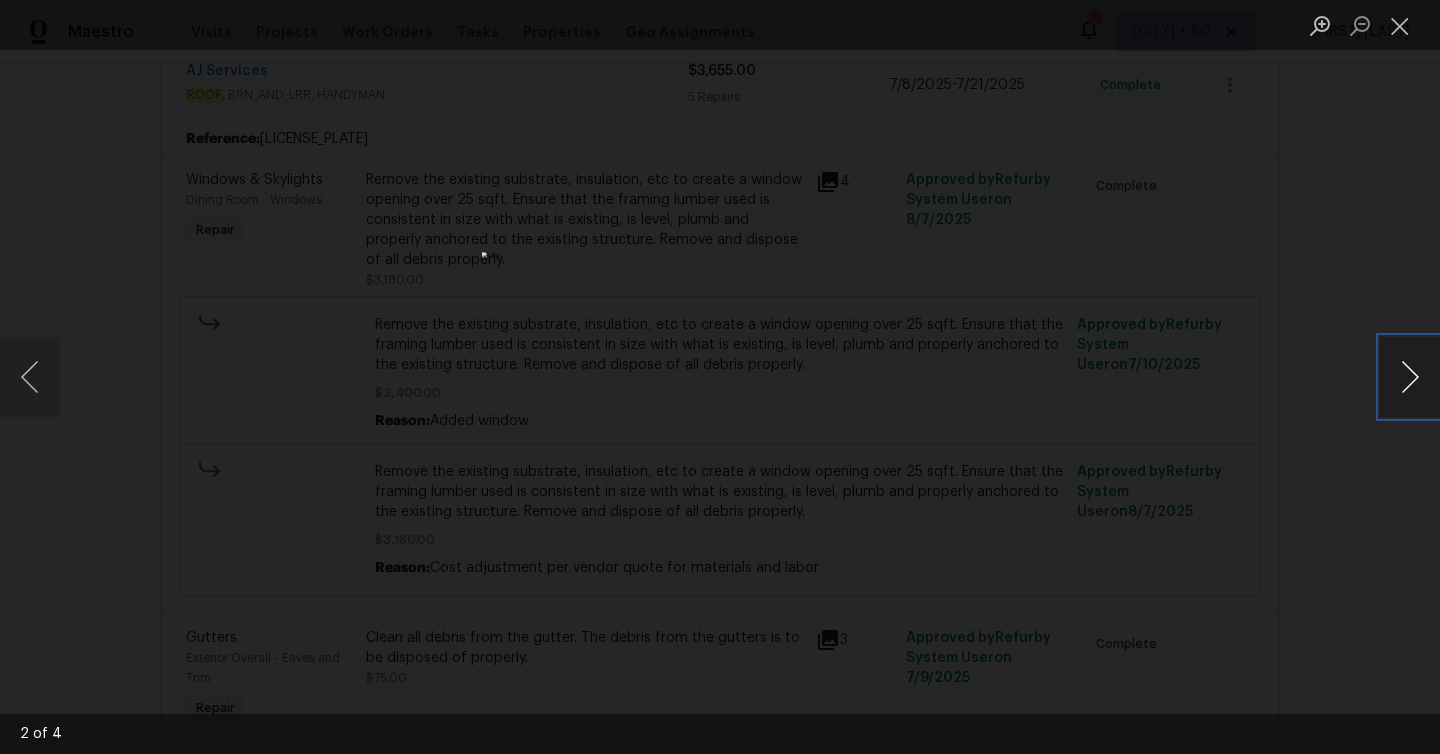 click at bounding box center (1410, 377) 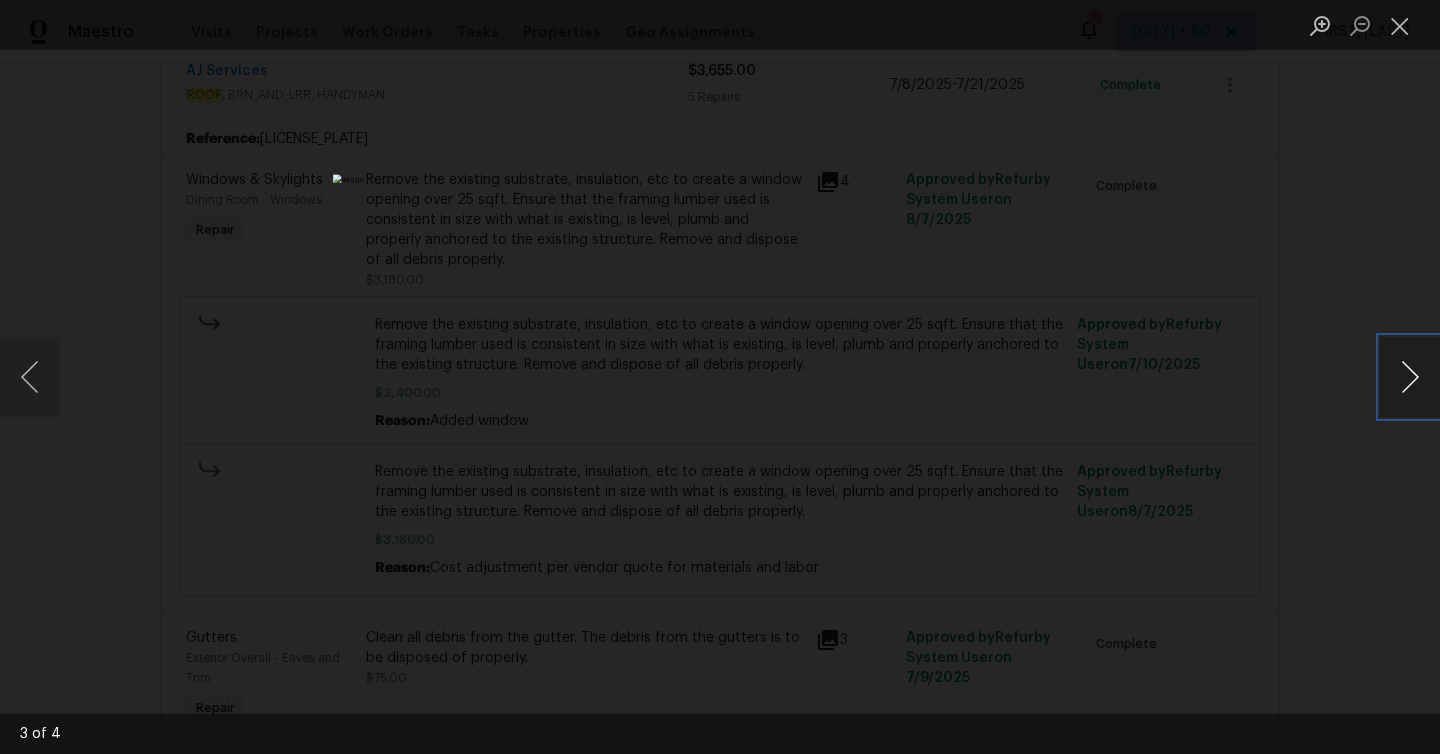 click at bounding box center [1410, 377] 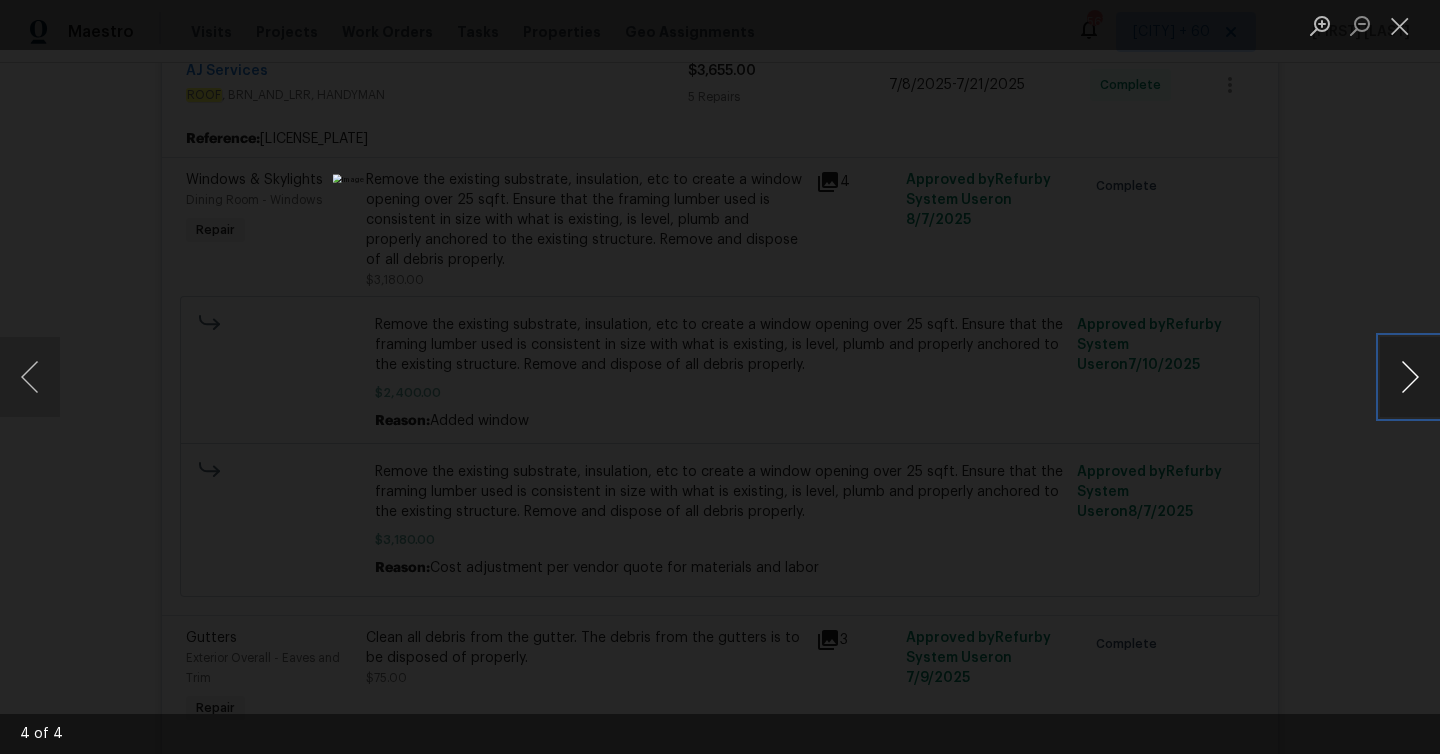 click at bounding box center (1410, 377) 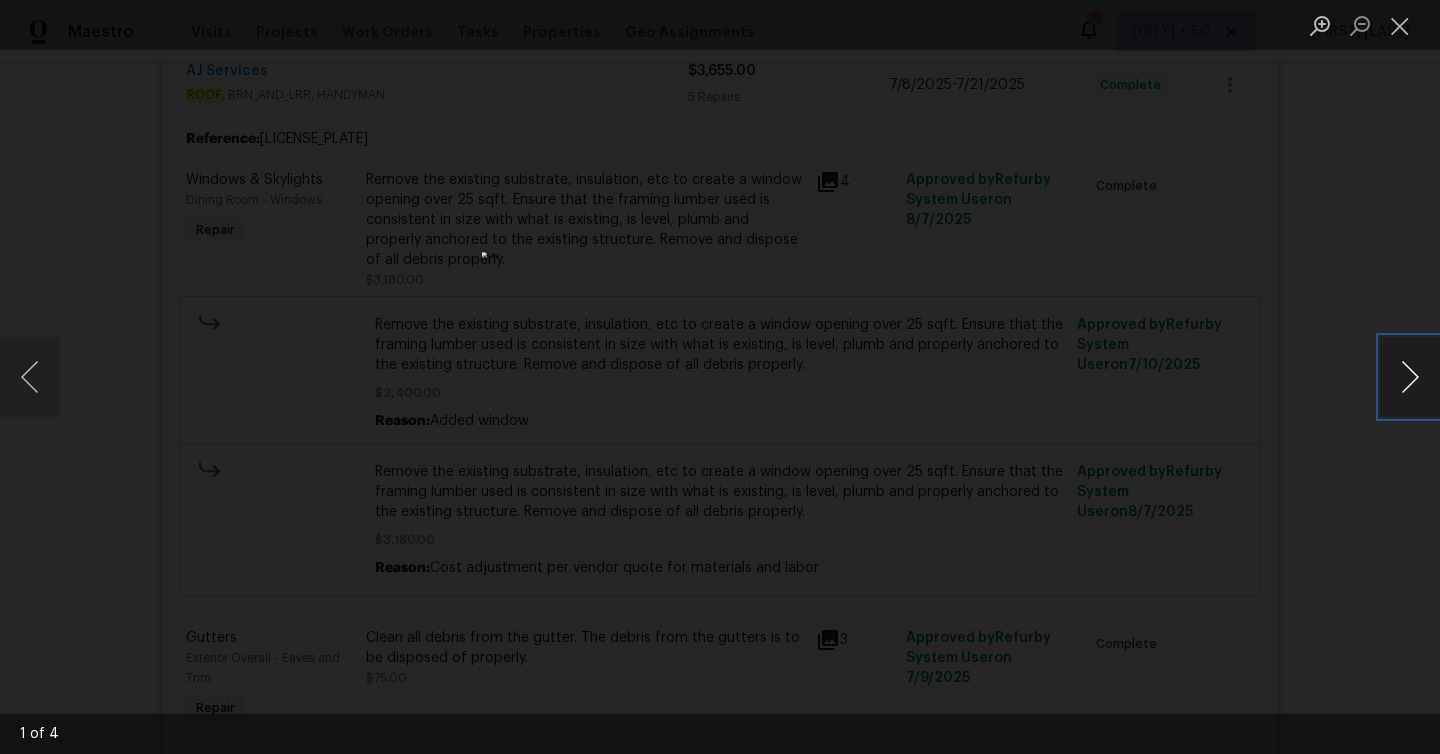 click at bounding box center [1410, 377] 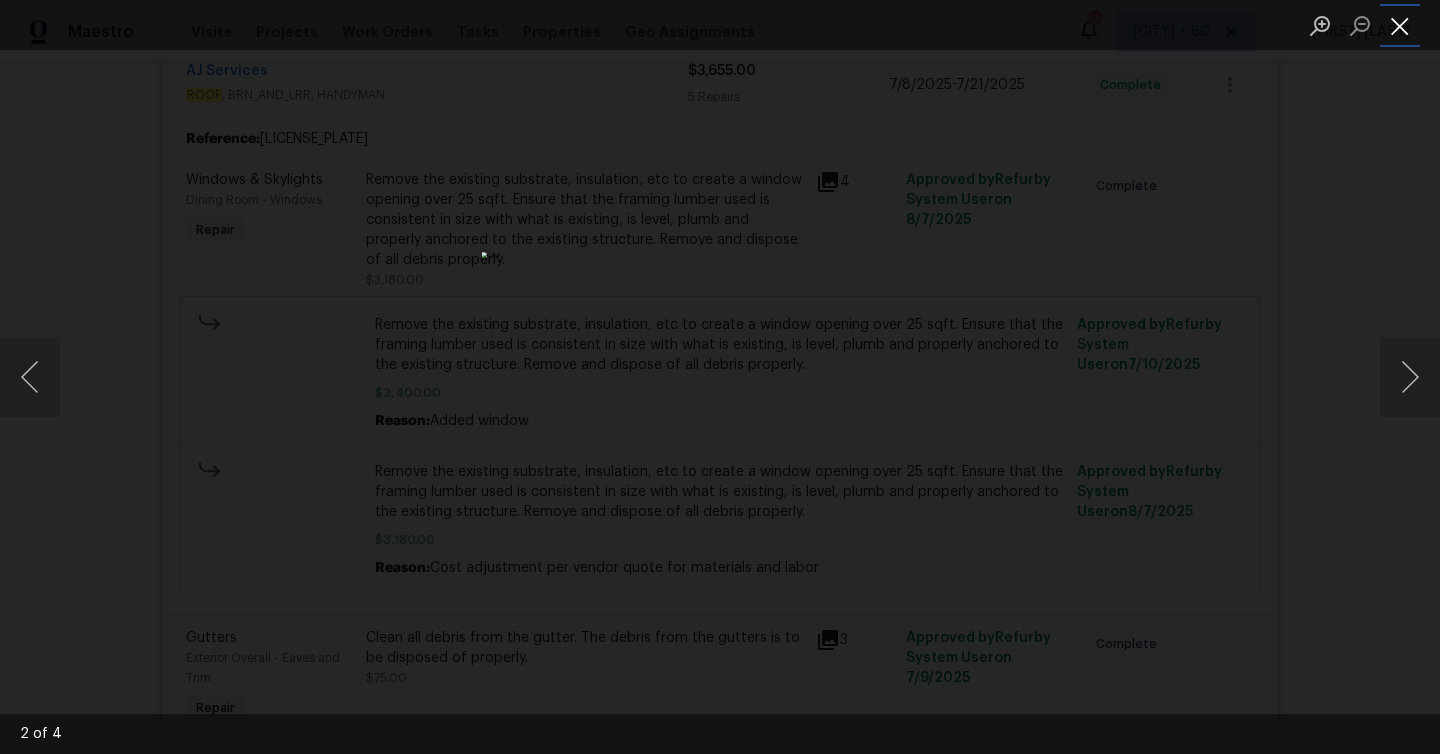 click at bounding box center [1400, 25] 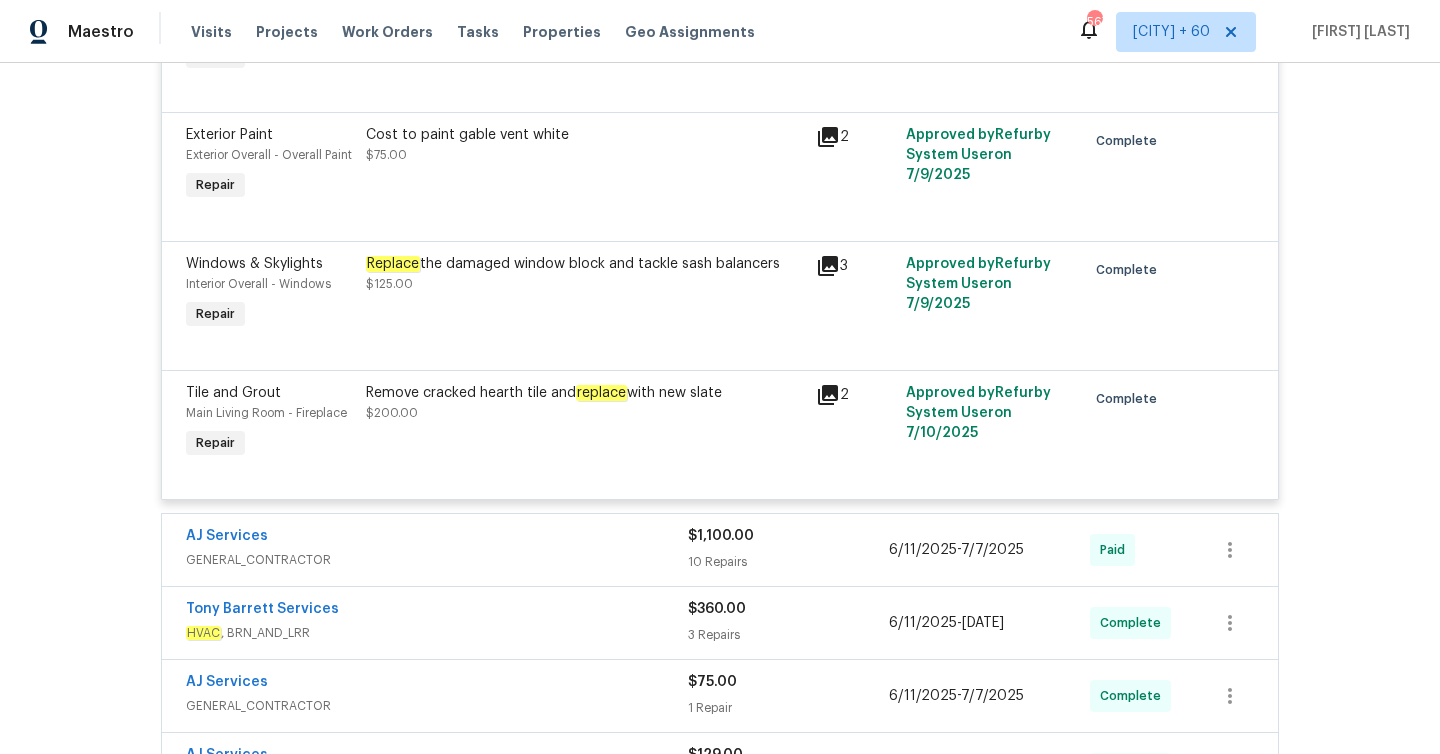 scroll, scrollTop: 1072, scrollLeft: 0, axis: vertical 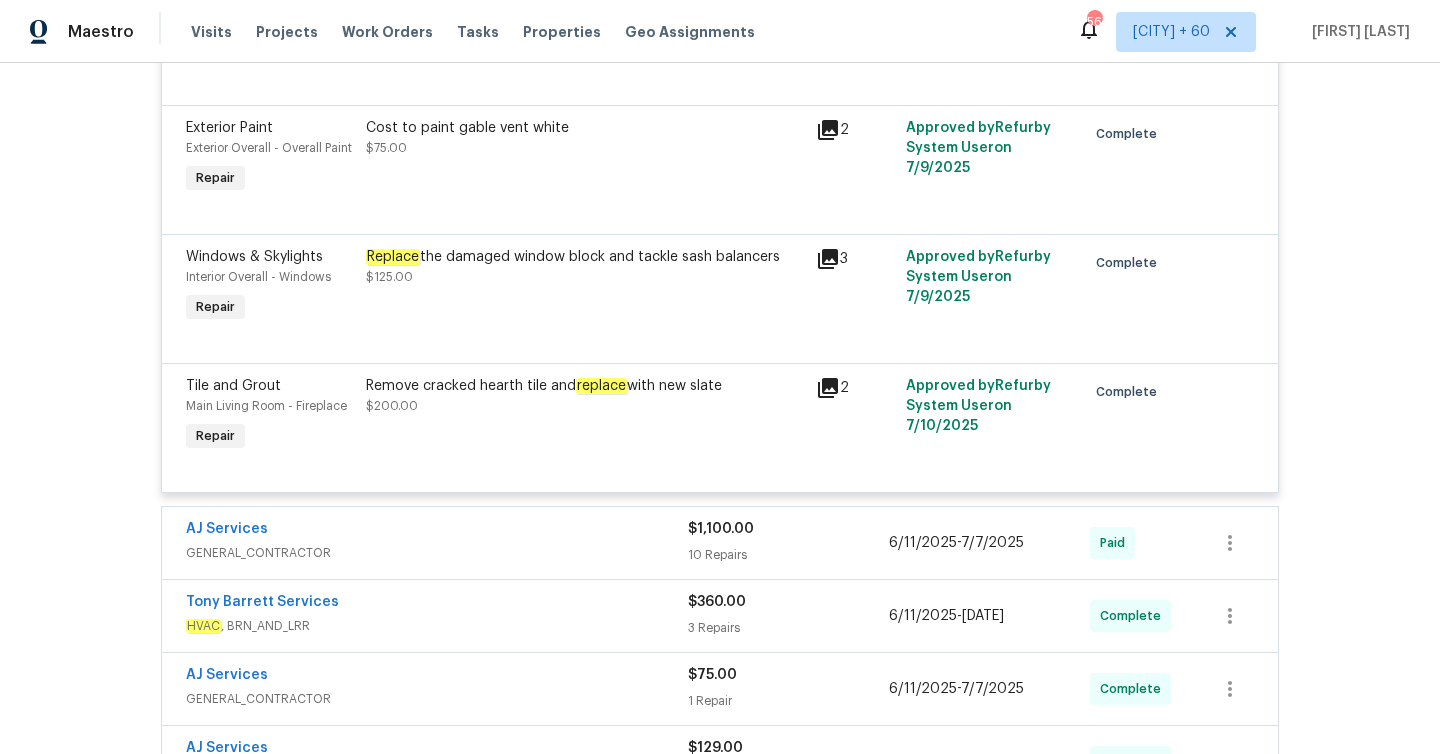 click 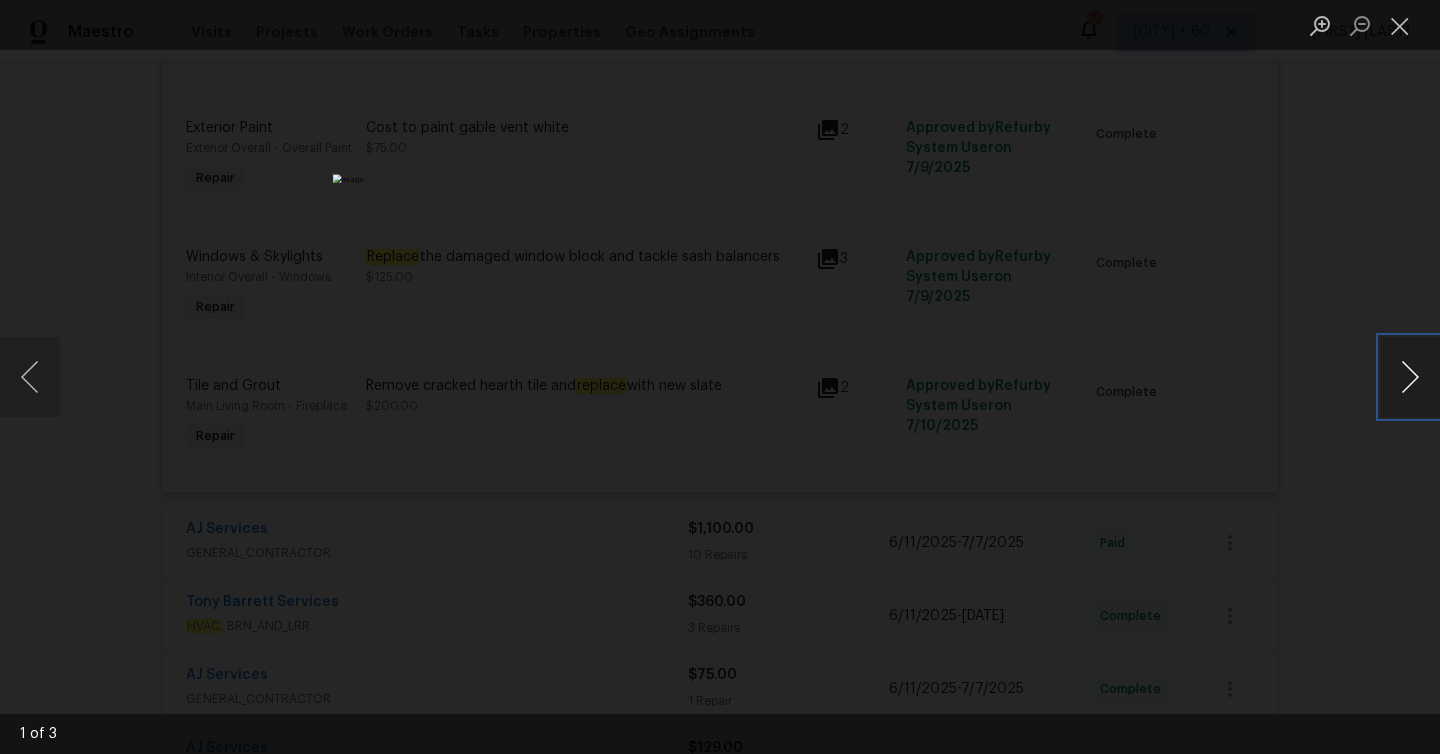 click at bounding box center [1410, 377] 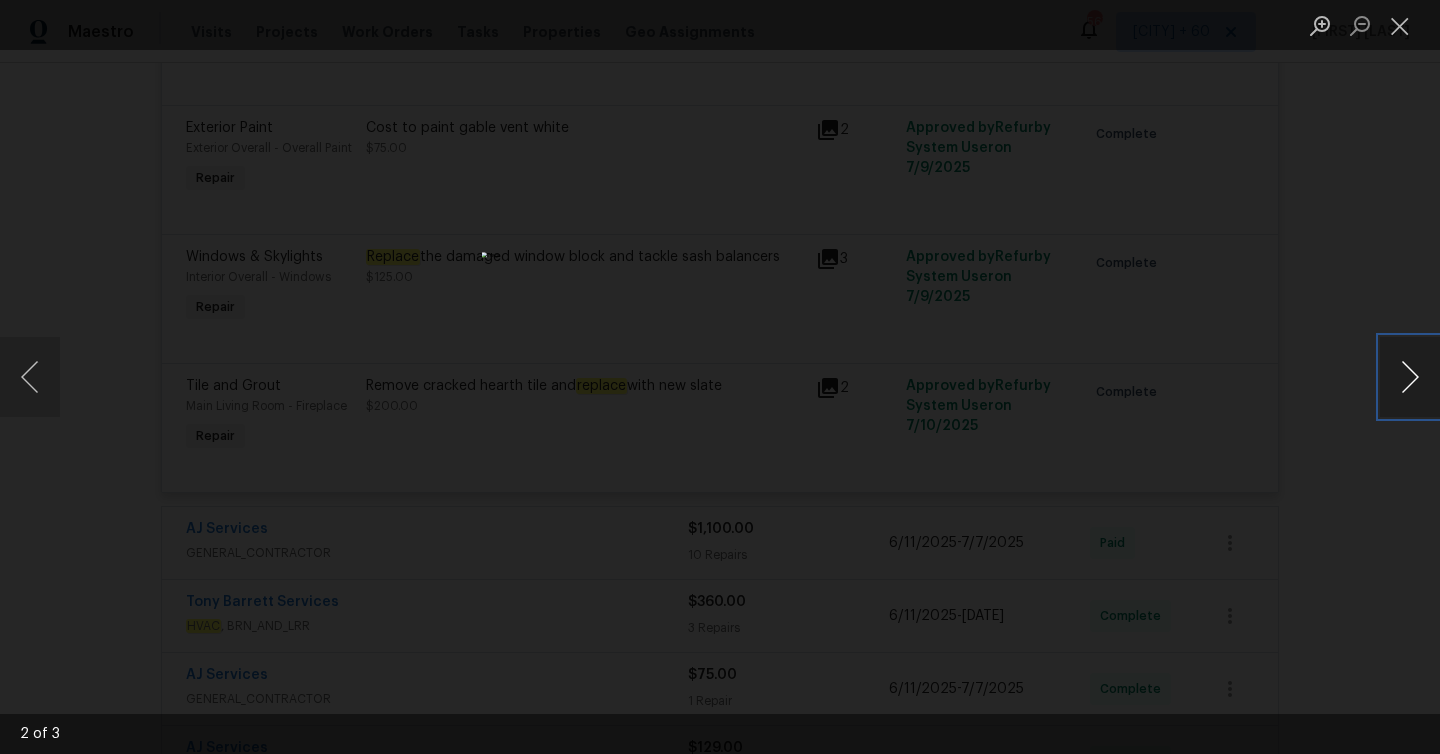 click at bounding box center (1410, 377) 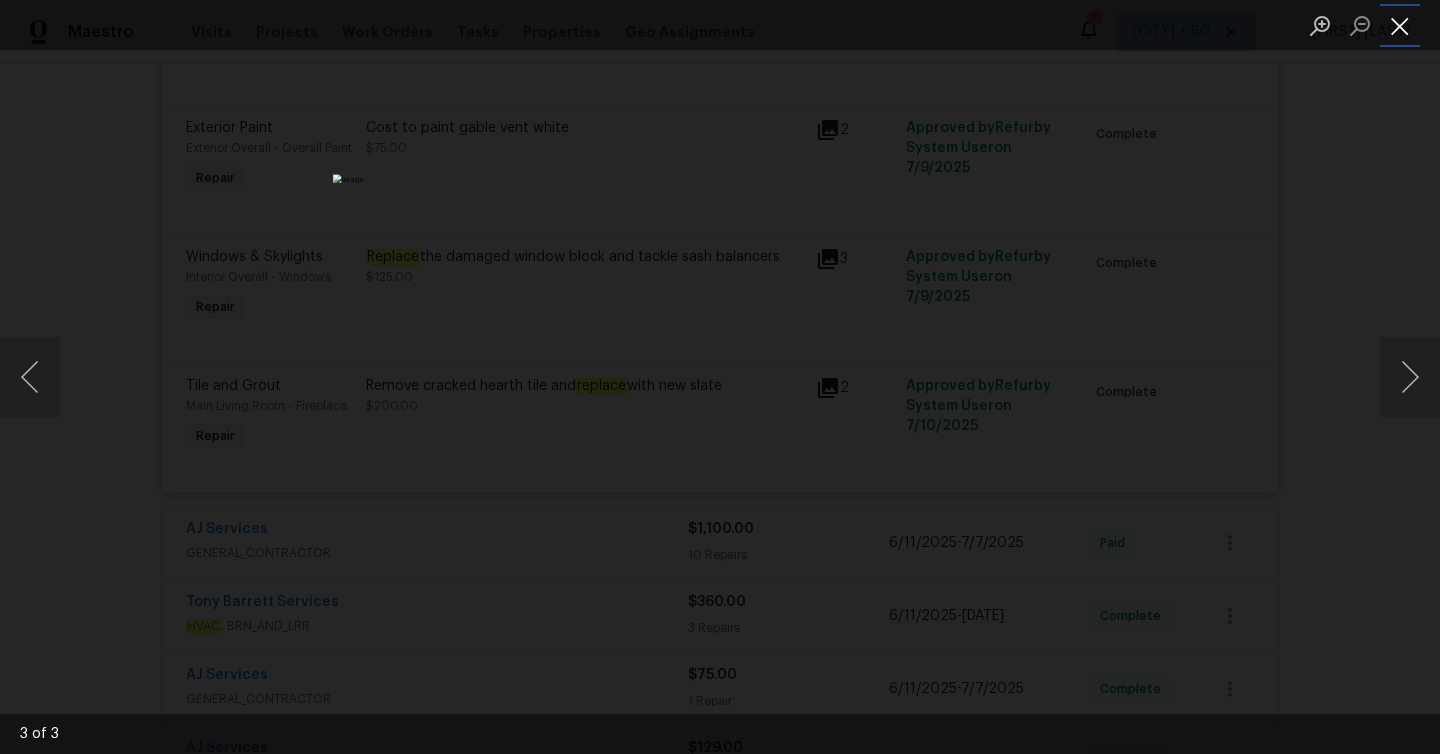 click at bounding box center [1400, 25] 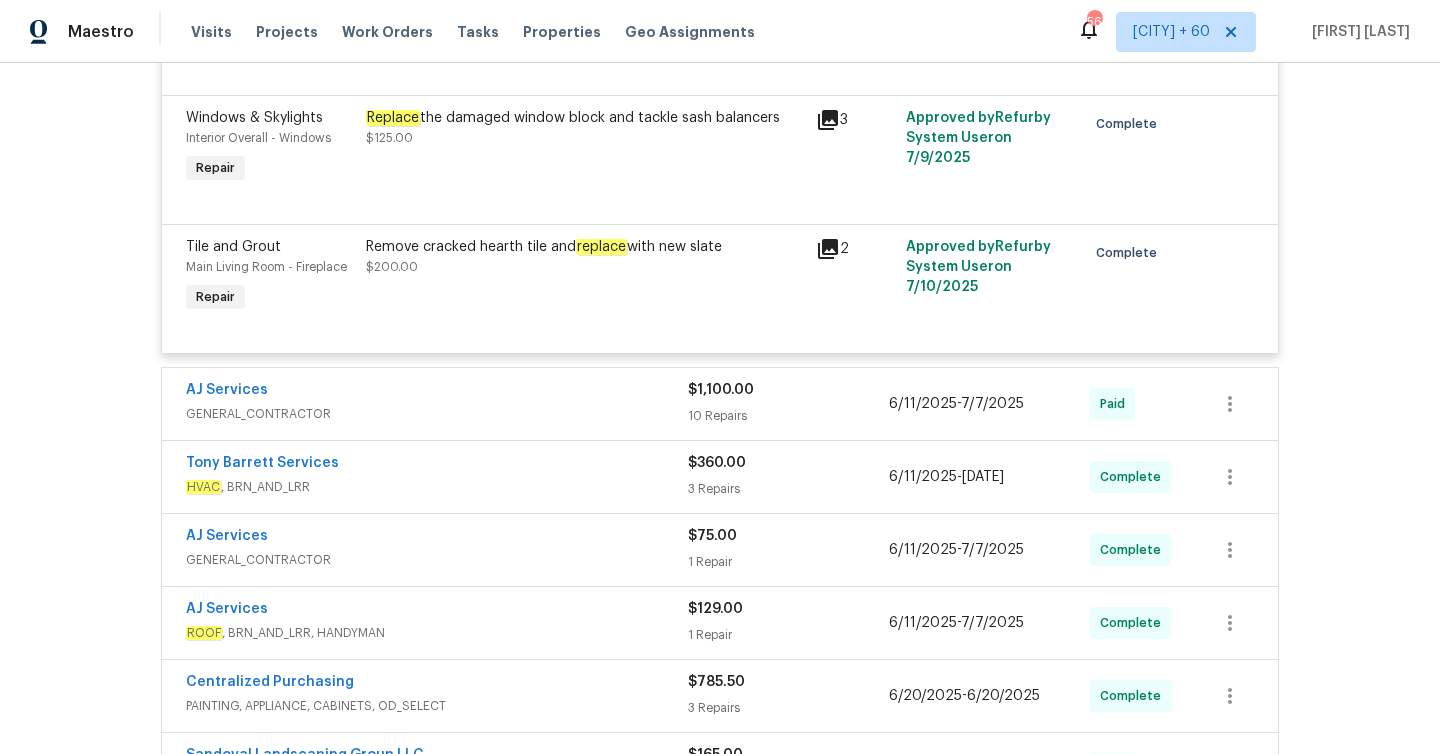 scroll, scrollTop: 1233, scrollLeft: 0, axis: vertical 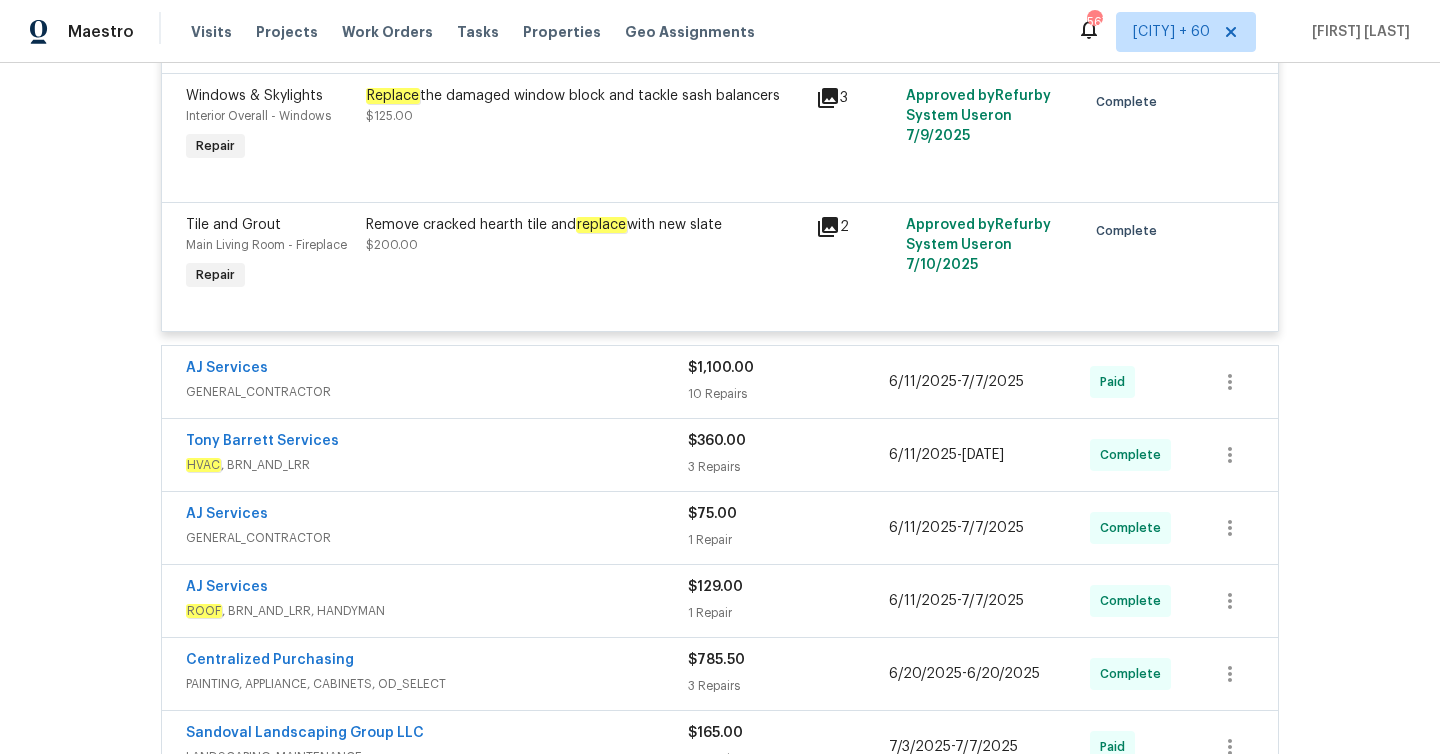 click on "Remove cracked hearth tile and  replace  with new slate $200.00" at bounding box center (585, 255) 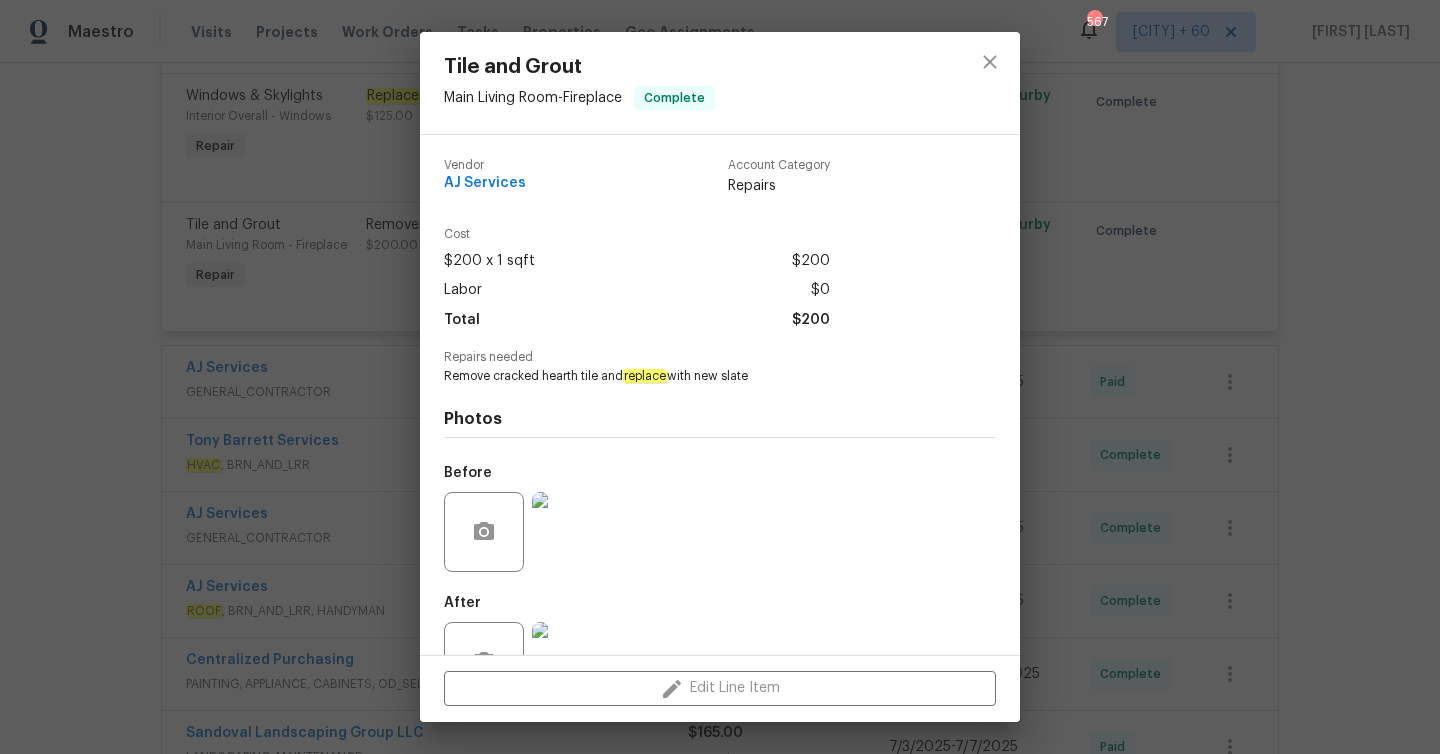 click on "Tile and Grout Main Living Room - Fireplace Complete Vendor AJ Services Account Category Repairs Cost $[PRICE] x [NUMBER] sqft $[PRICE] Labor $[PRICE] Total $[PRICE] Repairs needed Remove cracked hearth tile and replace with new slate Photos Before After Edit Line Item" at bounding box center (720, 377) 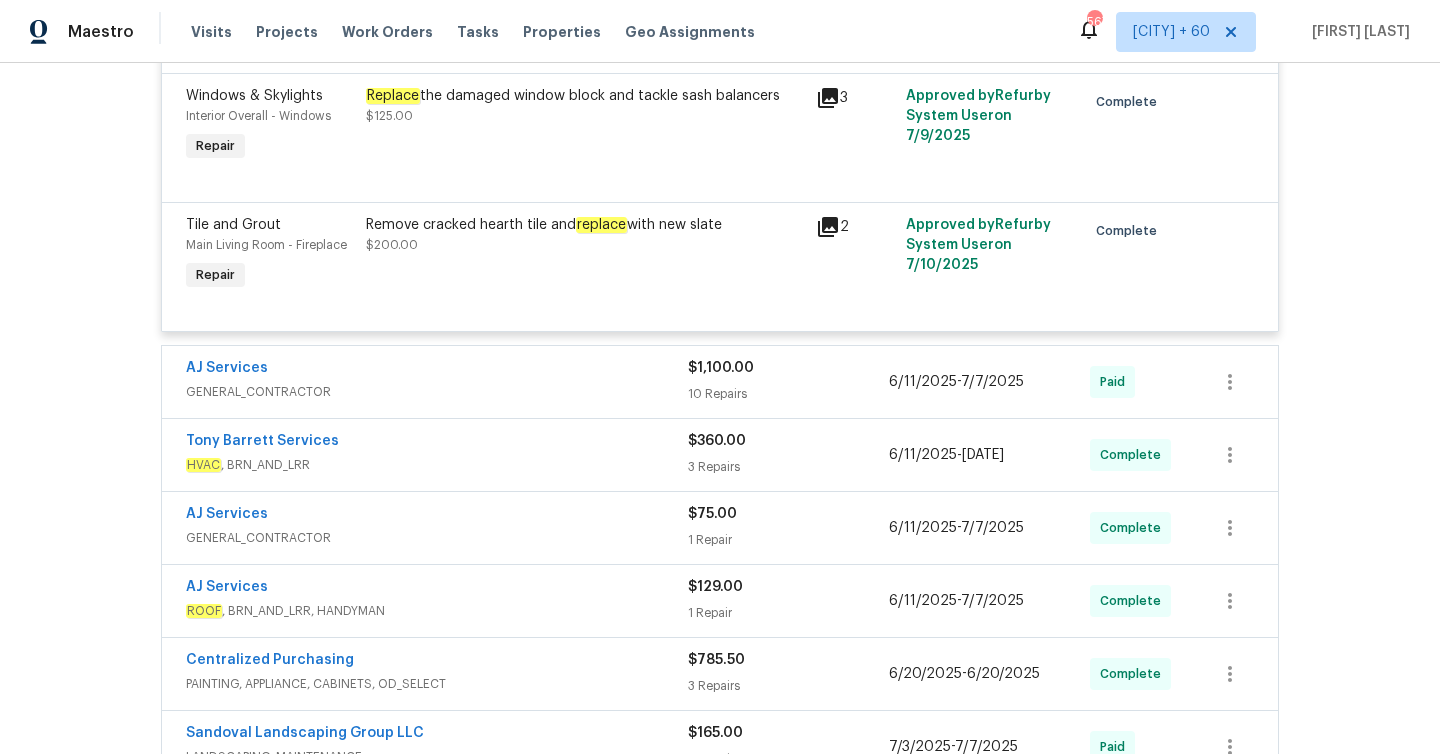 click 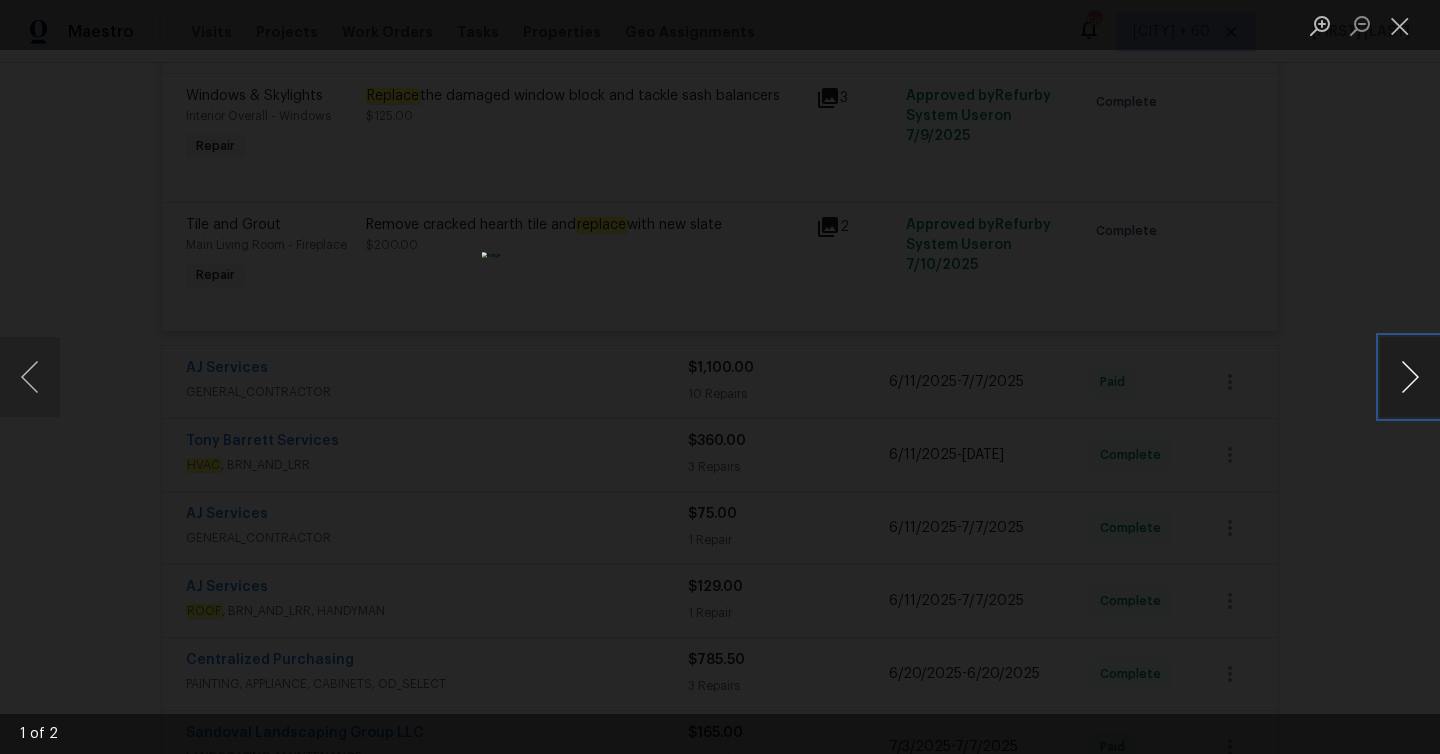 click at bounding box center [1410, 377] 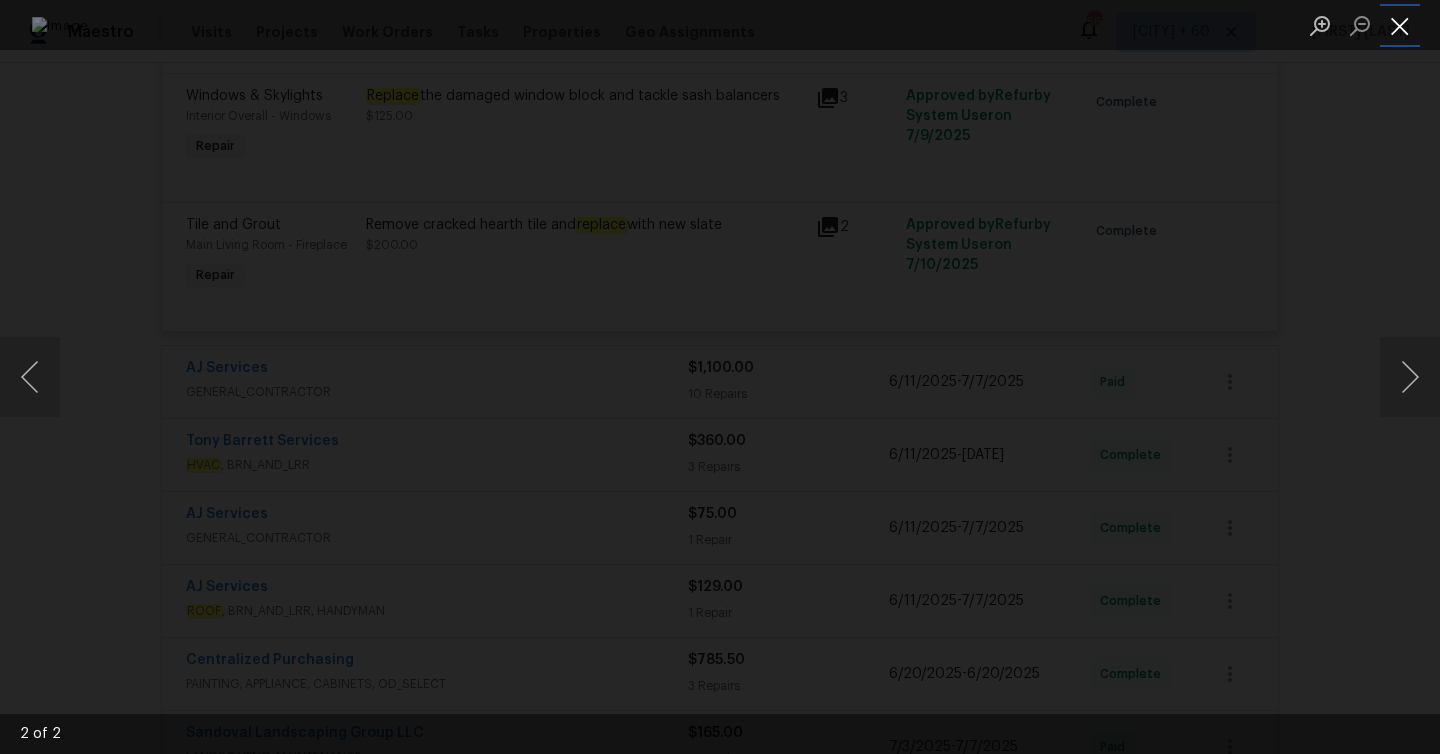 click at bounding box center [1400, 25] 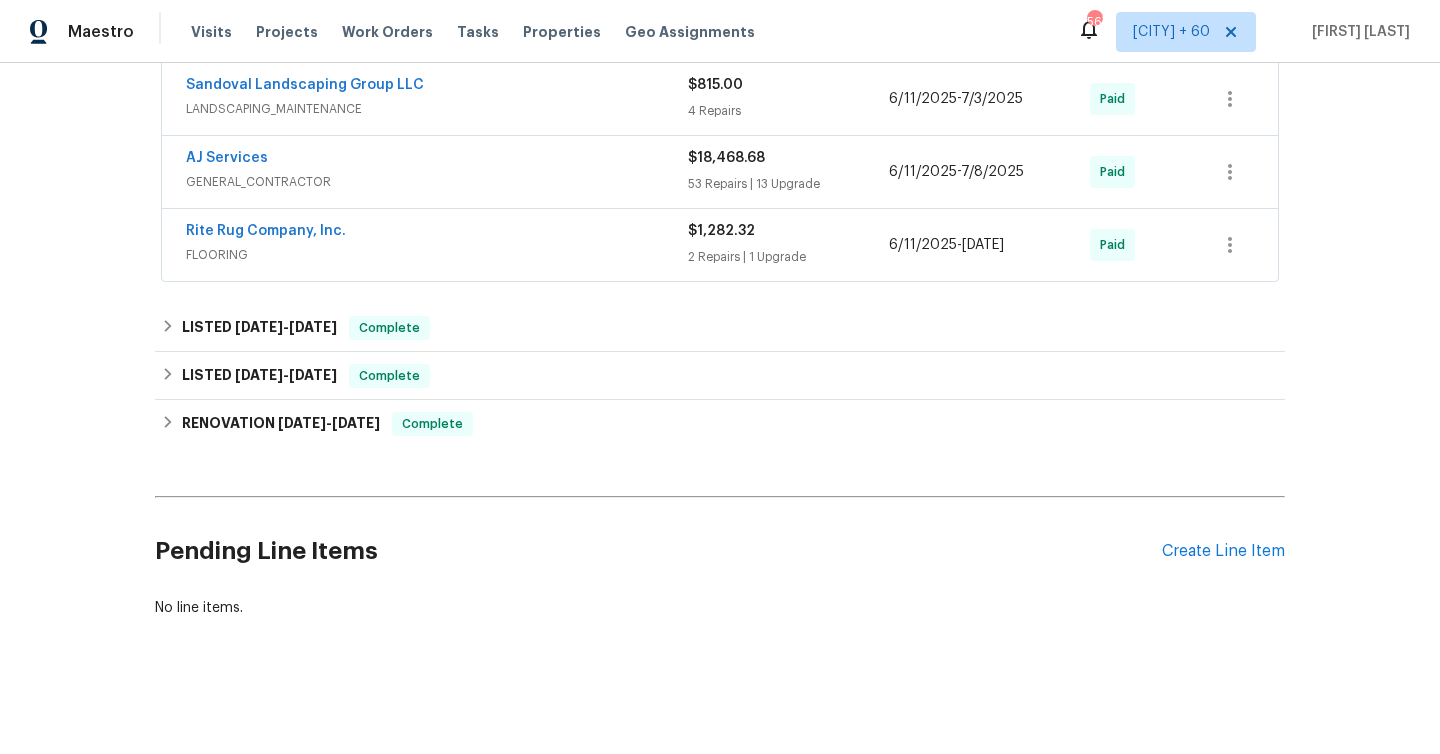 scroll, scrollTop: 2250, scrollLeft: 0, axis: vertical 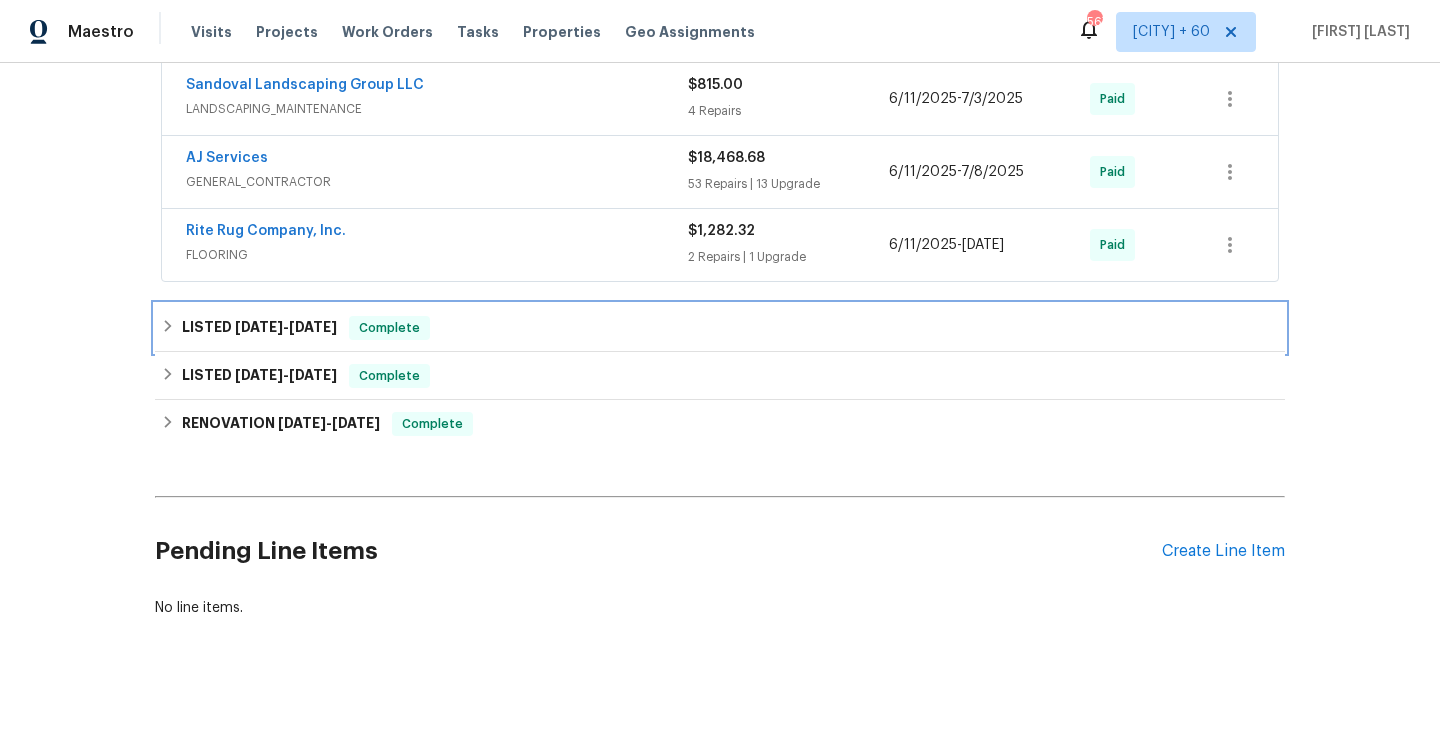 click on "LISTED [DATE] - [DATE] Complete" at bounding box center [720, 328] 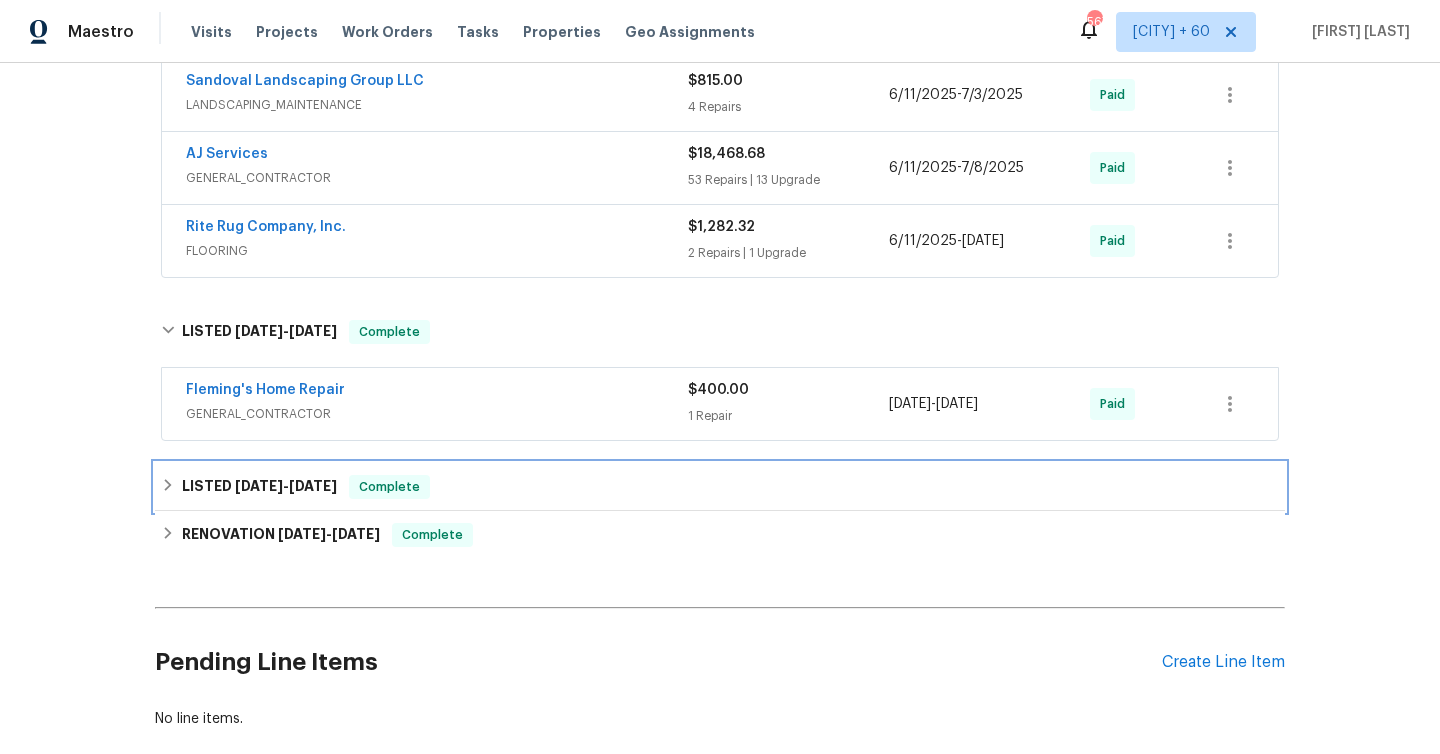 click on "[DATE]" at bounding box center (313, 486) 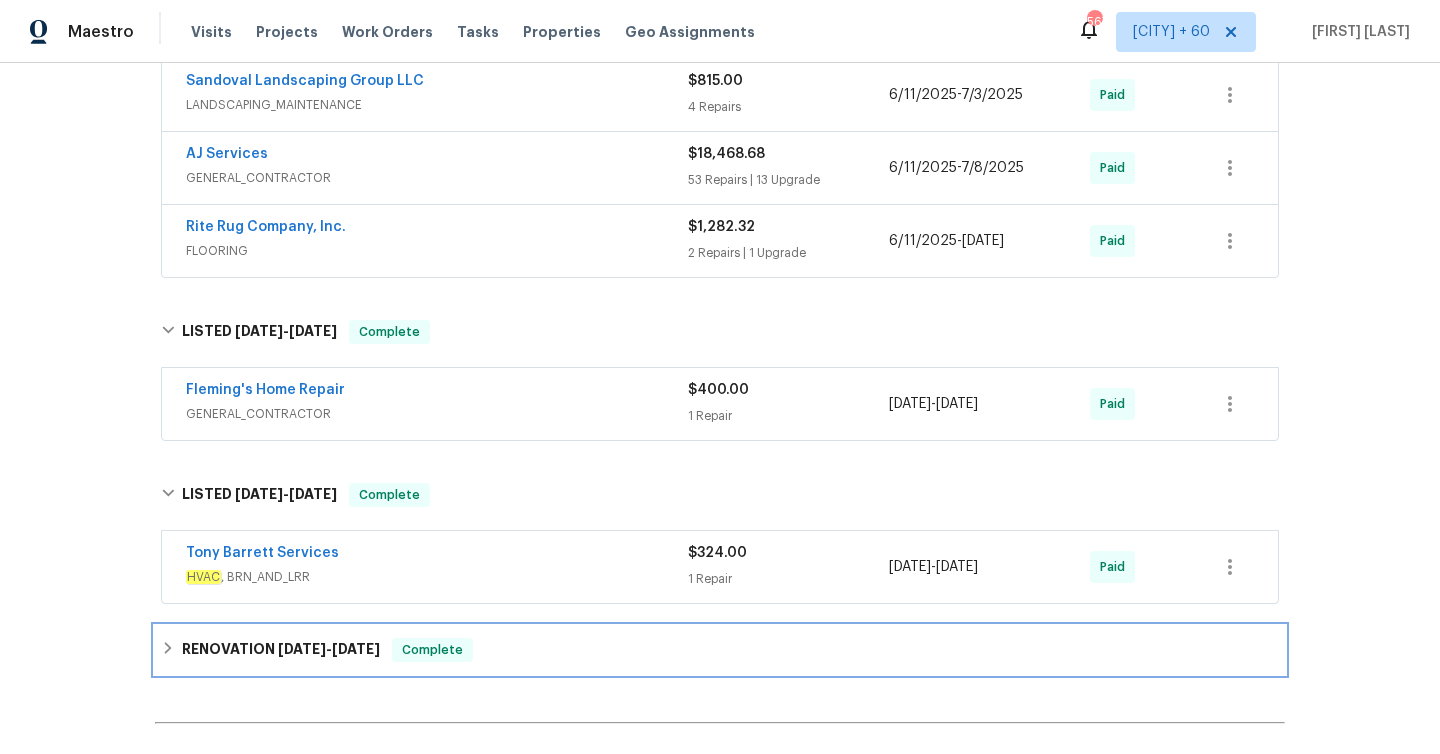 click on "[DATE]" at bounding box center (302, 649) 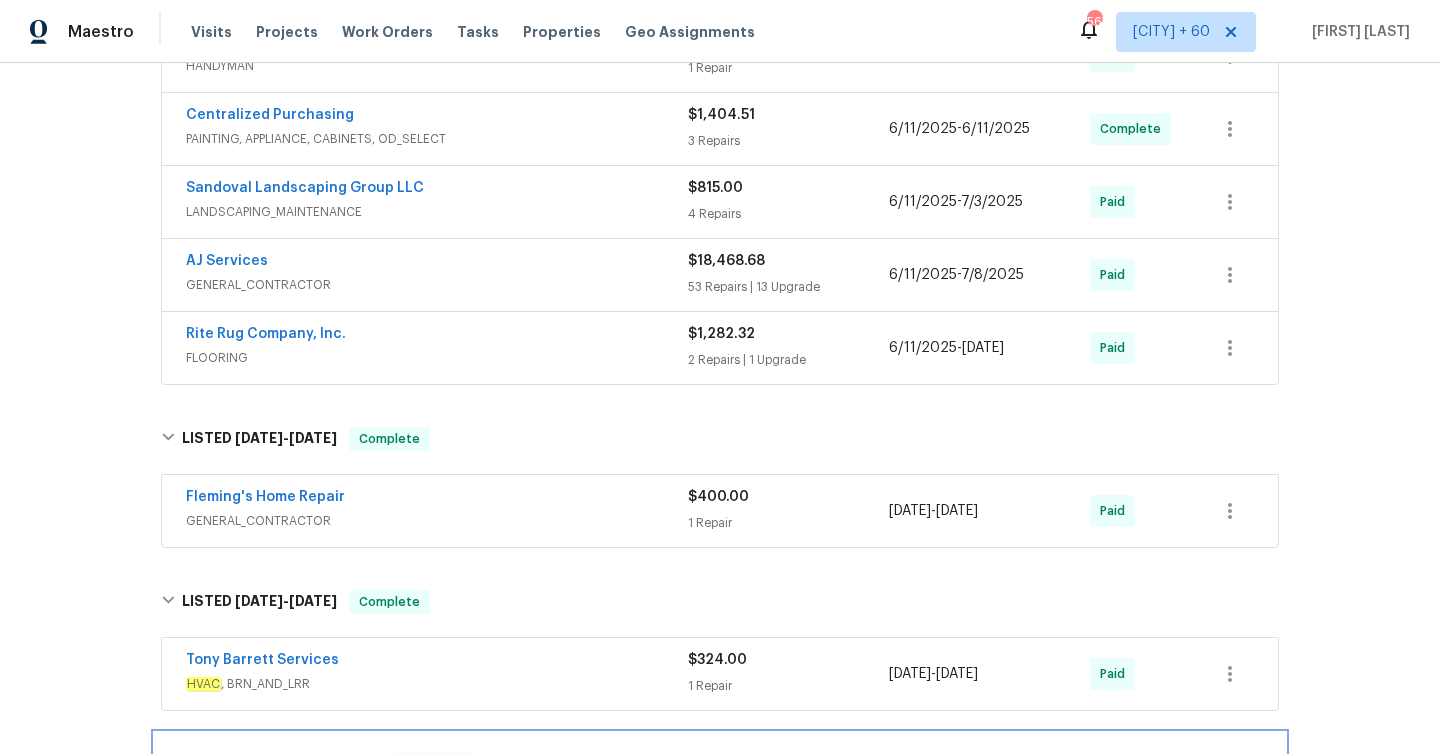 scroll, scrollTop: 2137, scrollLeft: 0, axis: vertical 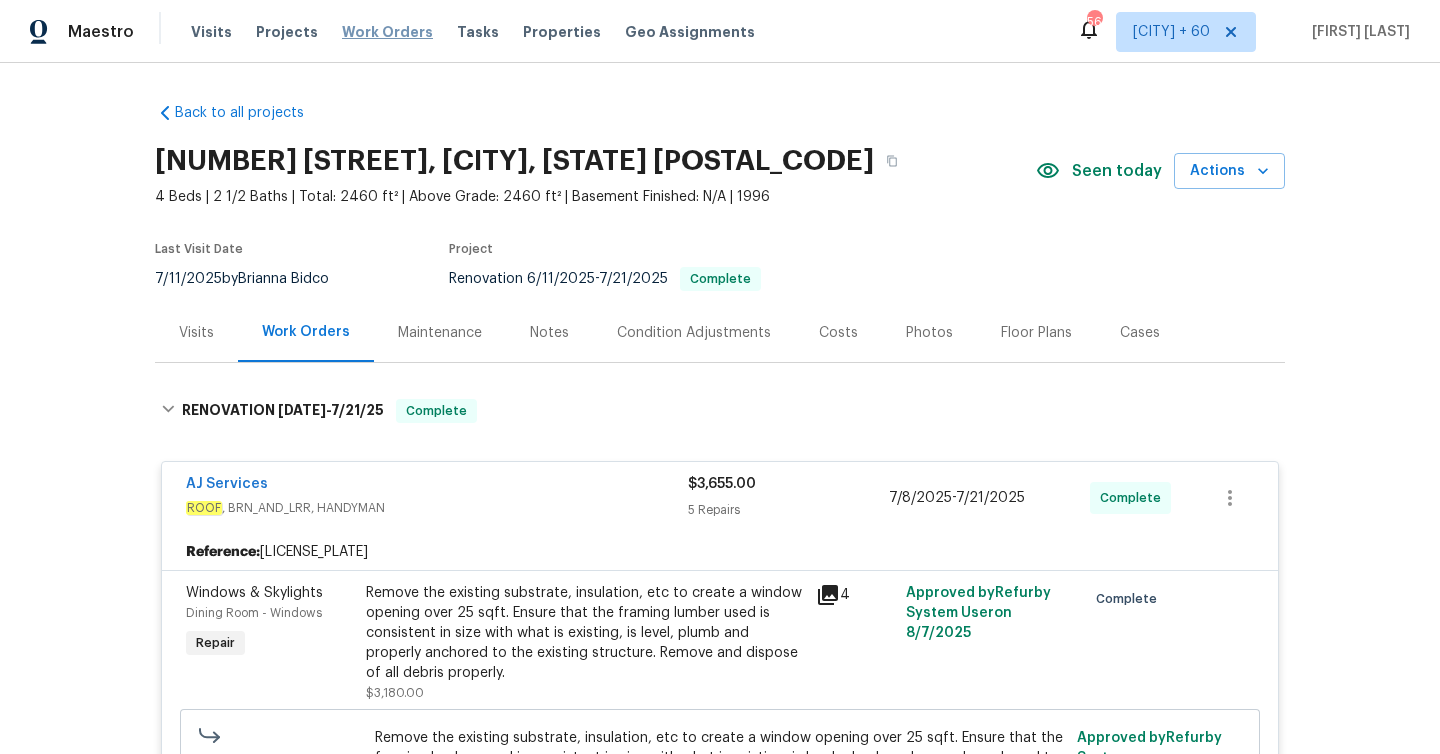 click on "Work Orders" at bounding box center (387, 32) 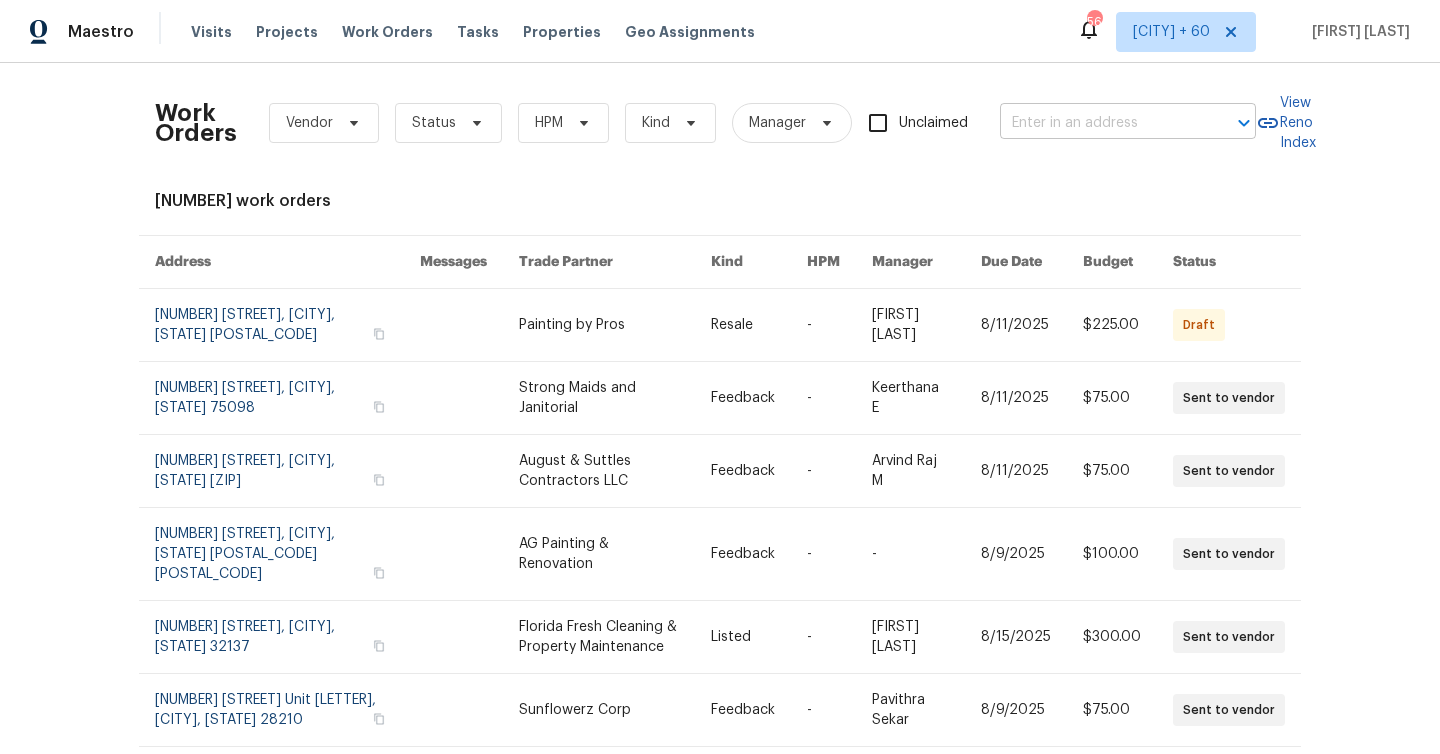 click at bounding box center (1100, 123) 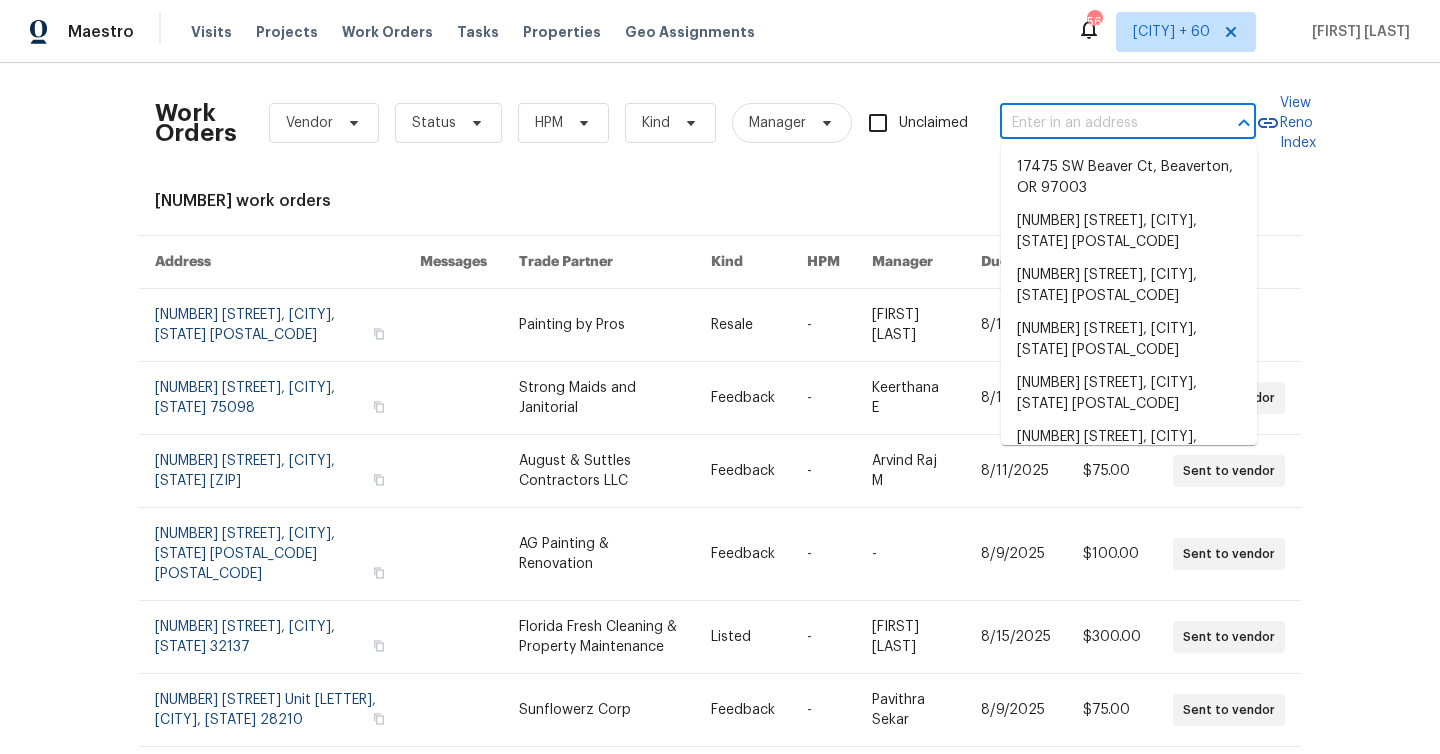 paste on "[NUMBER] [STREET], [CITY], [STATE] [POSTAL_CODE]" 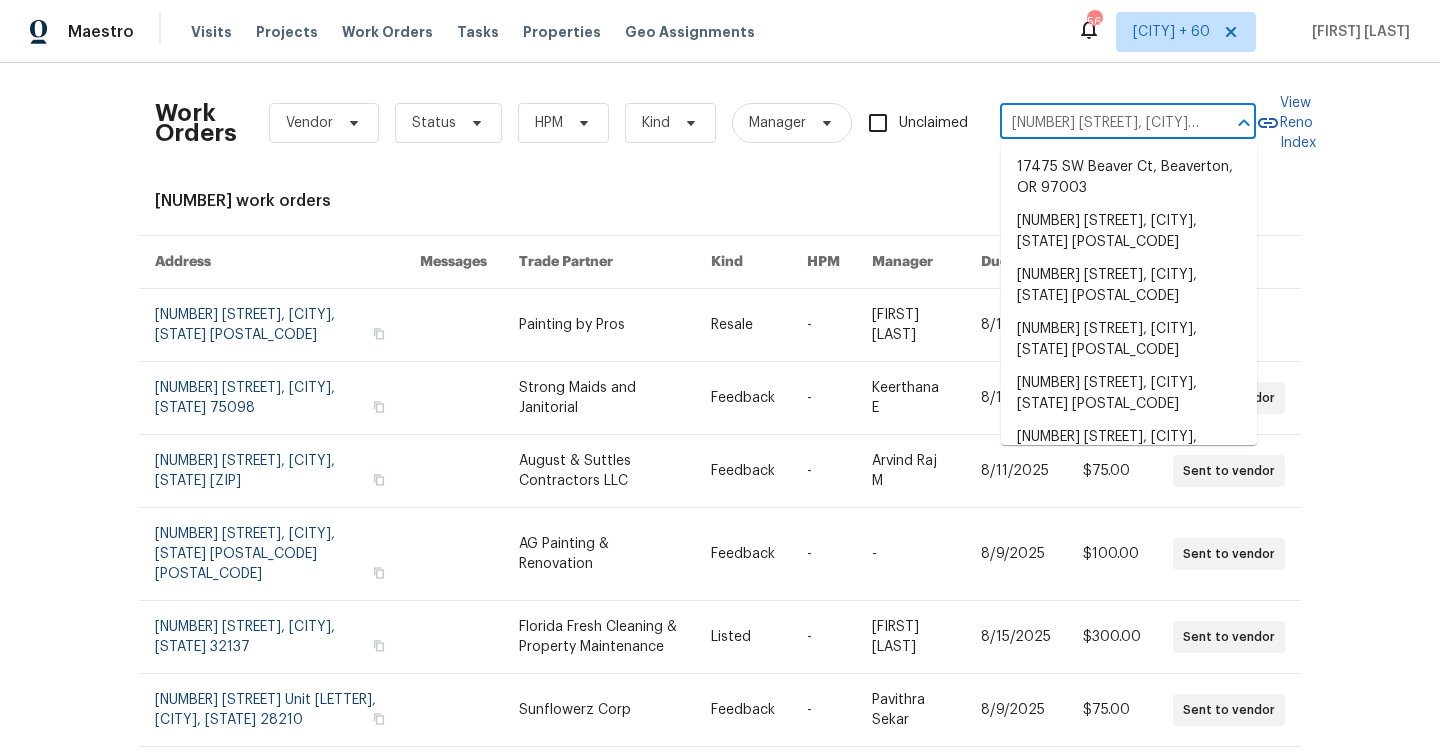 scroll, scrollTop: 0, scrollLeft: 68, axis: horizontal 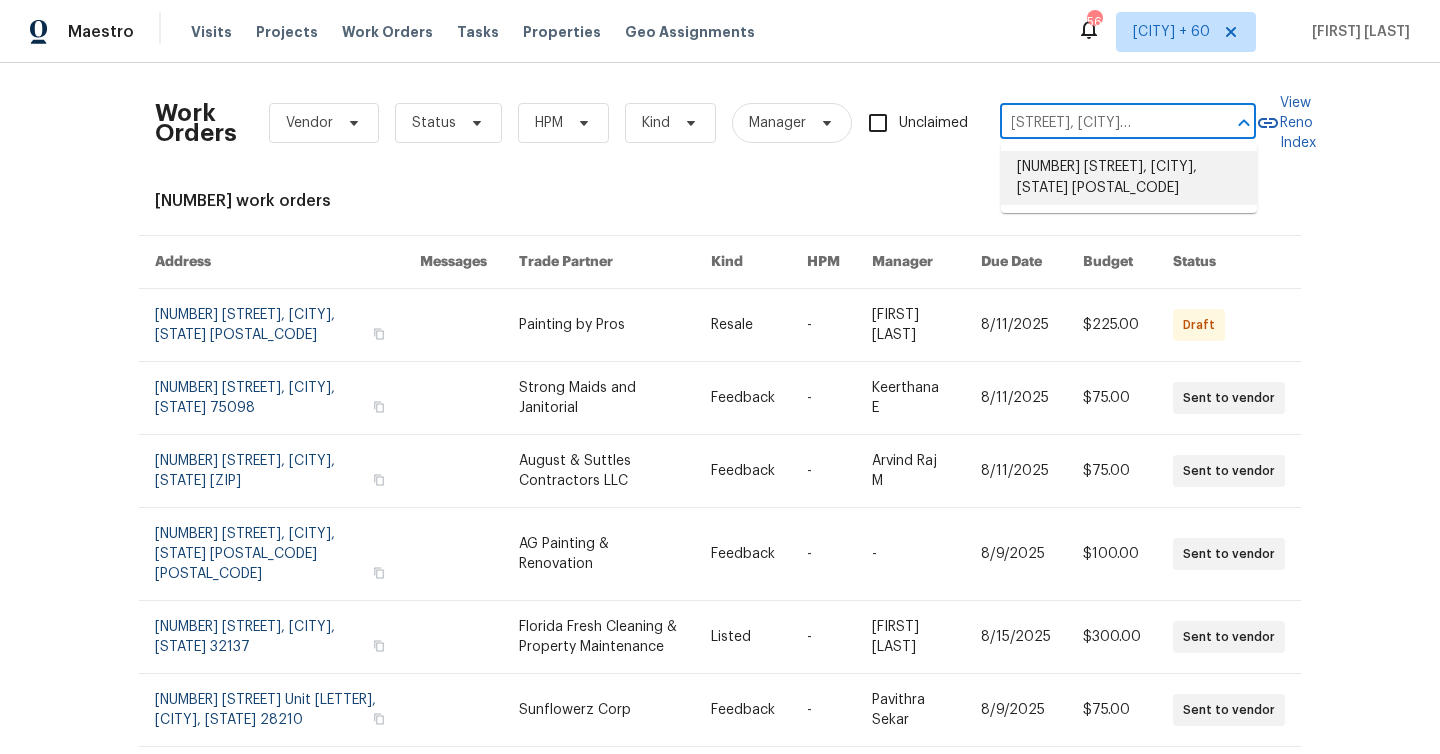 click on "[NUMBER] [STREET], [CITY], [STATE] [POSTAL_CODE]" at bounding box center (1129, 178) 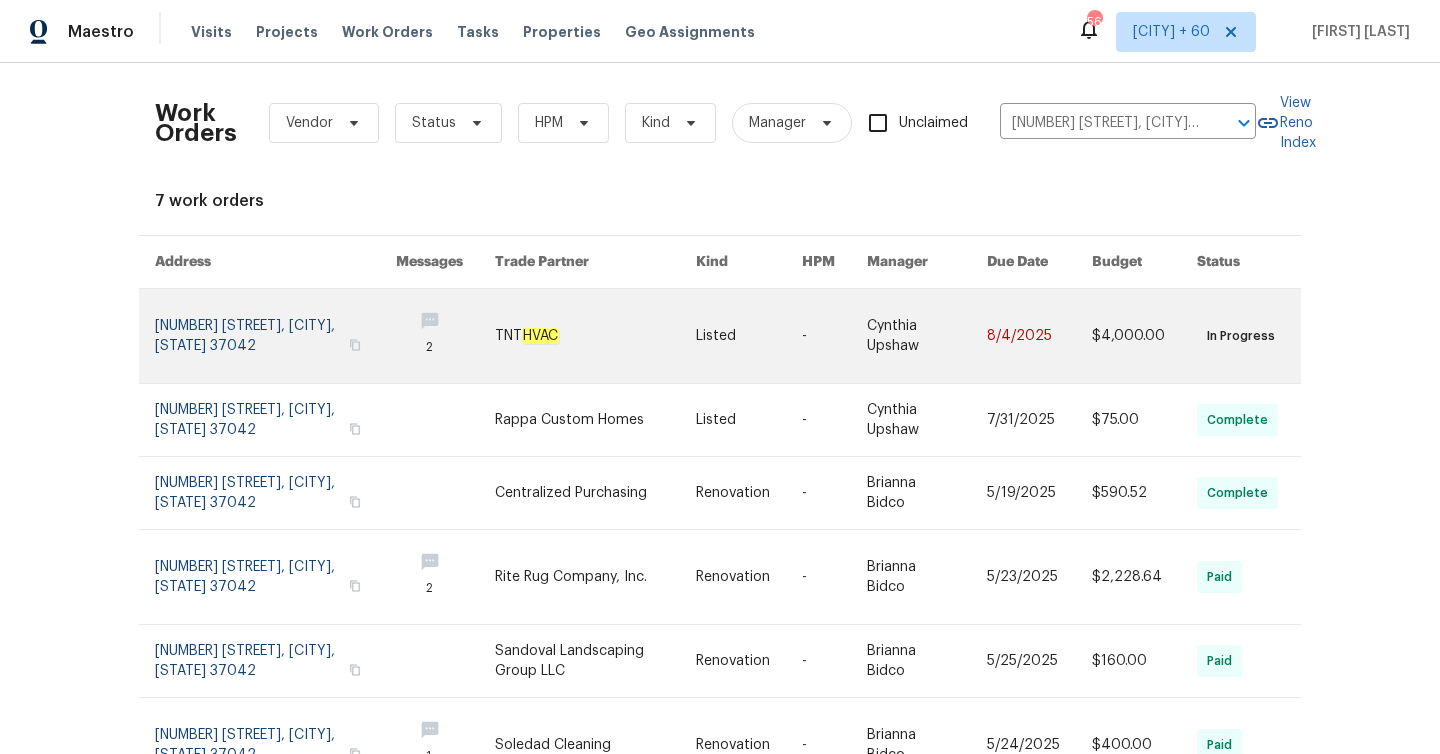 click at bounding box center [275, 336] 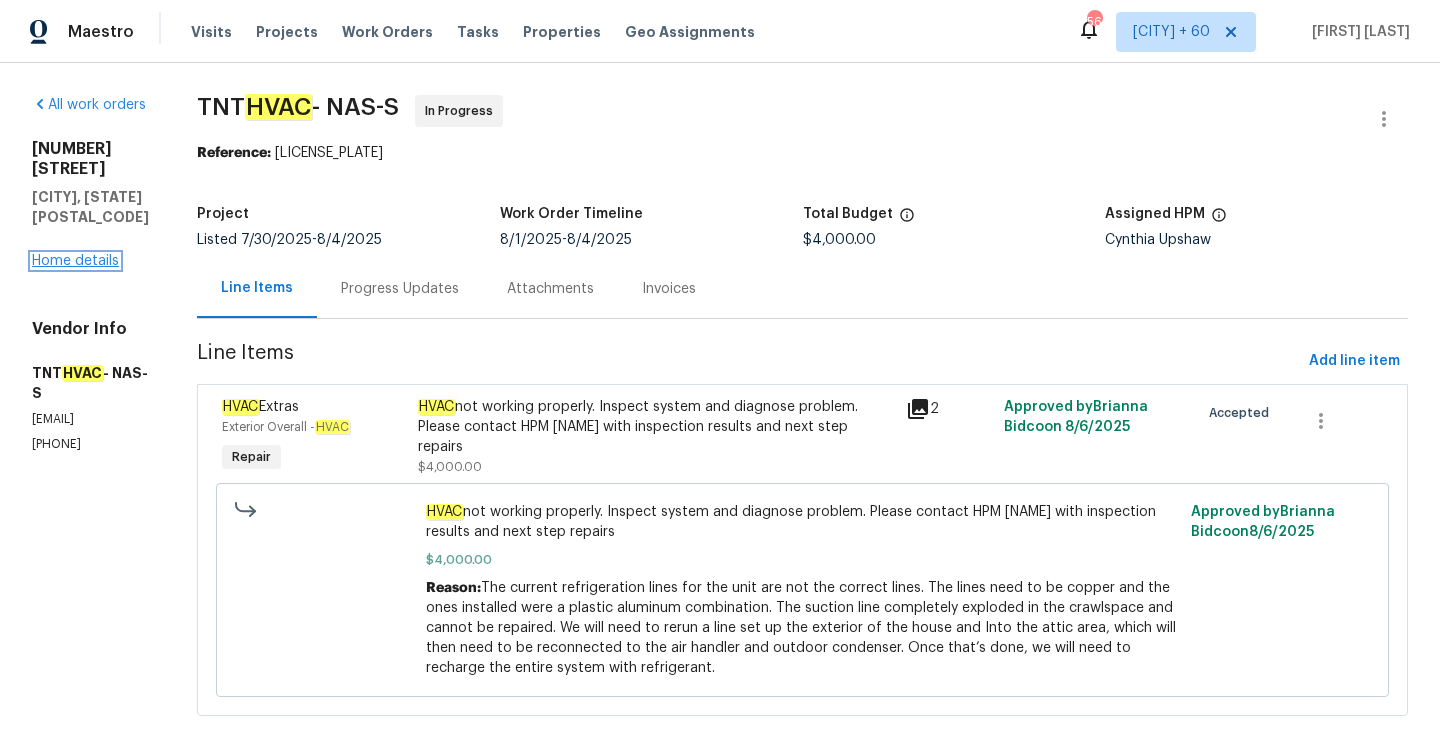 click on "Home details" at bounding box center (75, 261) 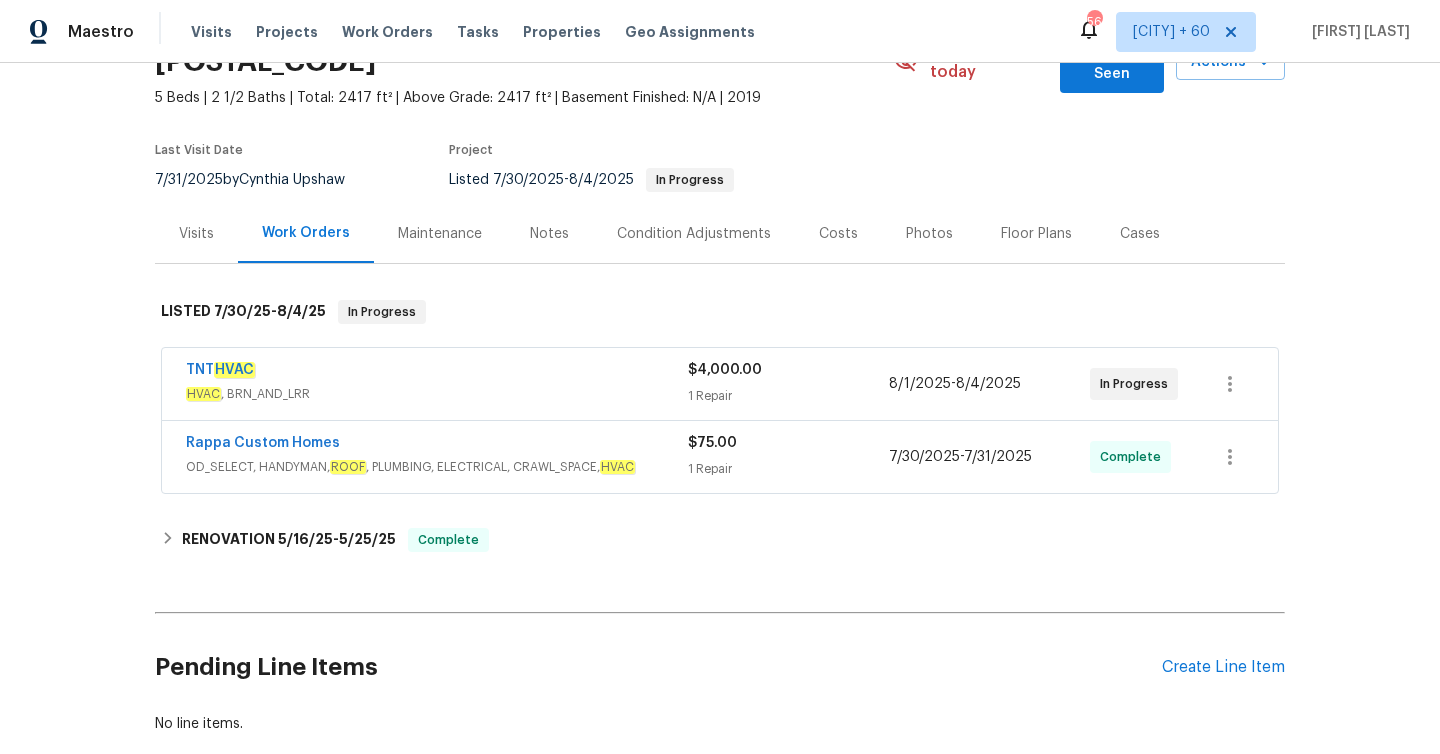 scroll, scrollTop: 156, scrollLeft: 0, axis: vertical 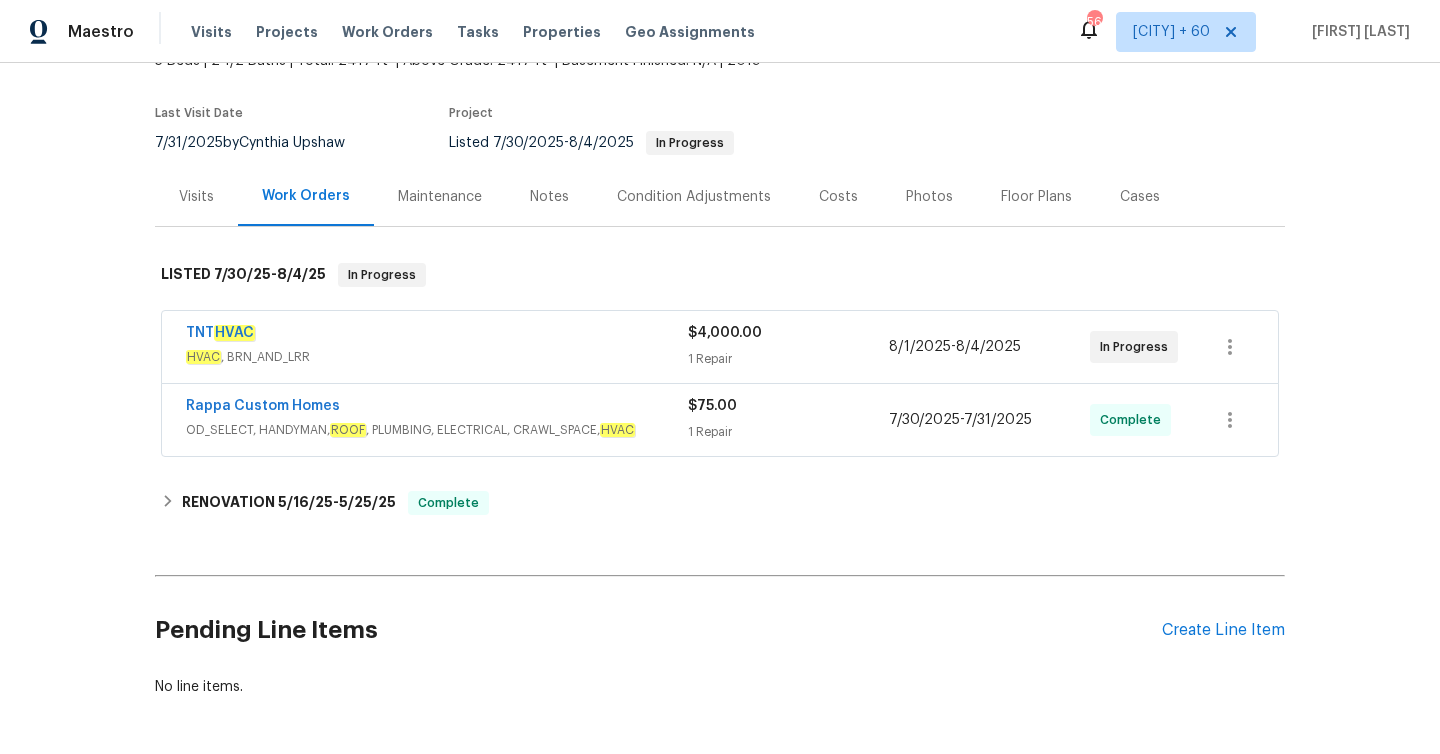 click on "1 Repair" at bounding box center [788, 359] 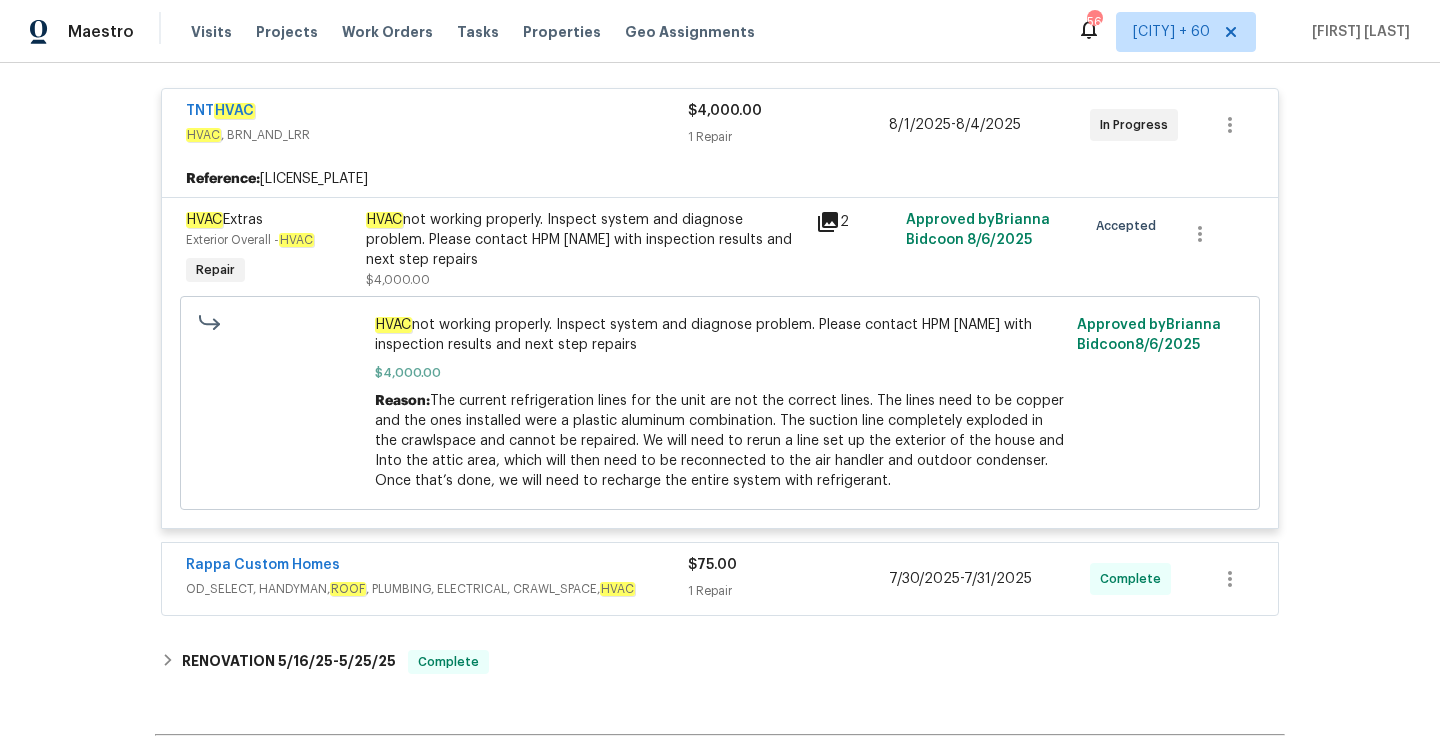 scroll, scrollTop: 335, scrollLeft: 0, axis: vertical 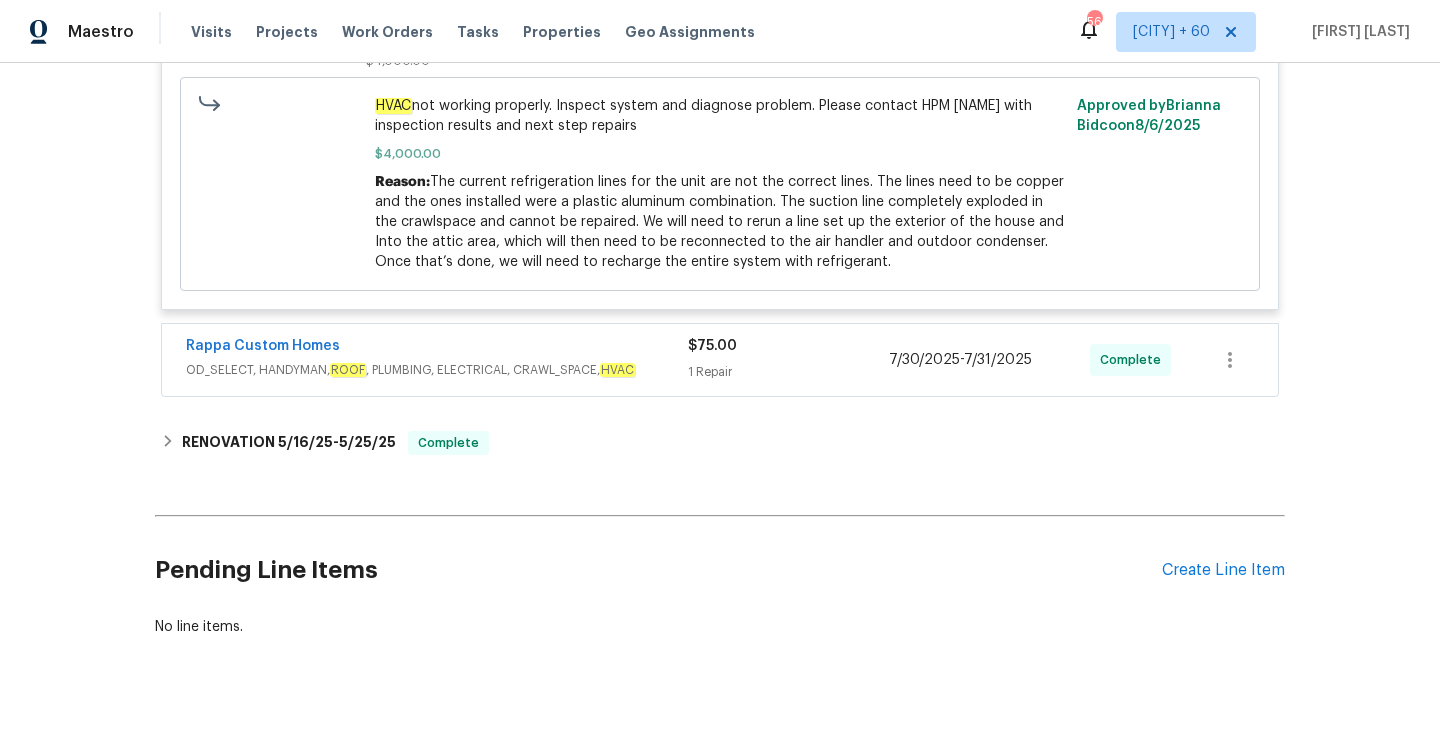 click on "1 Repair" at bounding box center (788, 372) 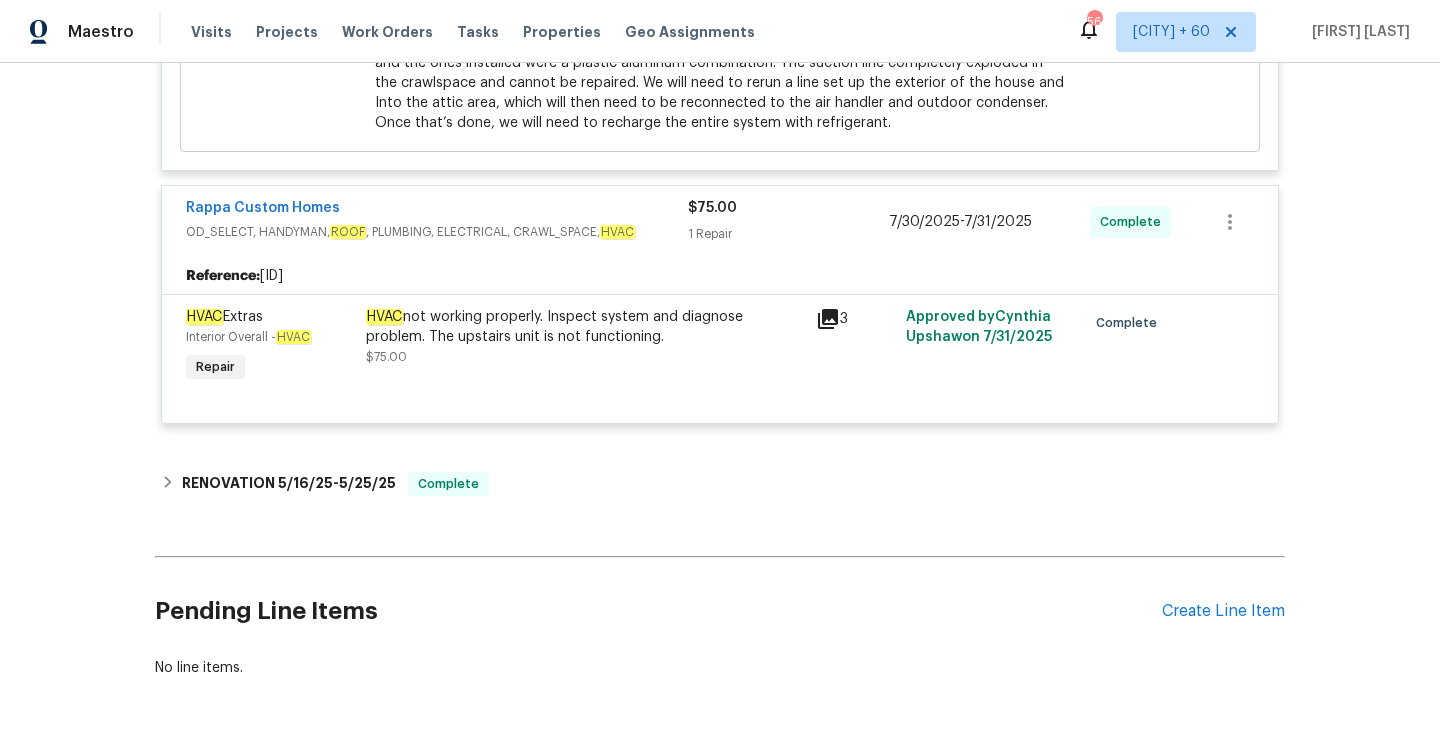 scroll, scrollTop: 792, scrollLeft: 0, axis: vertical 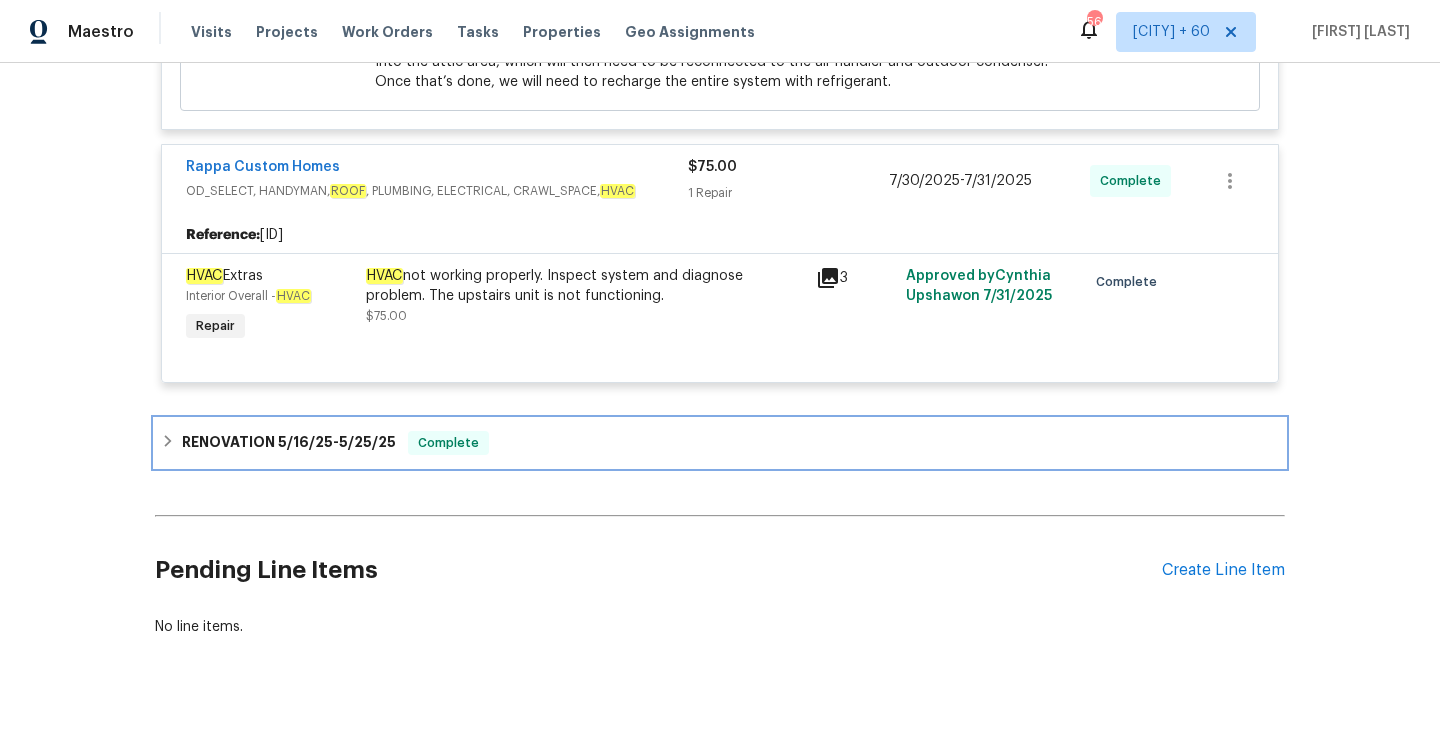 click on "5/16/25" at bounding box center [305, 442] 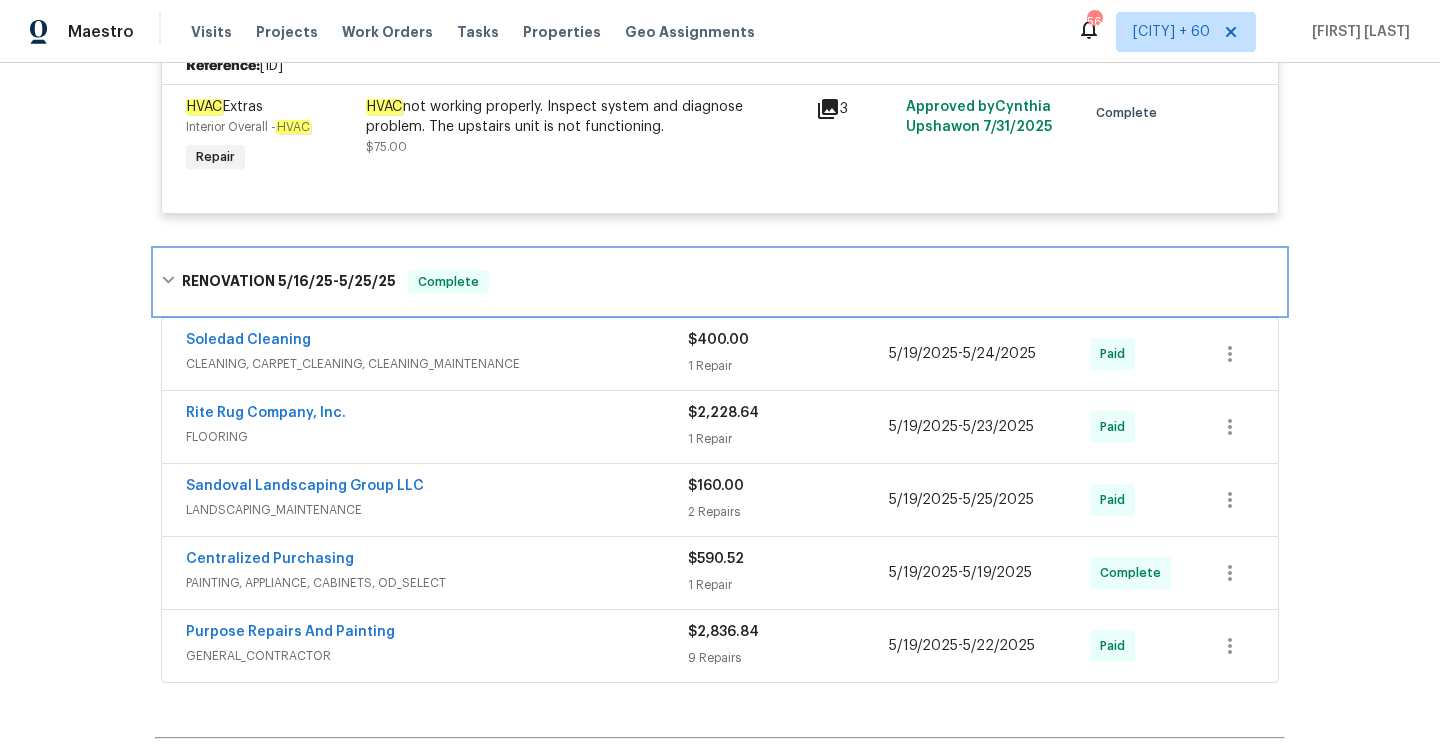scroll, scrollTop: 966, scrollLeft: 0, axis: vertical 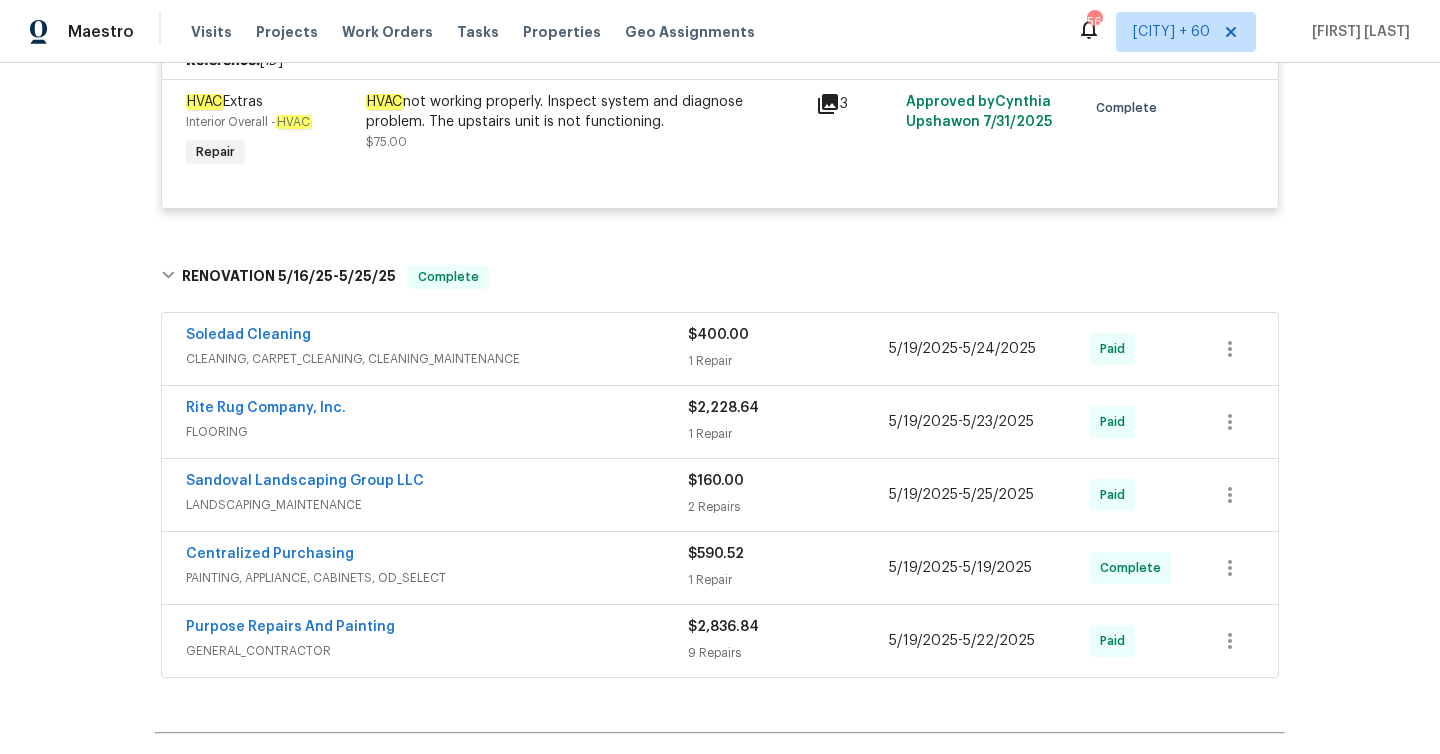 click on "1 Repair" at bounding box center (788, 361) 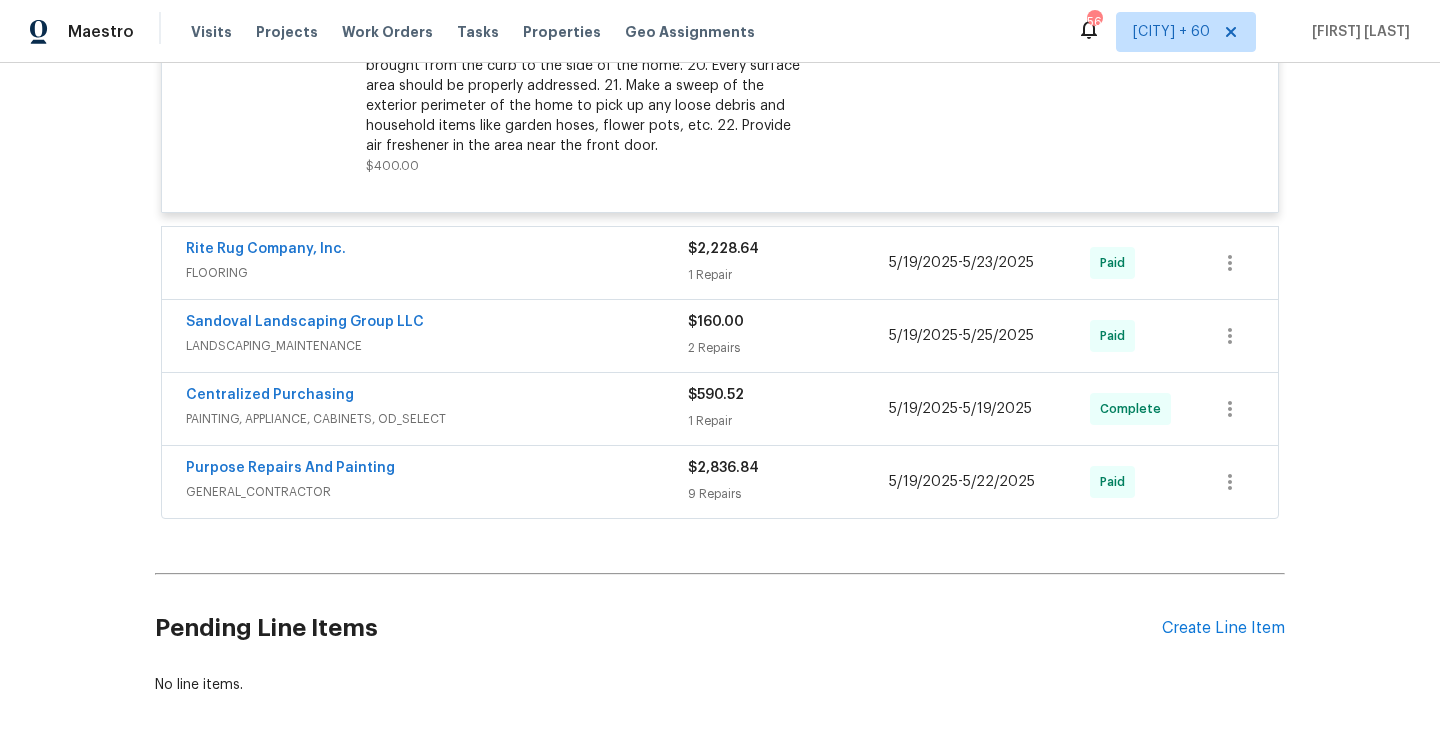 scroll, scrollTop: 1681, scrollLeft: 0, axis: vertical 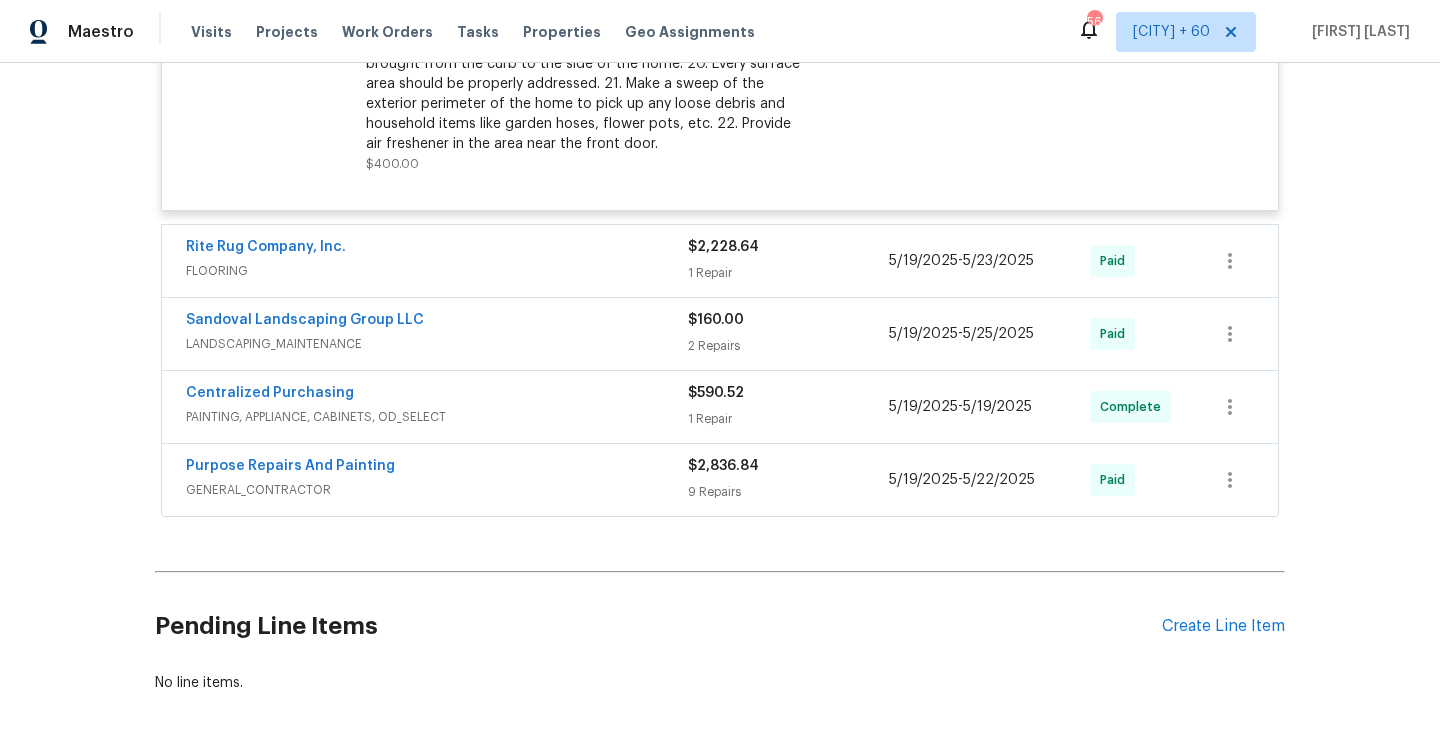 click on "1 Repair" at bounding box center [788, 273] 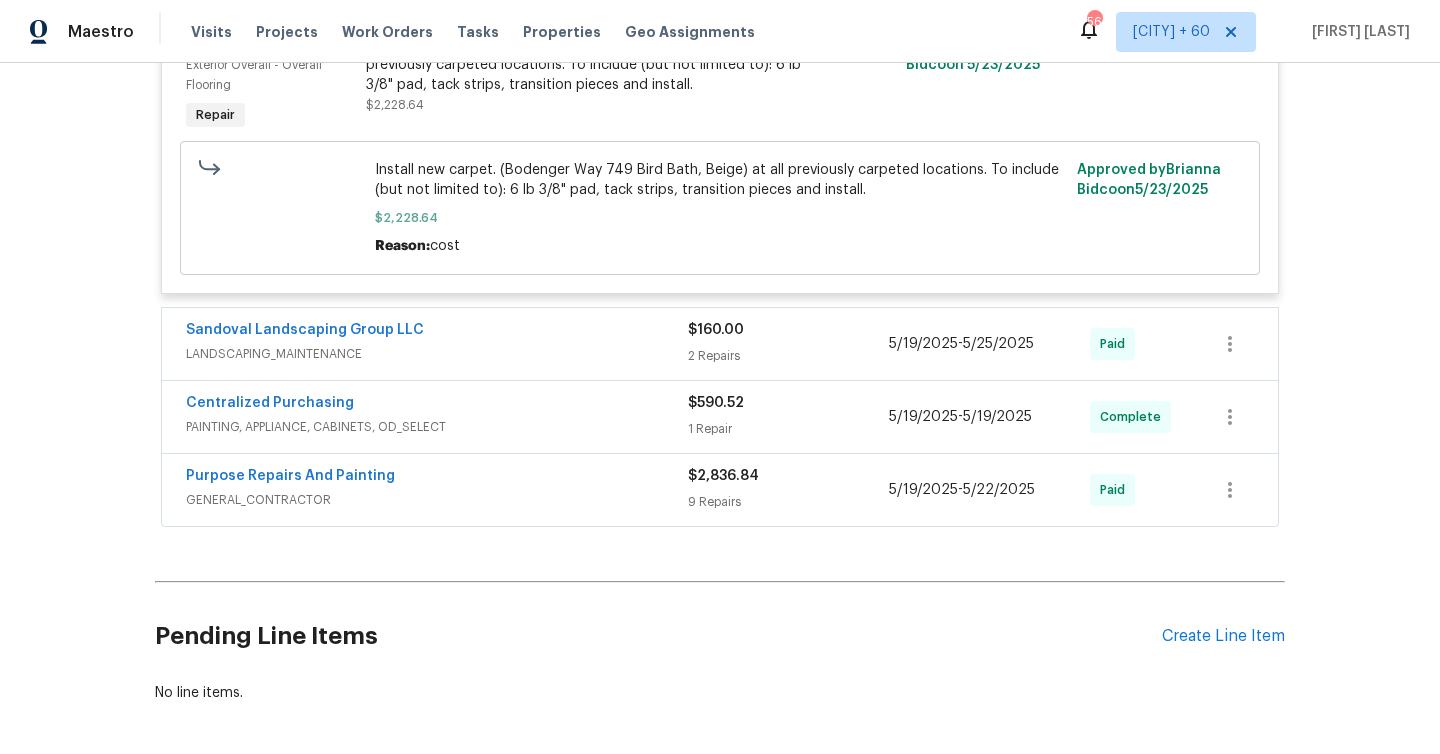 scroll, scrollTop: 2007, scrollLeft: 0, axis: vertical 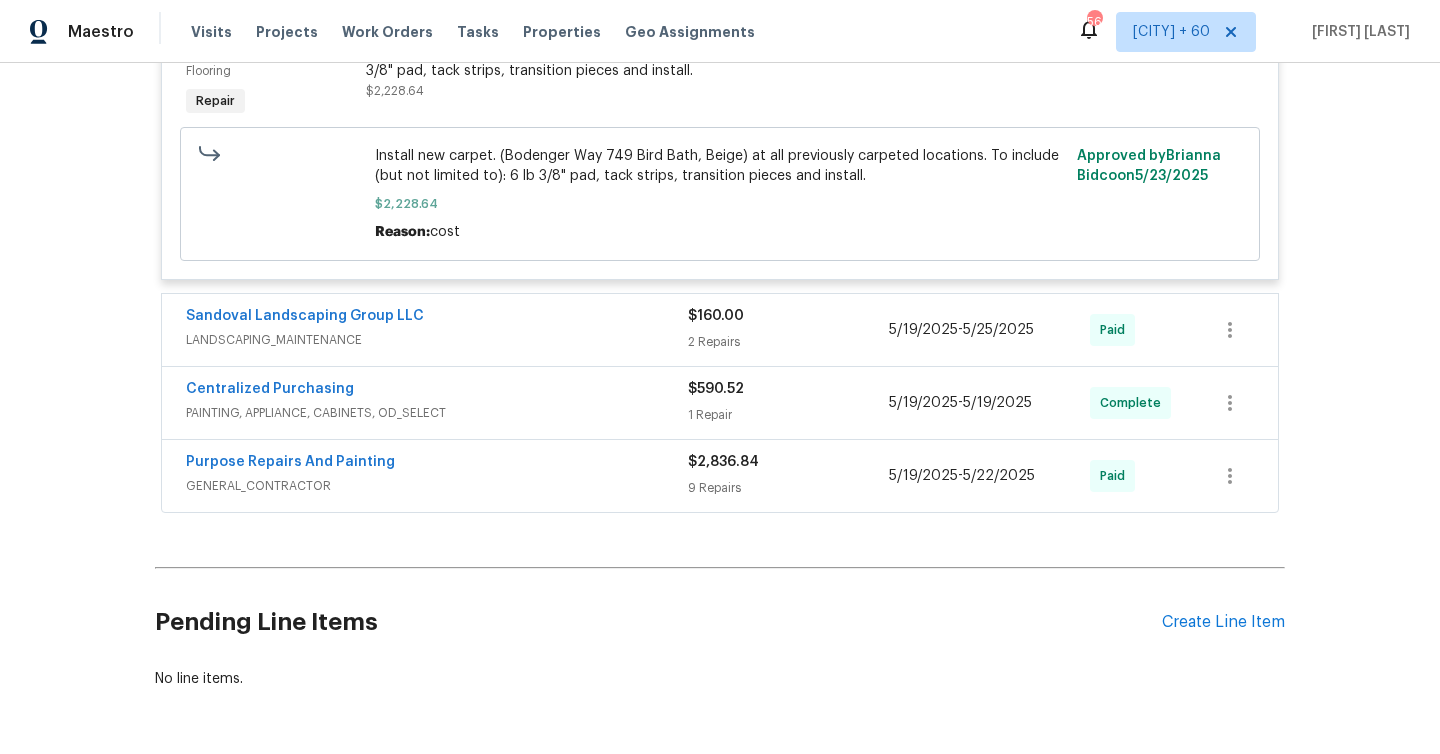 click on "2 Repairs" at bounding box center [788, 342] 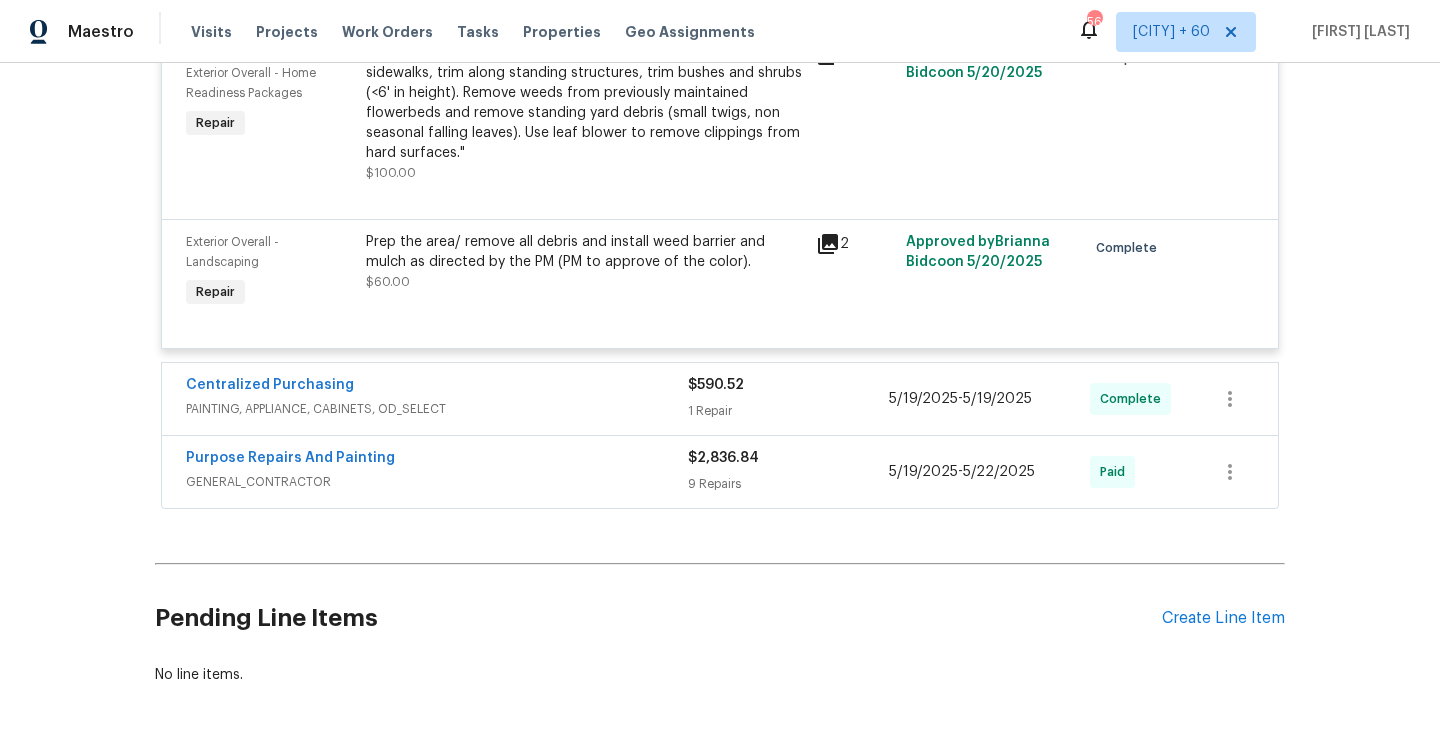 scroll, scrollTop: 2391, scrollLeft: 0, axis: vertical 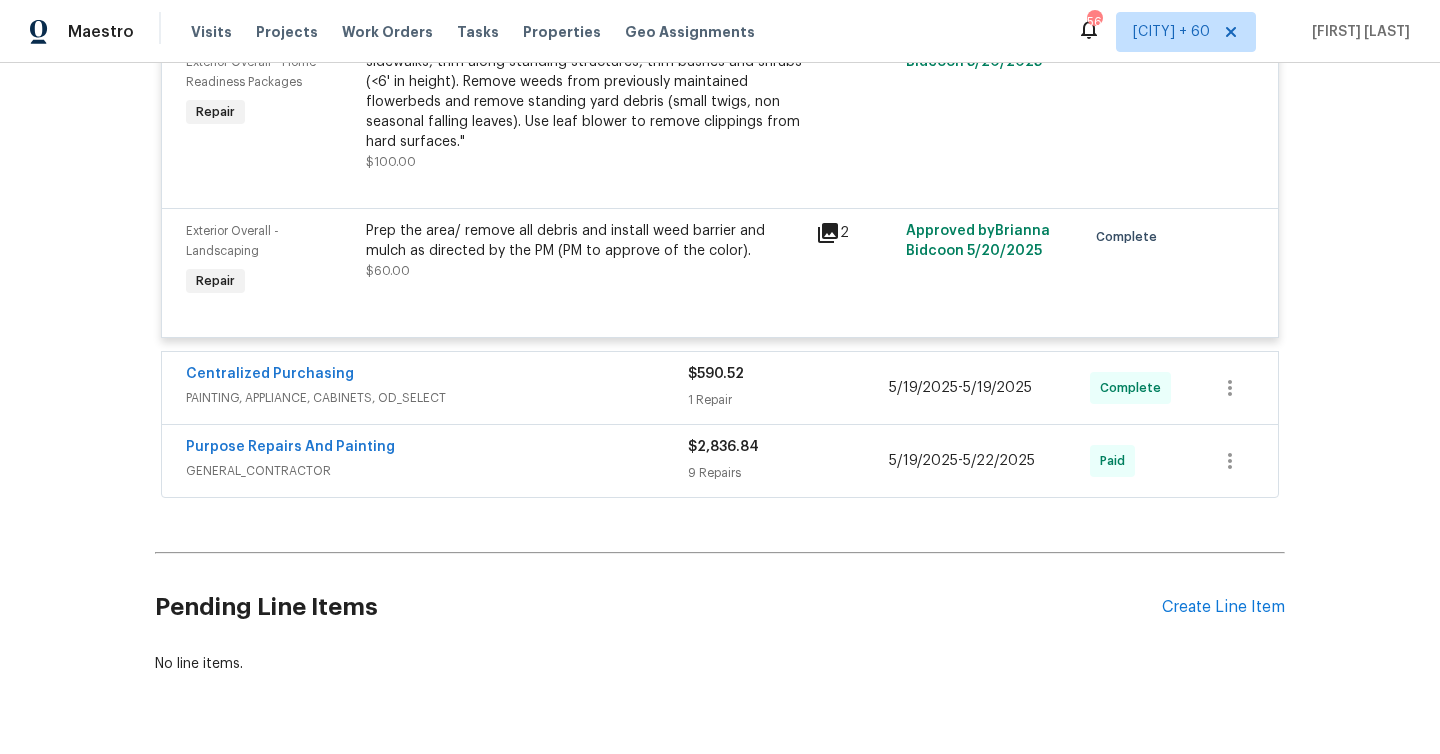 click on "1 Repair" at bounding box center [788, 400] 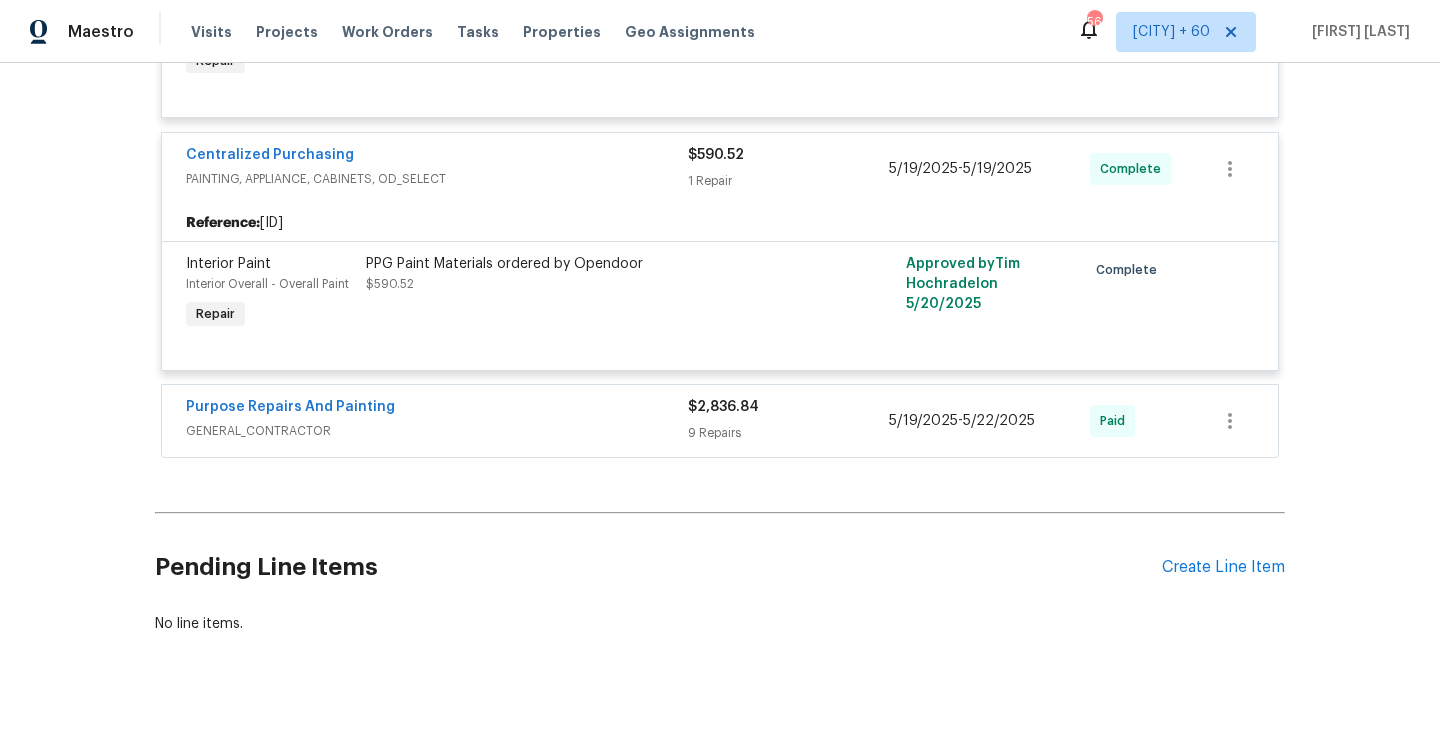 scroll, scrollTop: 2612, scrollLeft: 0, axis: vertical 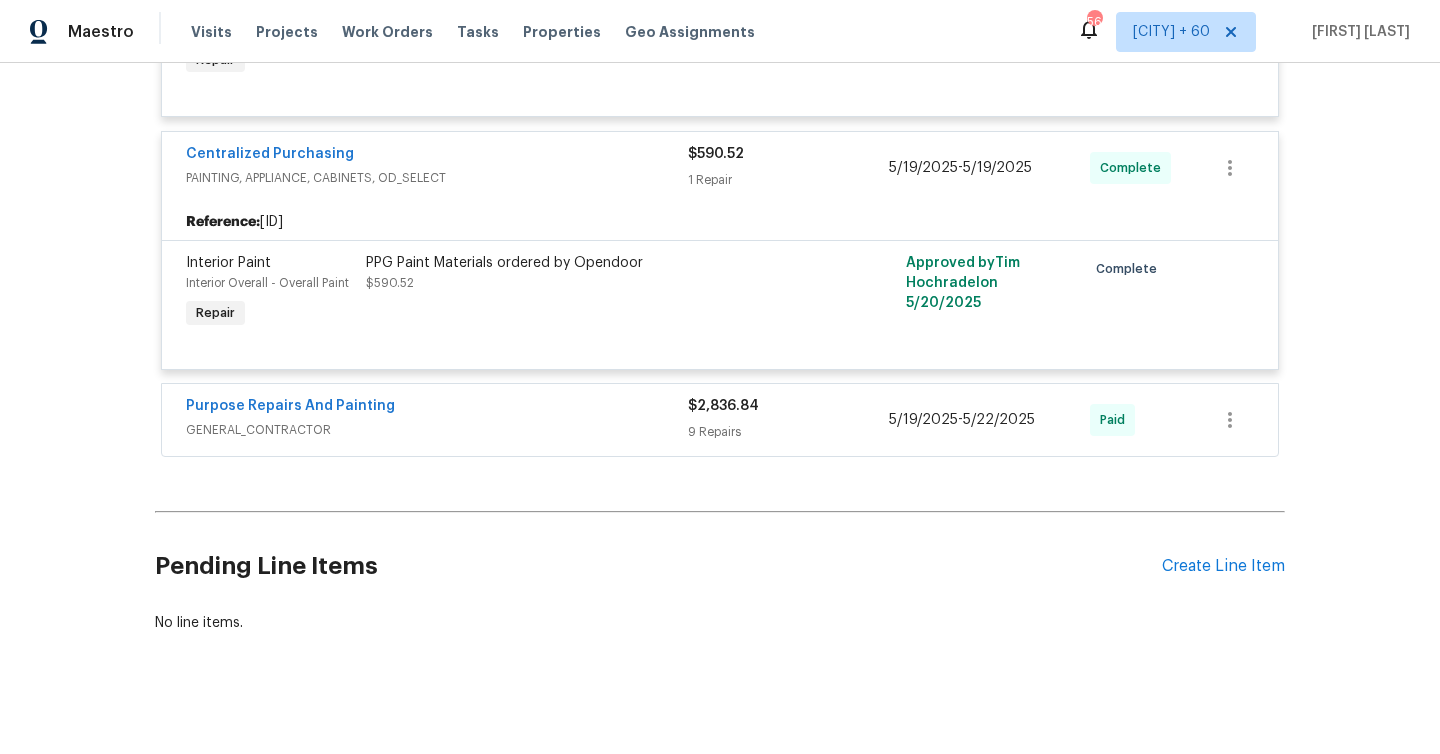 click on "9 Repairs" at bounding box center (788, 432) 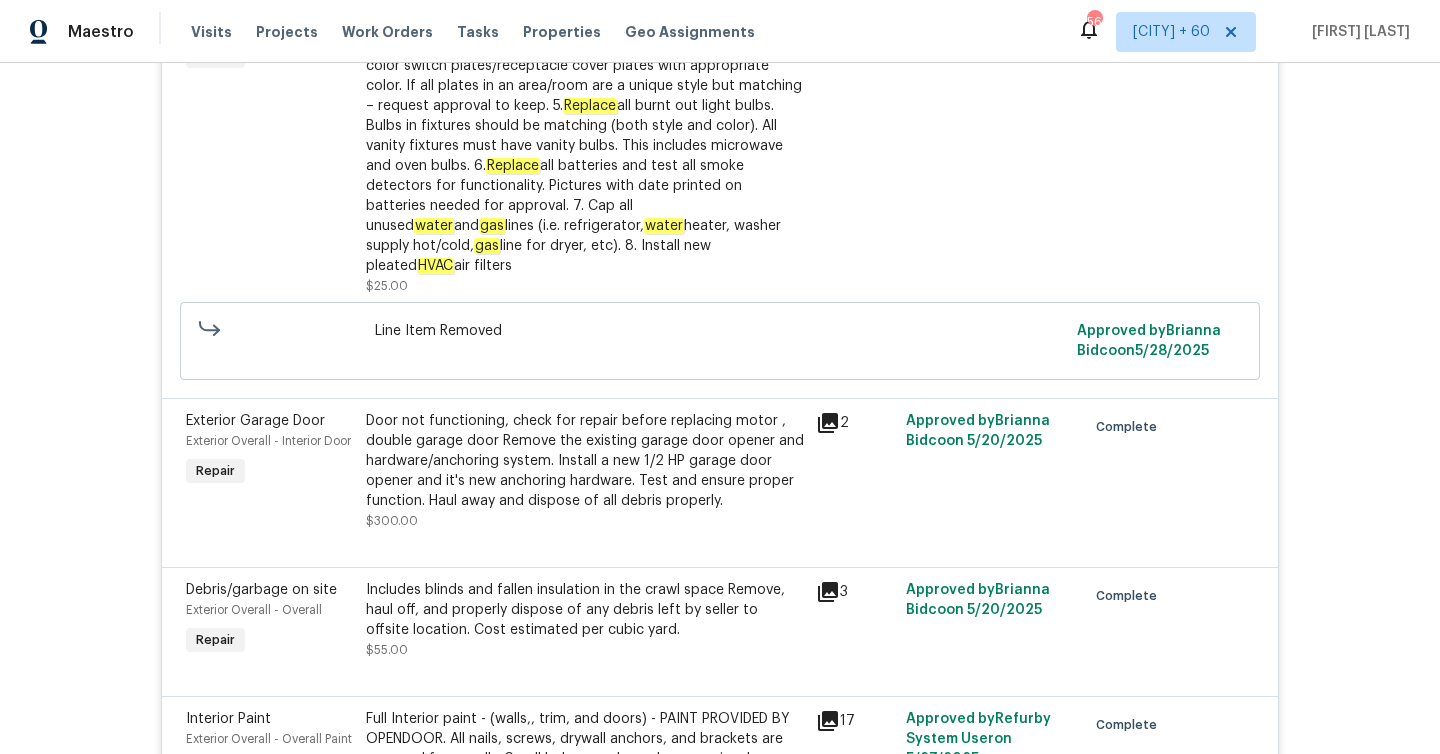 scroll, scrollTop: 3313, scrollLeft: 0, axis: vertical 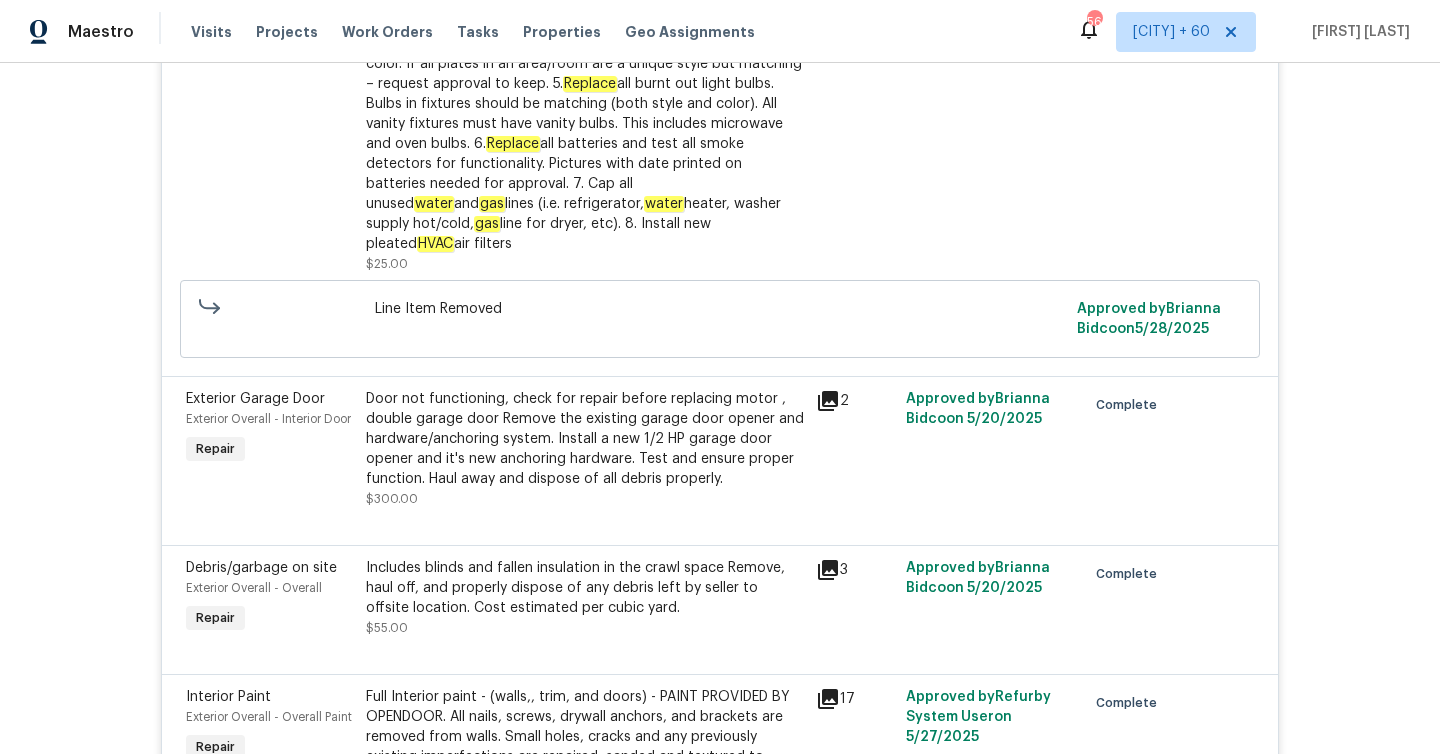 click 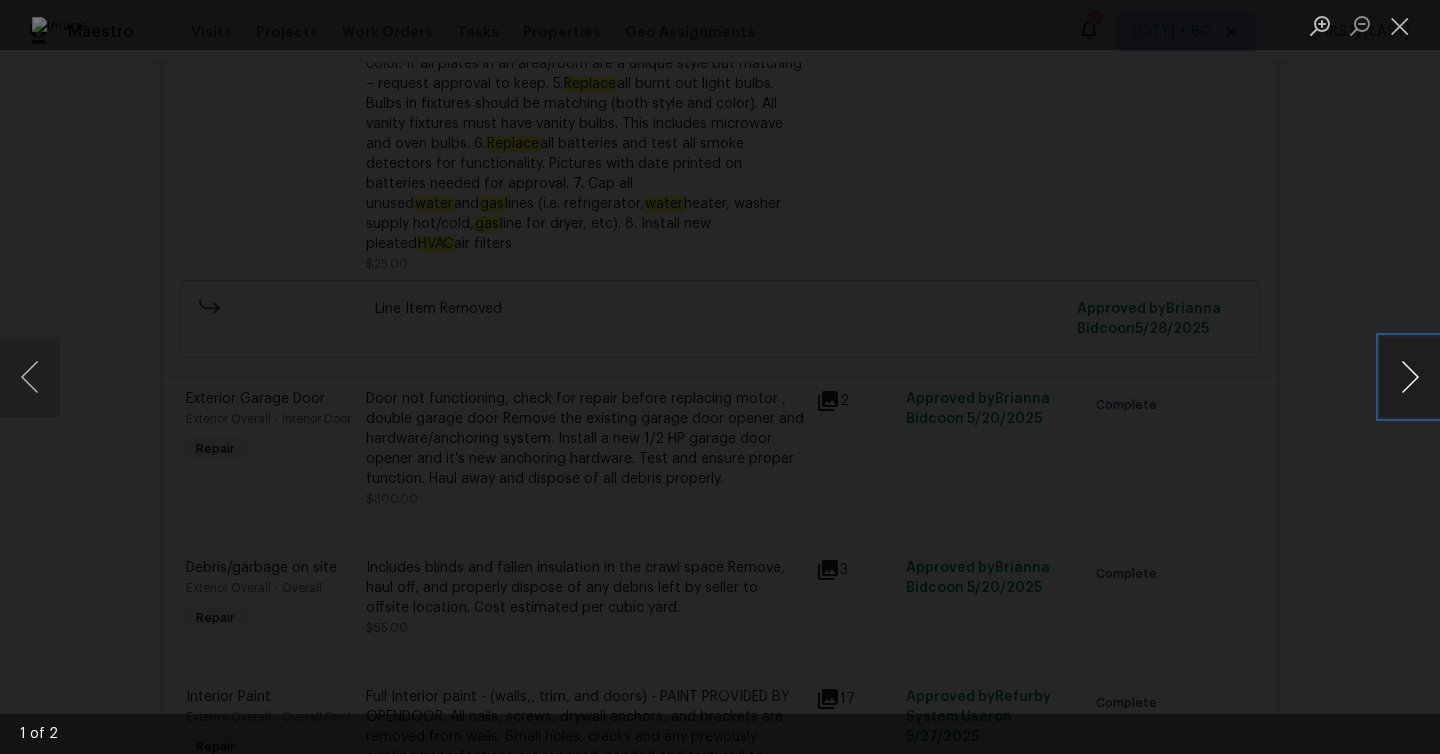 click at bounding box center [1410, 377] 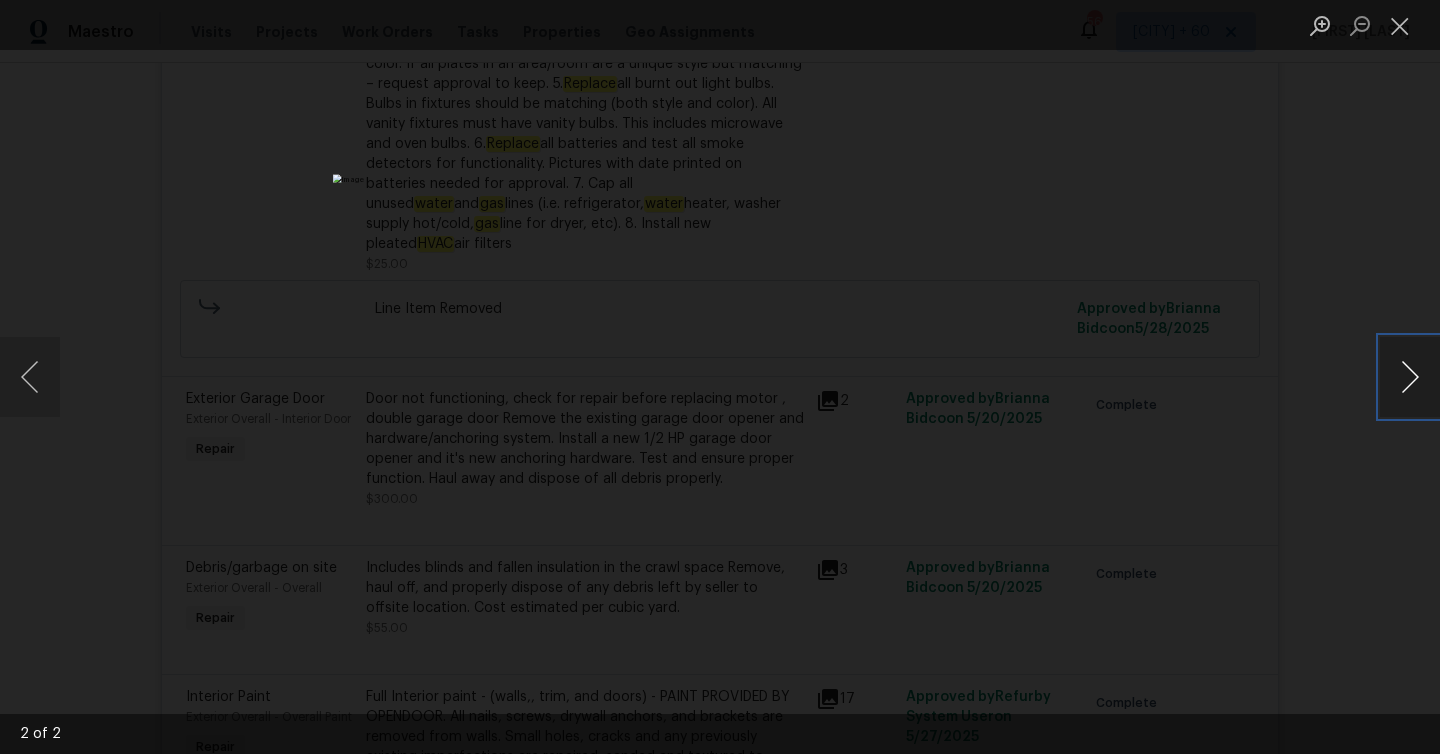 click at bounding box center (1410, 377) 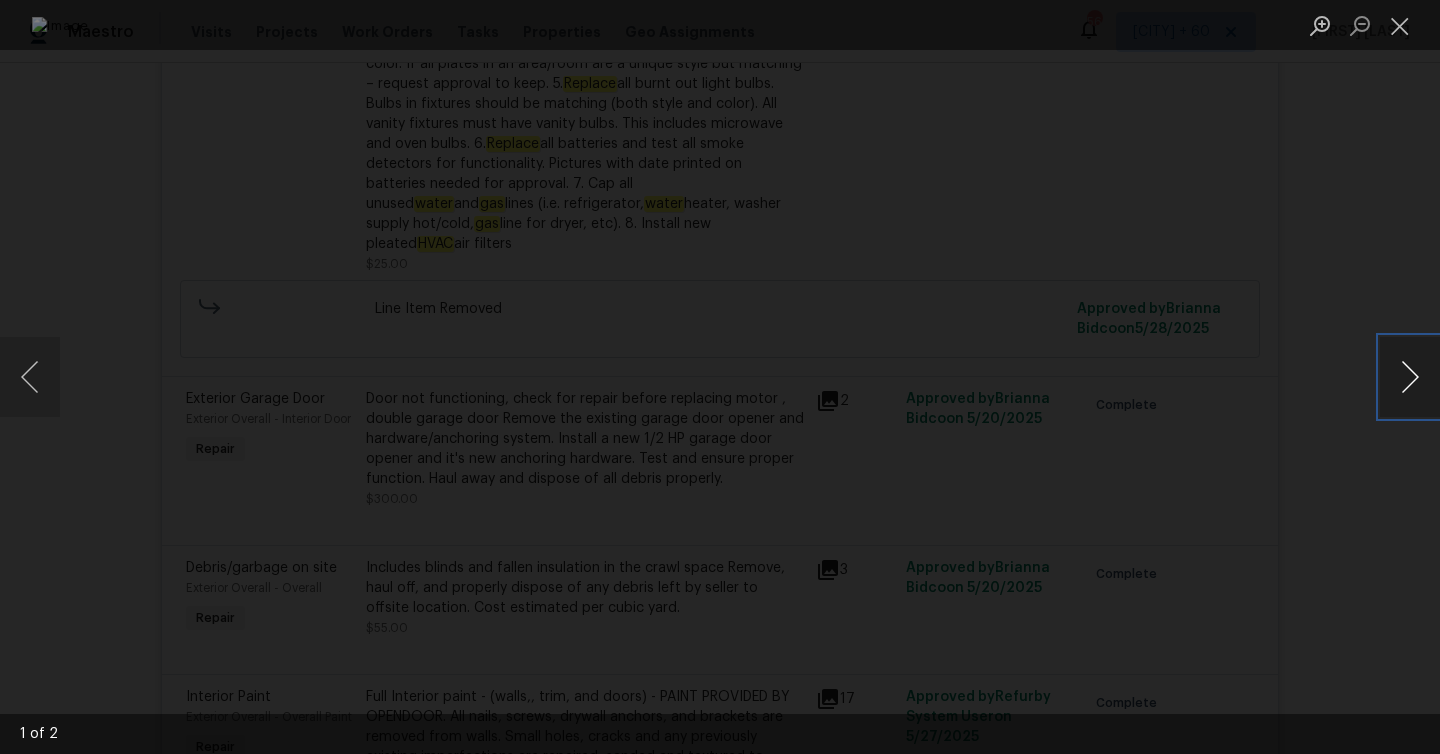 click at bounding box center [1410, 377] 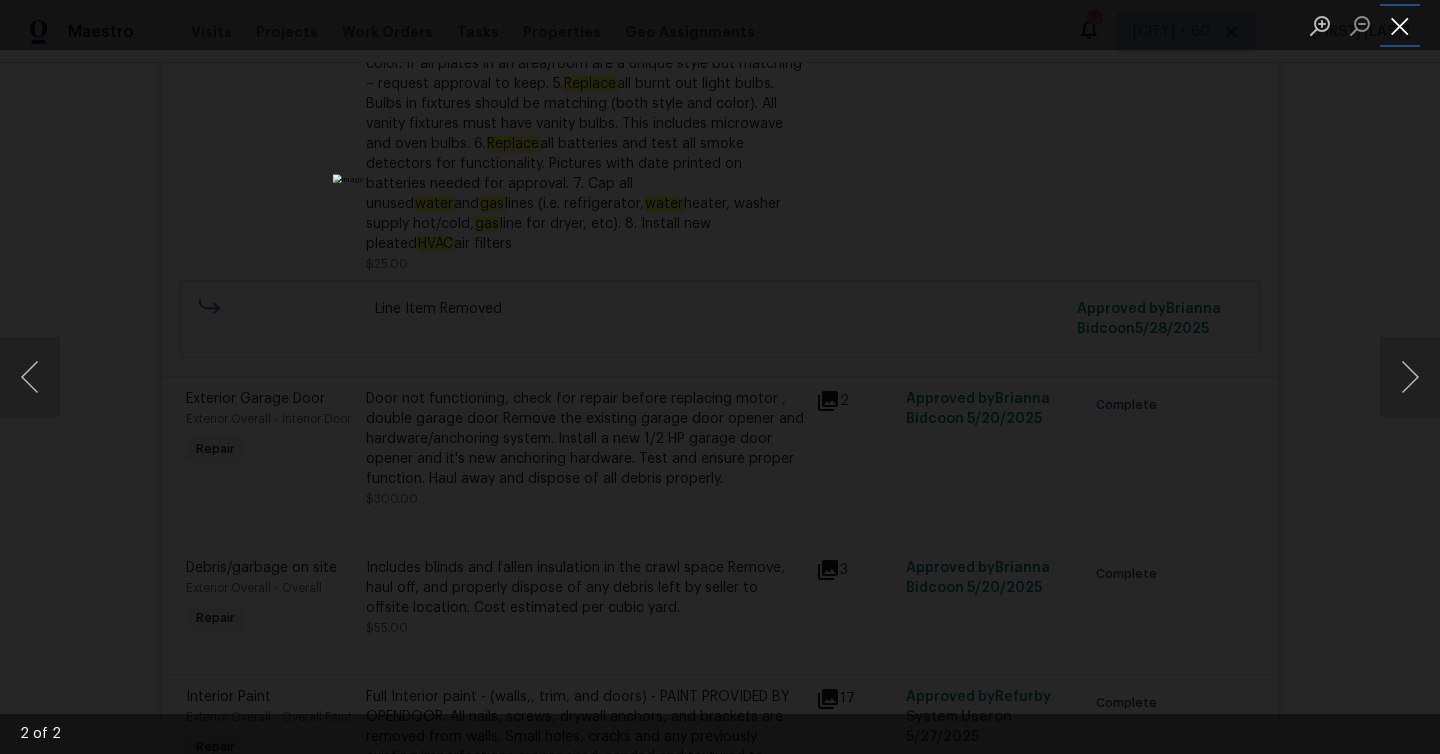 click at bounding box center [1400, 25] 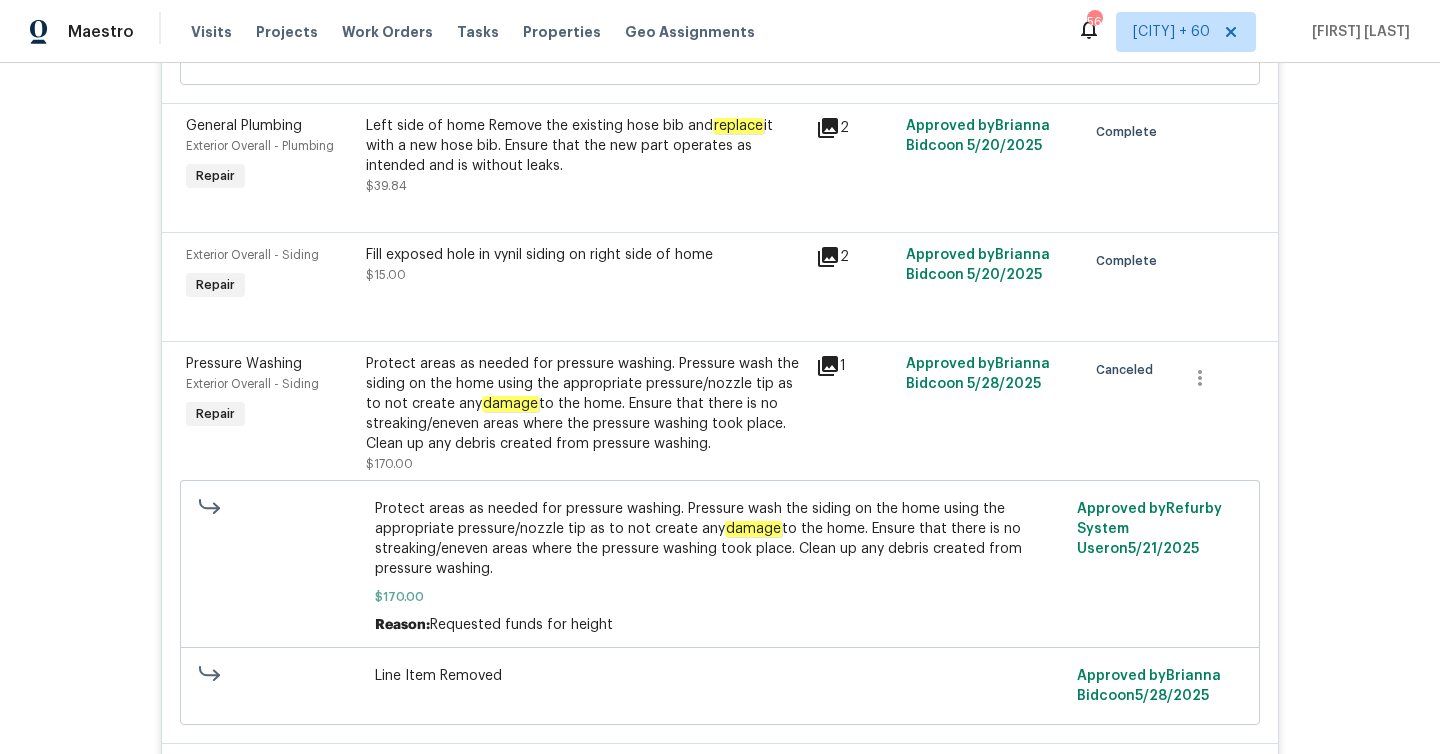 scroll, scrollTop: 4411, scrollLeft: 0, axis: vertical 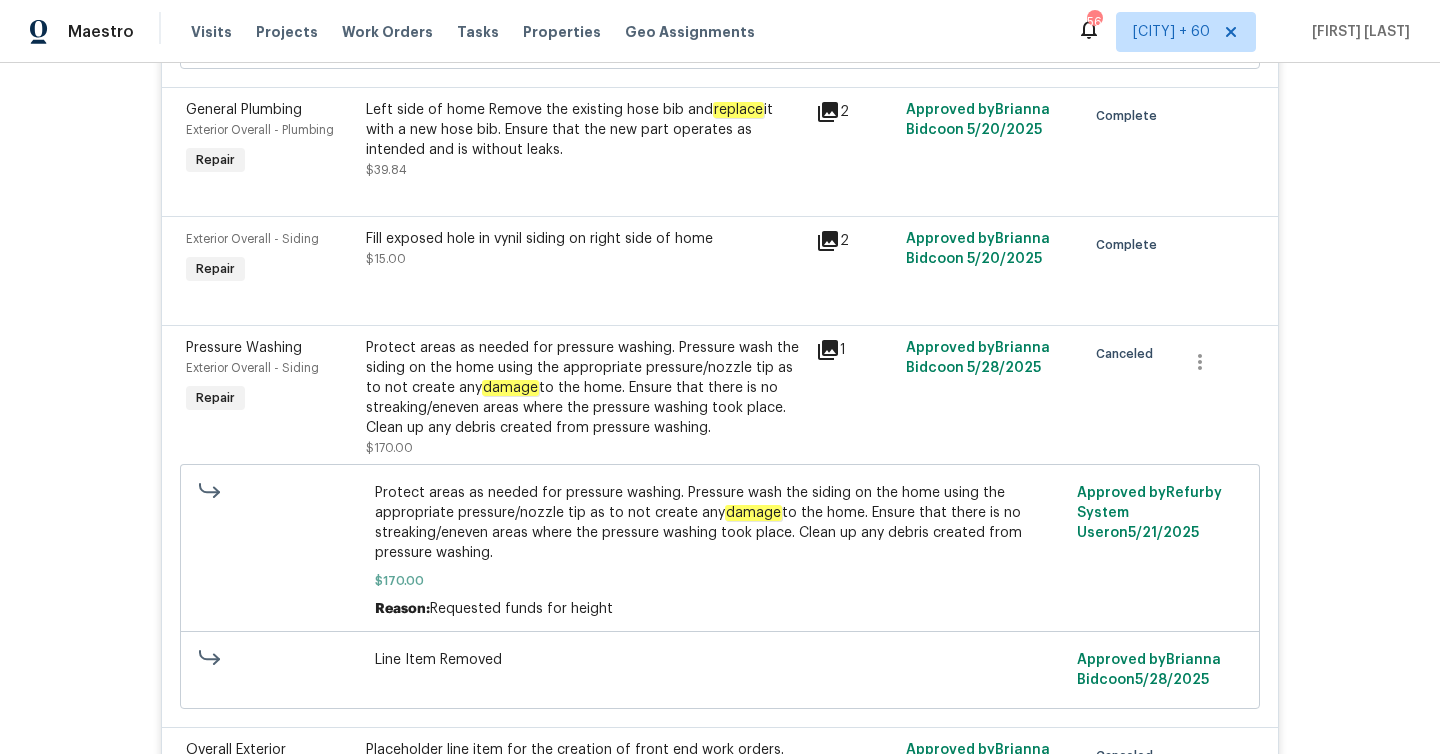 click on "Fill exposed hole in vynil siding on right side of home $[PRICE]" at bounding box center [585, 249] 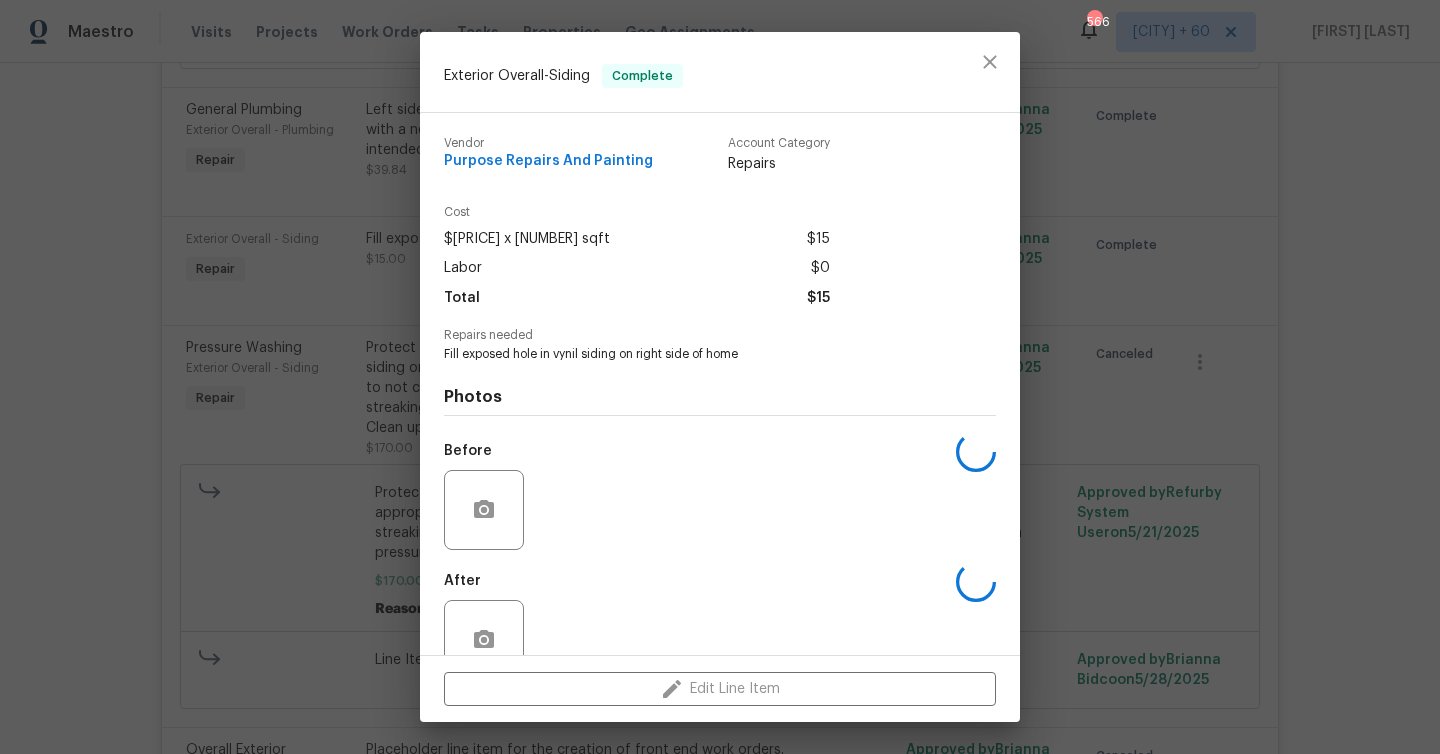 click on "Cost" at bounding box center [637, 212] 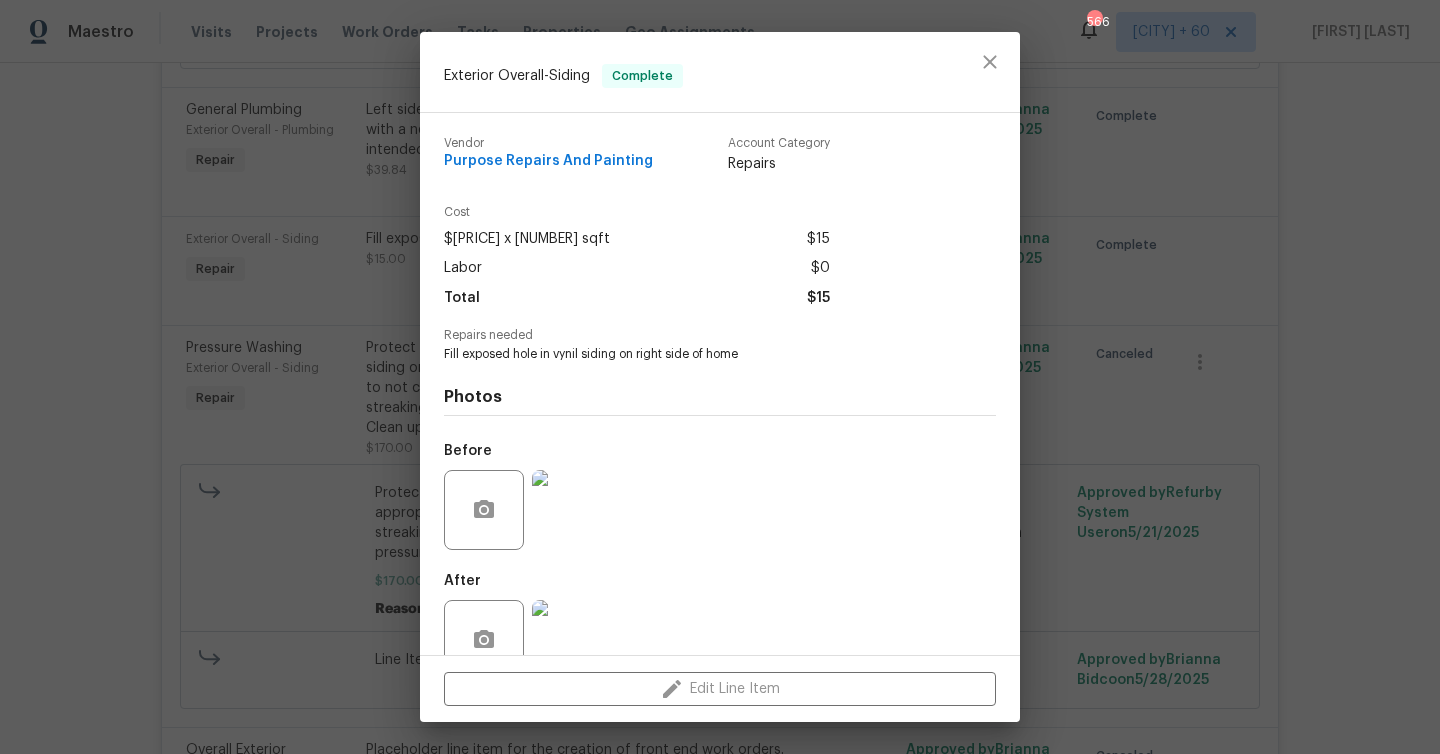 click on "Exterior Overall  -  Siding Complete Vendor Purpose Repairs And Painting Account Category Repairs Cost $15 x 1 sqft $15 Labor $0 Total $15 Repairs needed Fill exposed hole in vynil siding on right side of home Photos Before After  Edit Line Item" at bounding box center (720, 377) 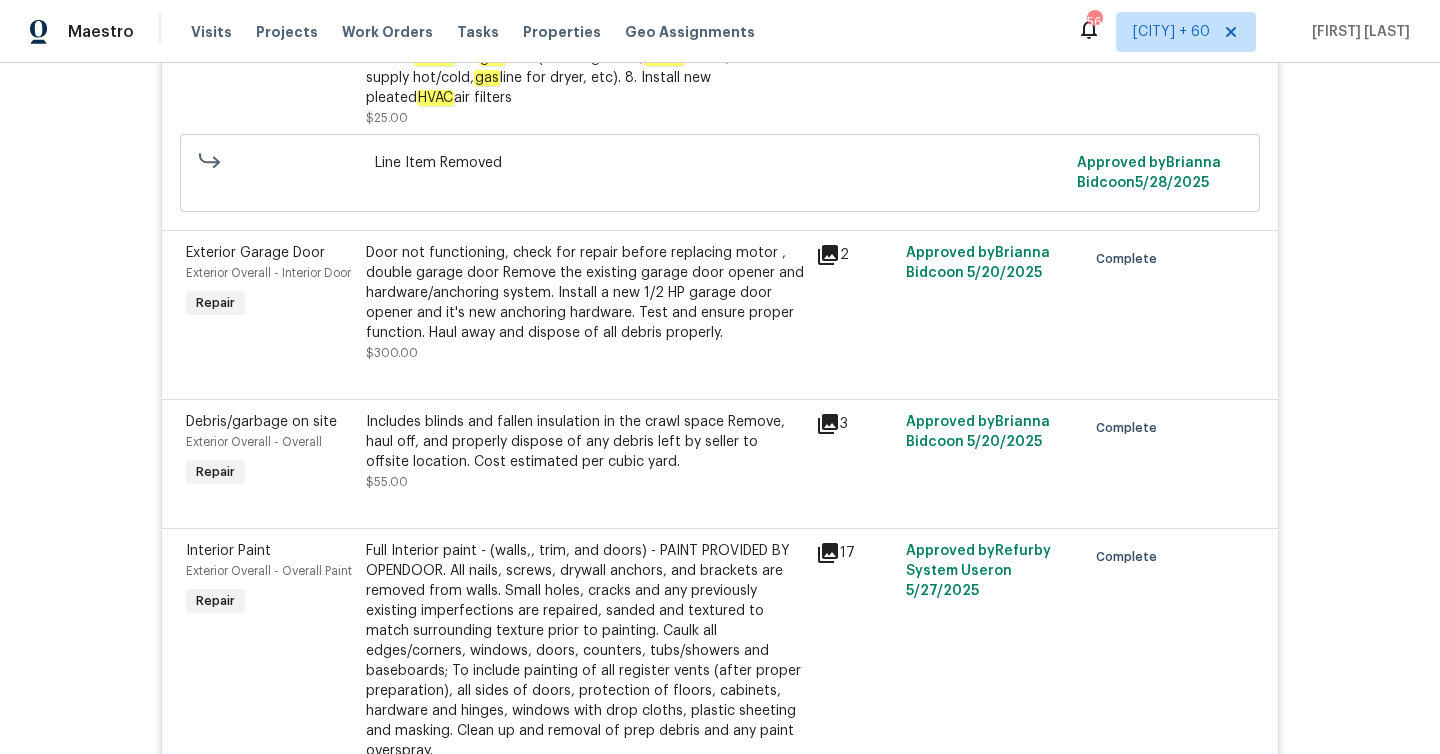 scroll, scrollTop: 3489, scrollLeft: 0, axis: vertical 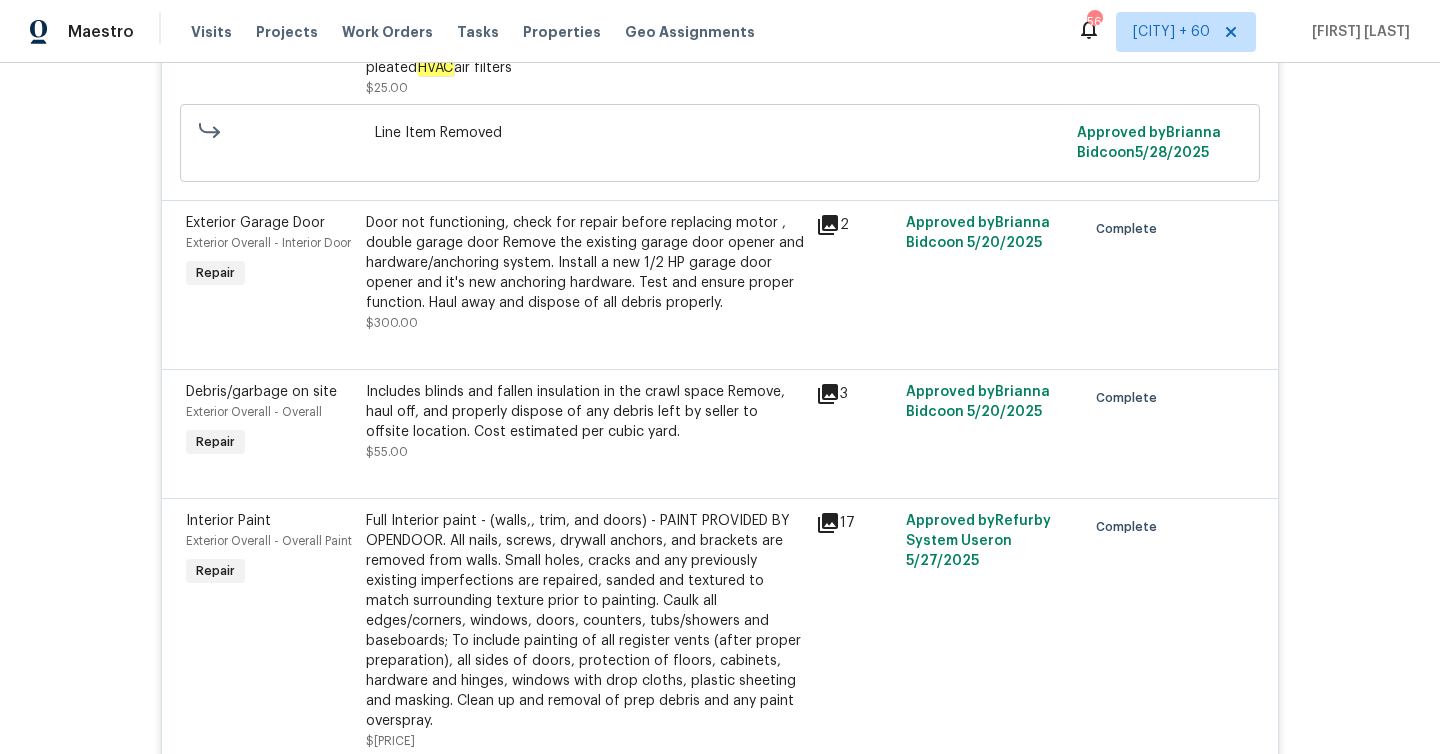 click on "Door not functioning, check for repair before replacing motor , double garage door
Remove the existing garage door opener and hardware/anchoring system. Install a new 1/2 HP garage door opener and it's new anchoring hardware. Test and ensure proper function. Haul away and dispose of all debris properly." at bounding box center [585, 263] 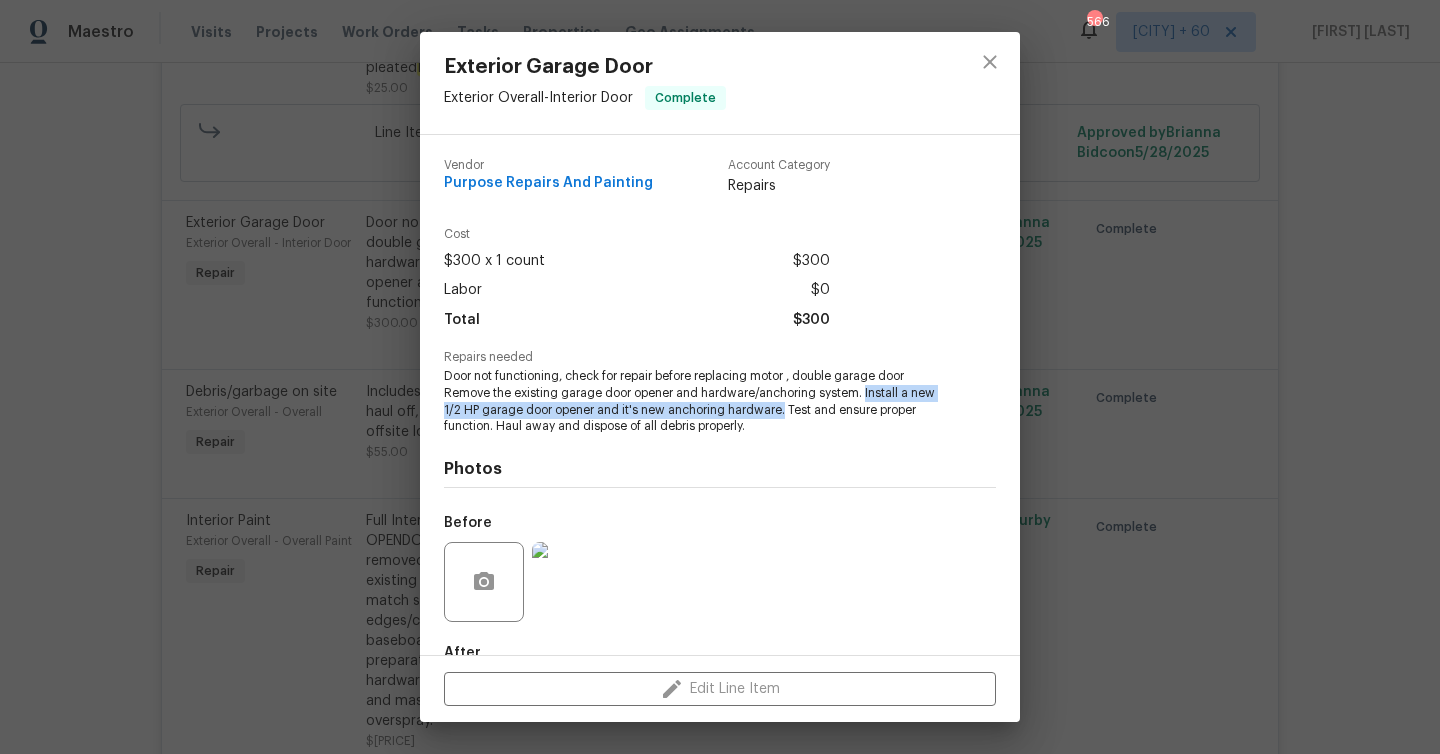 drag, startPoint x: 864, startPoint y: 391, endPoint x: 781, endPoint y: 404, distance: 84.0119 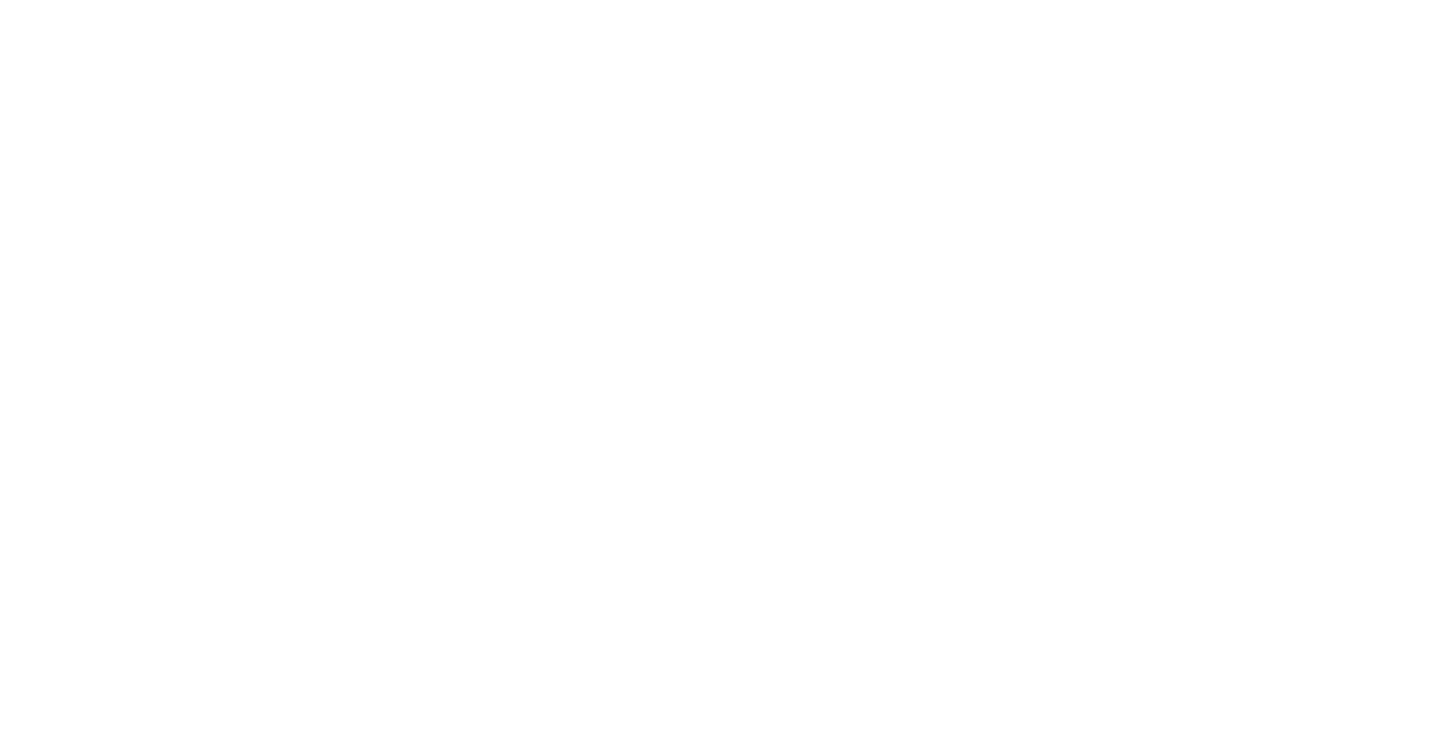 scroll, scrollTop: 0, scrollLeft: 0, axis: both 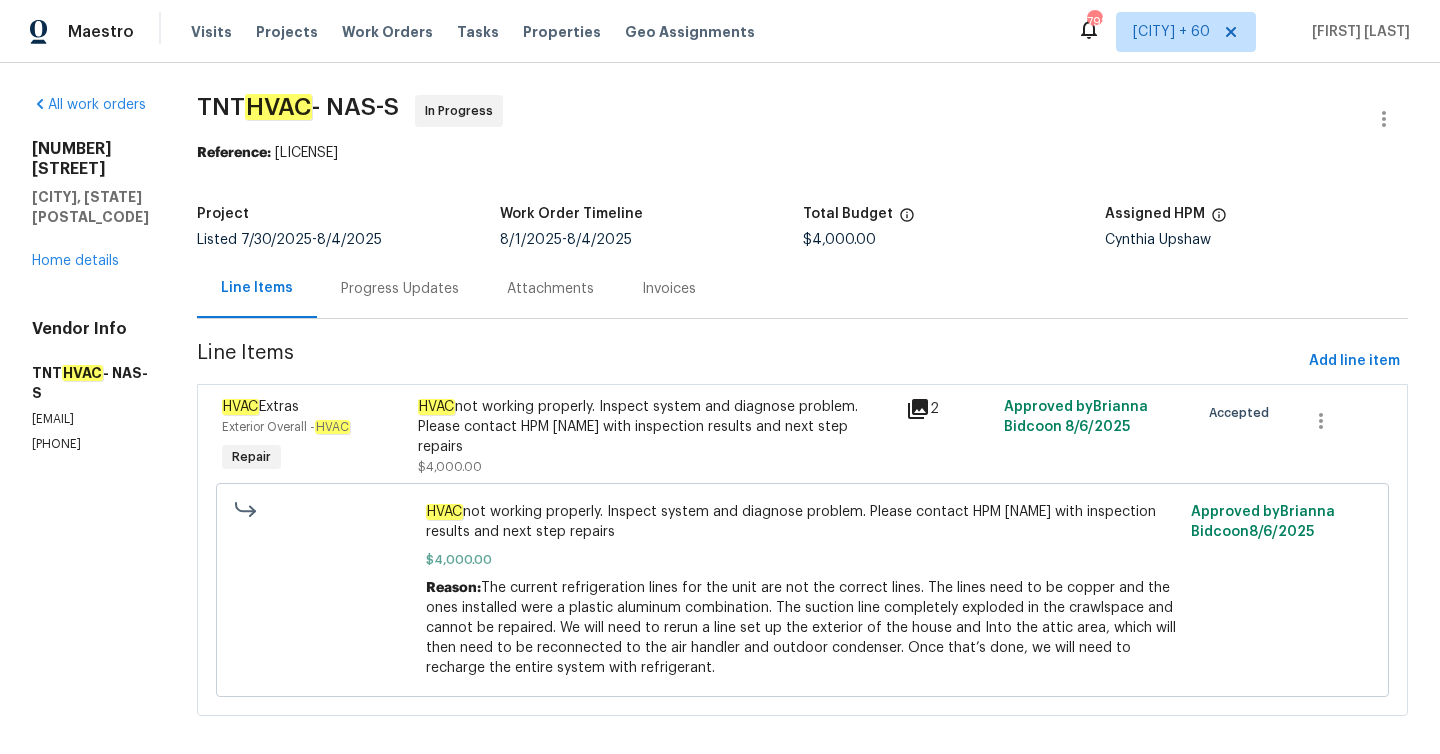 click on "Attachments" at bounding box center (550, 289) 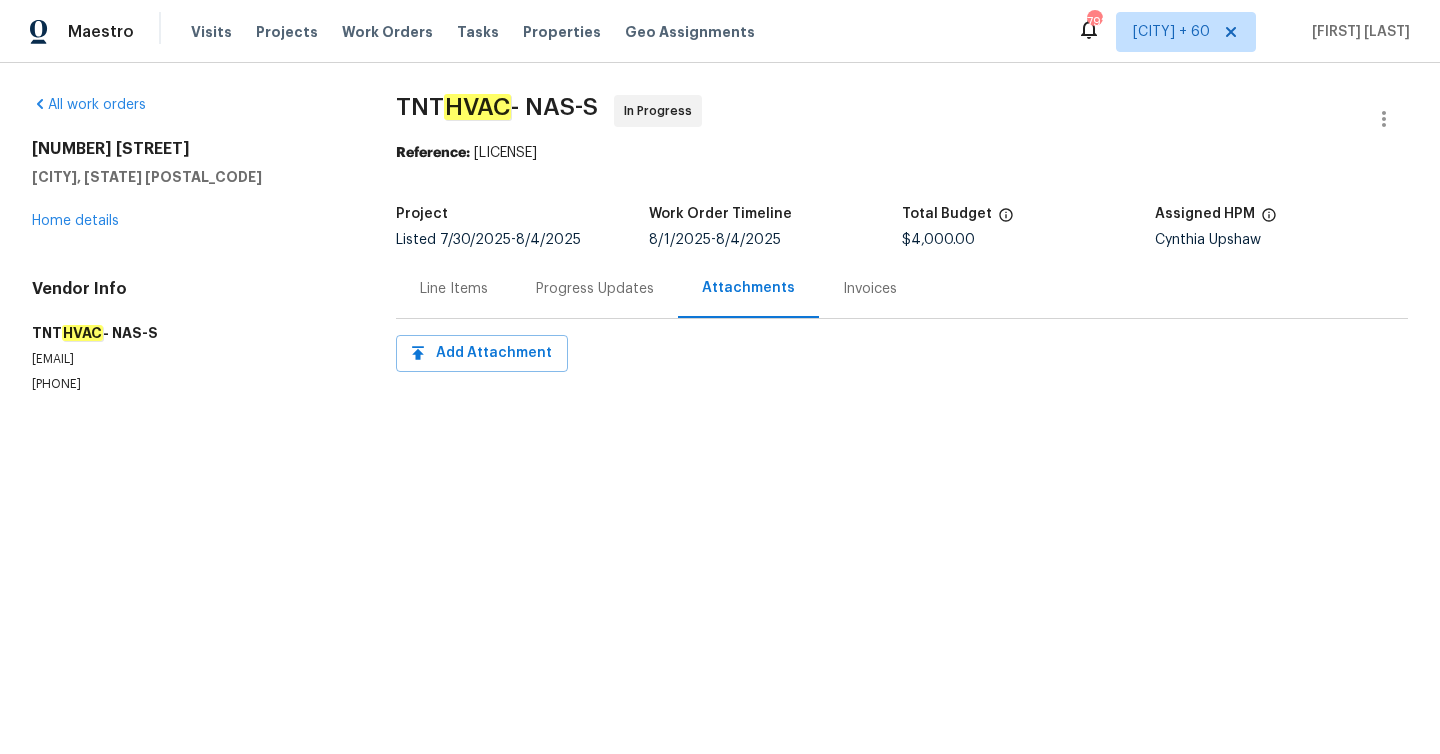 click on "Progress Updates" at bounding box center [595, 289] 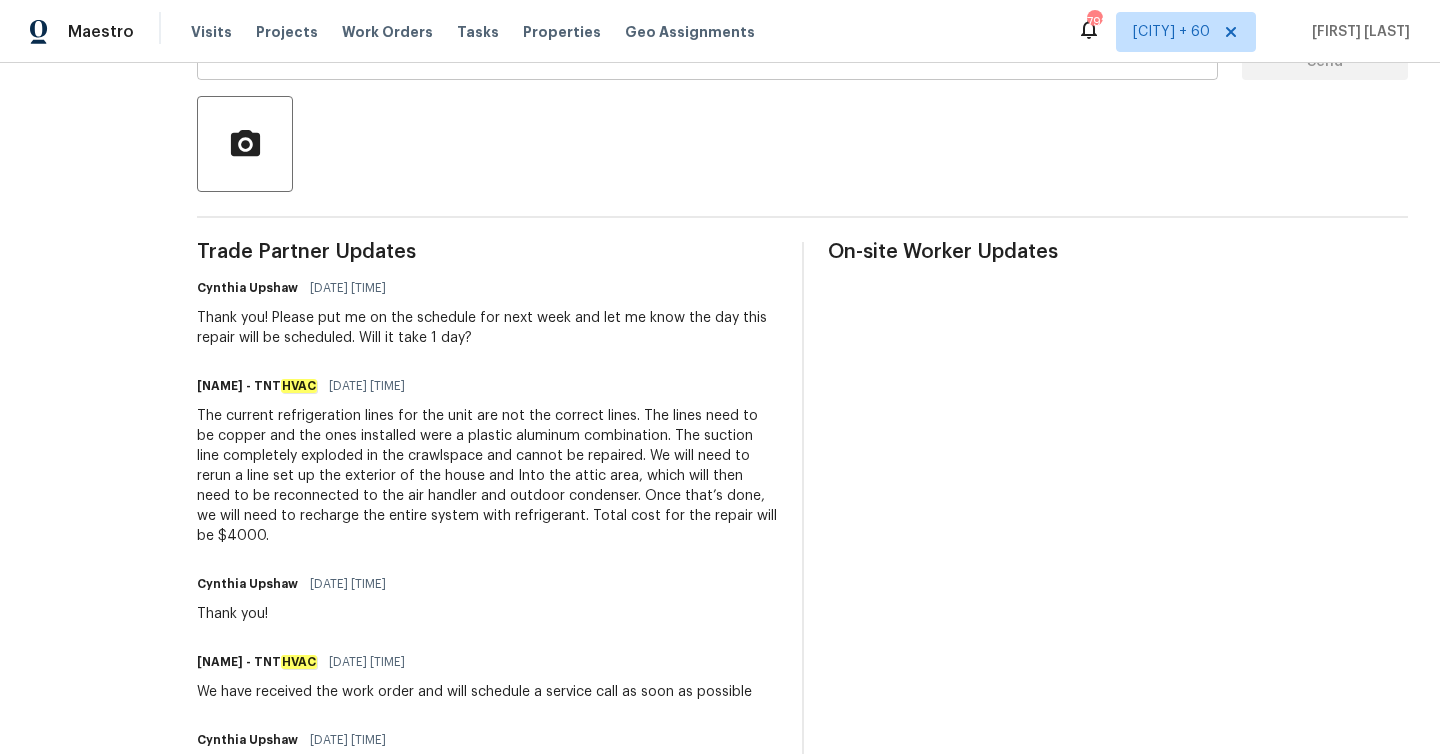 scroll, scrollTop: 499, scrollLeft: 0, axis: vertical 